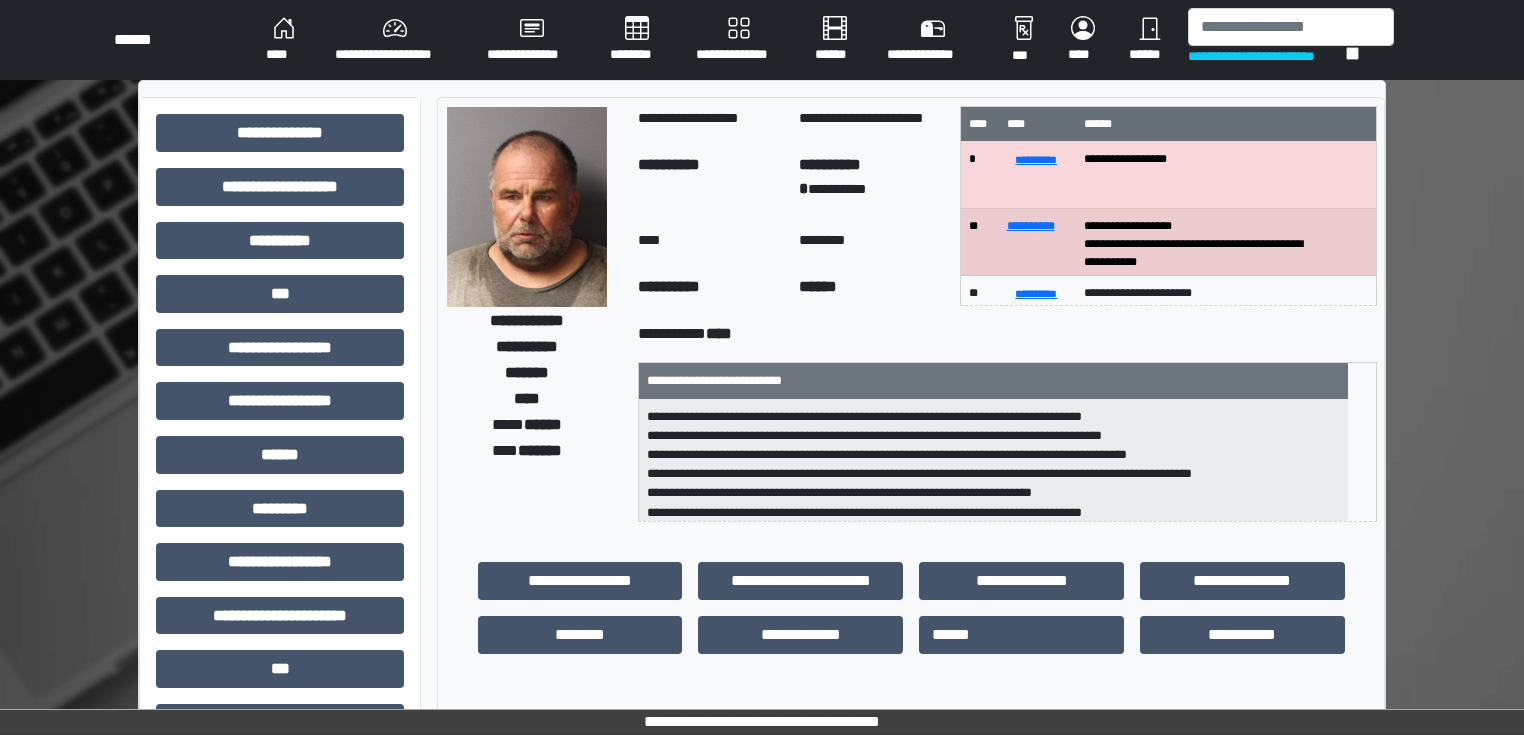 scroll, scrollTop: 0, scrollLeft: 0, axis: both 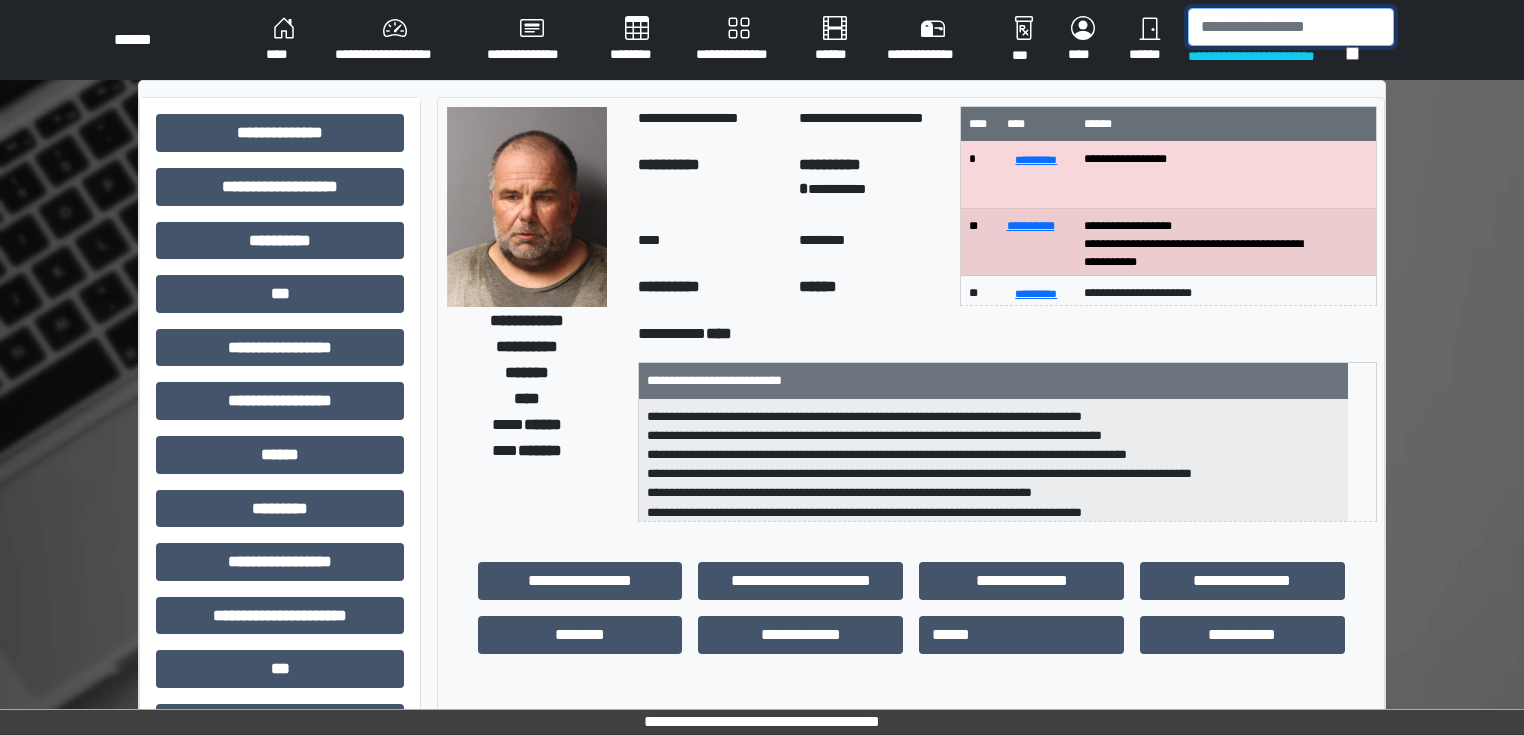 click at bounding box center (1291, 27) 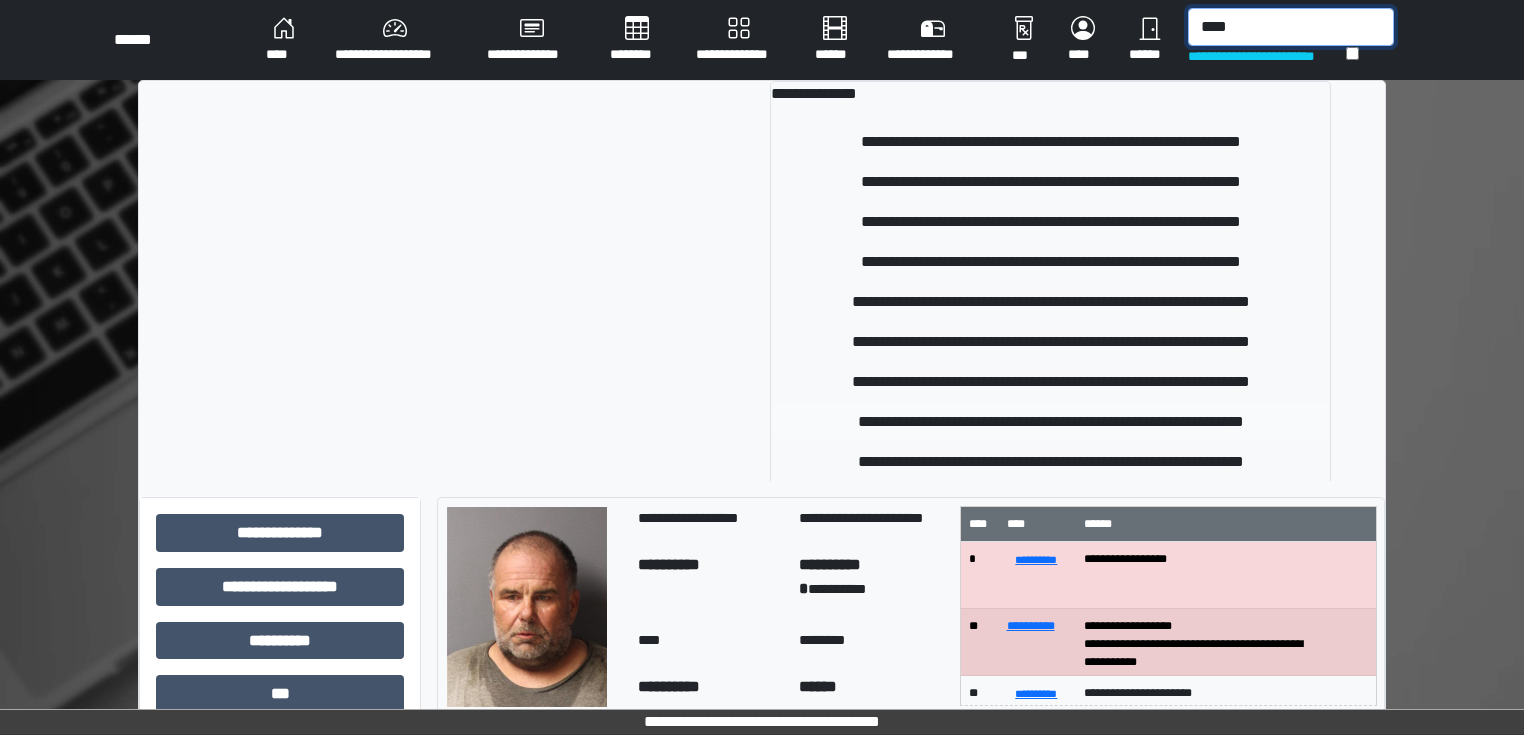 type on "****" 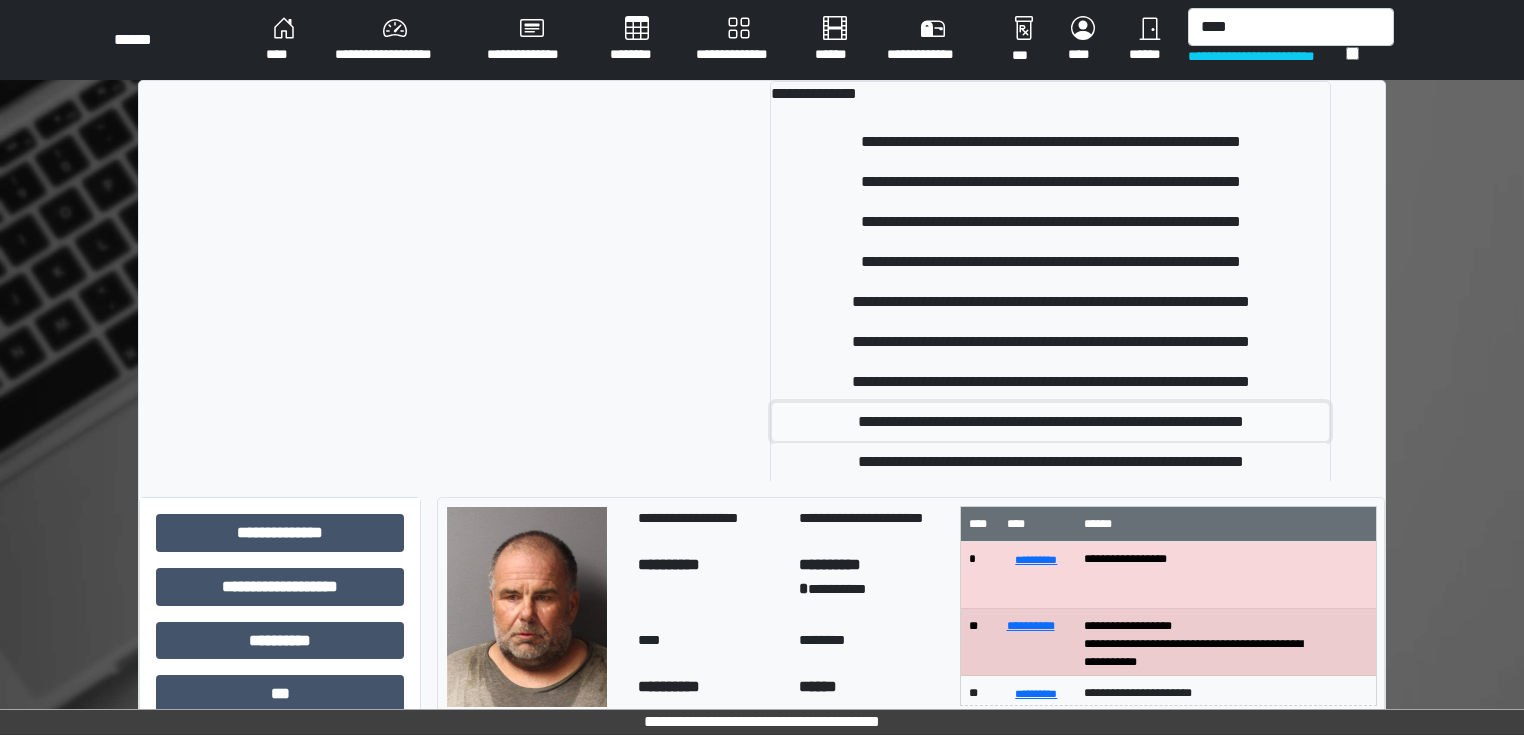 click on "**********" at bounding box center (1050, 422) 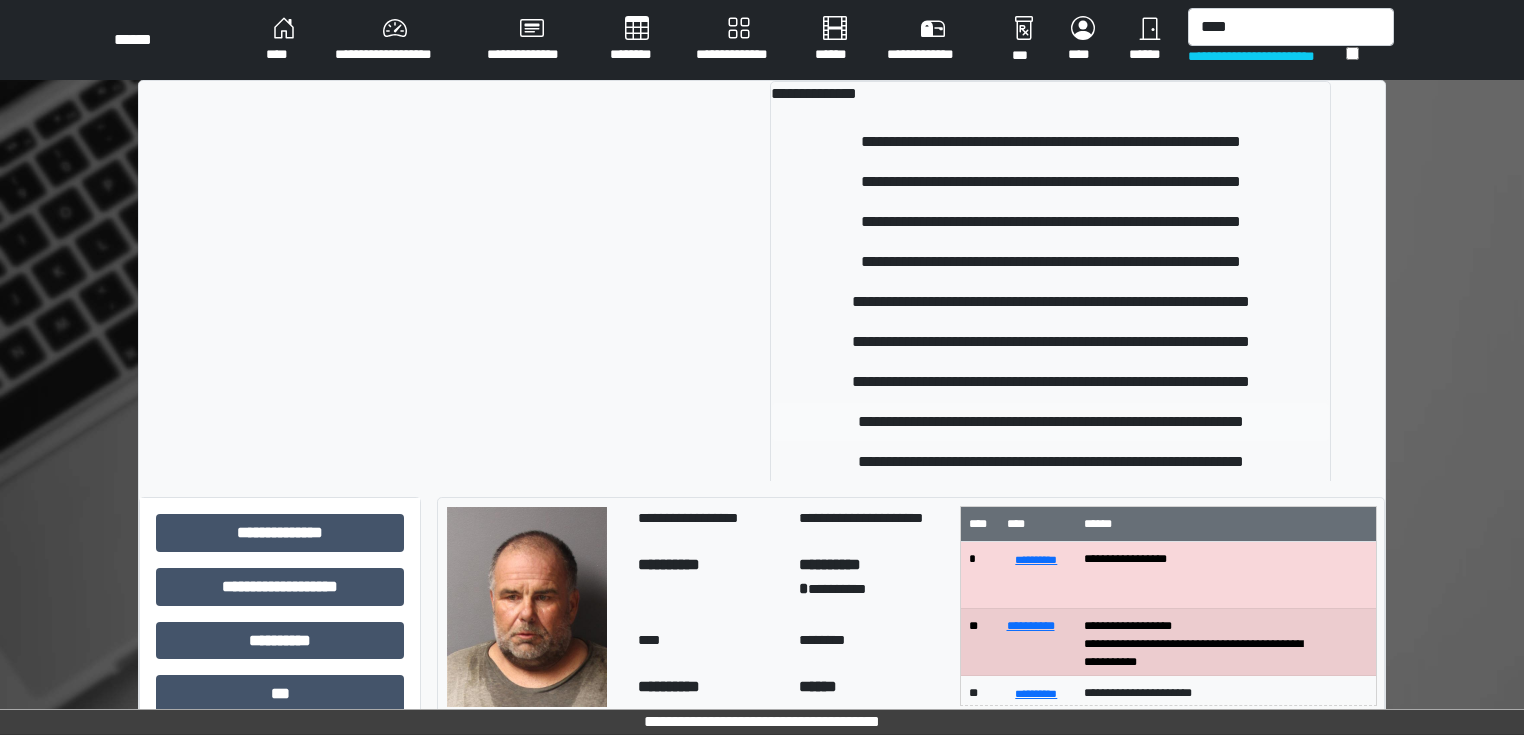 type 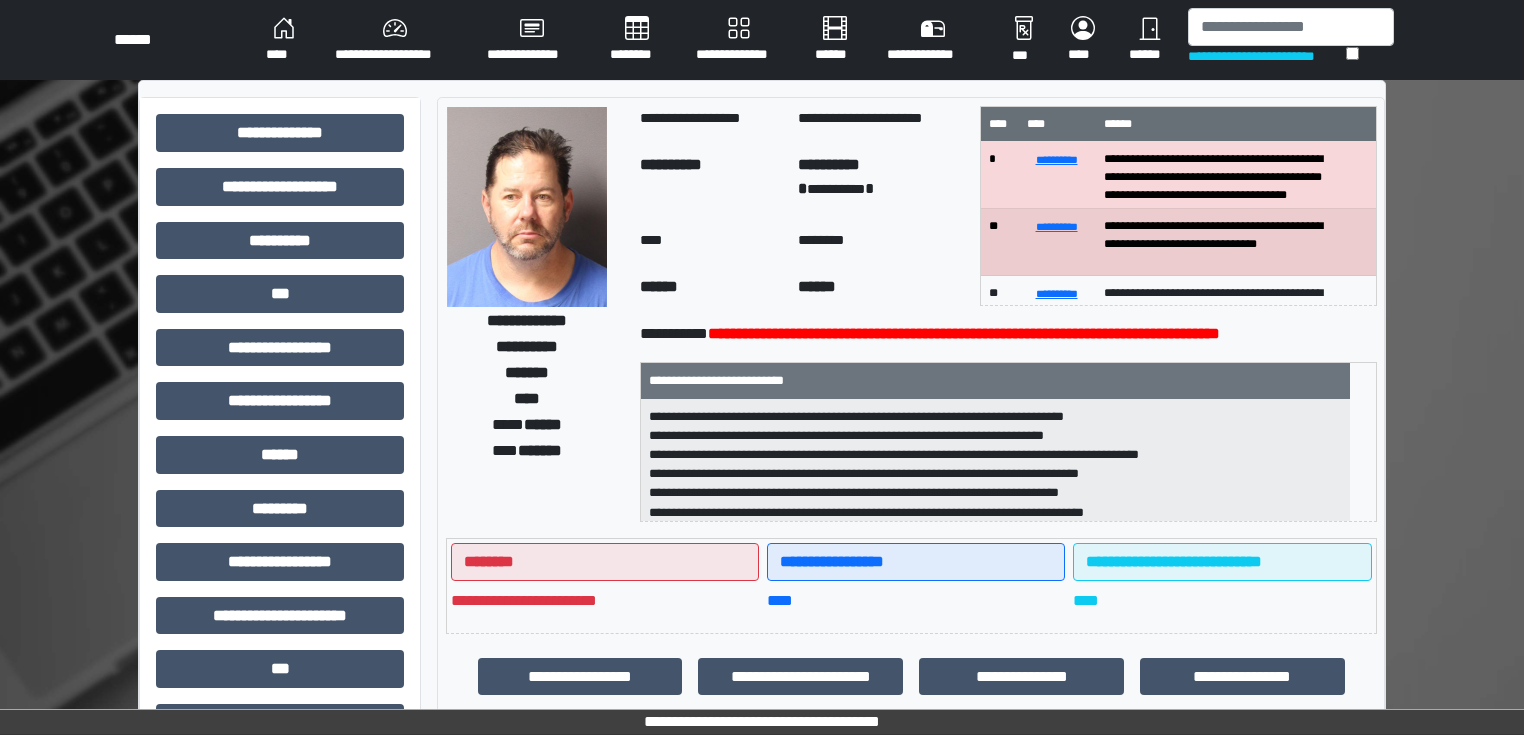 scroll, scrollTop: 64, scrollLeft: 0, axis: vertical 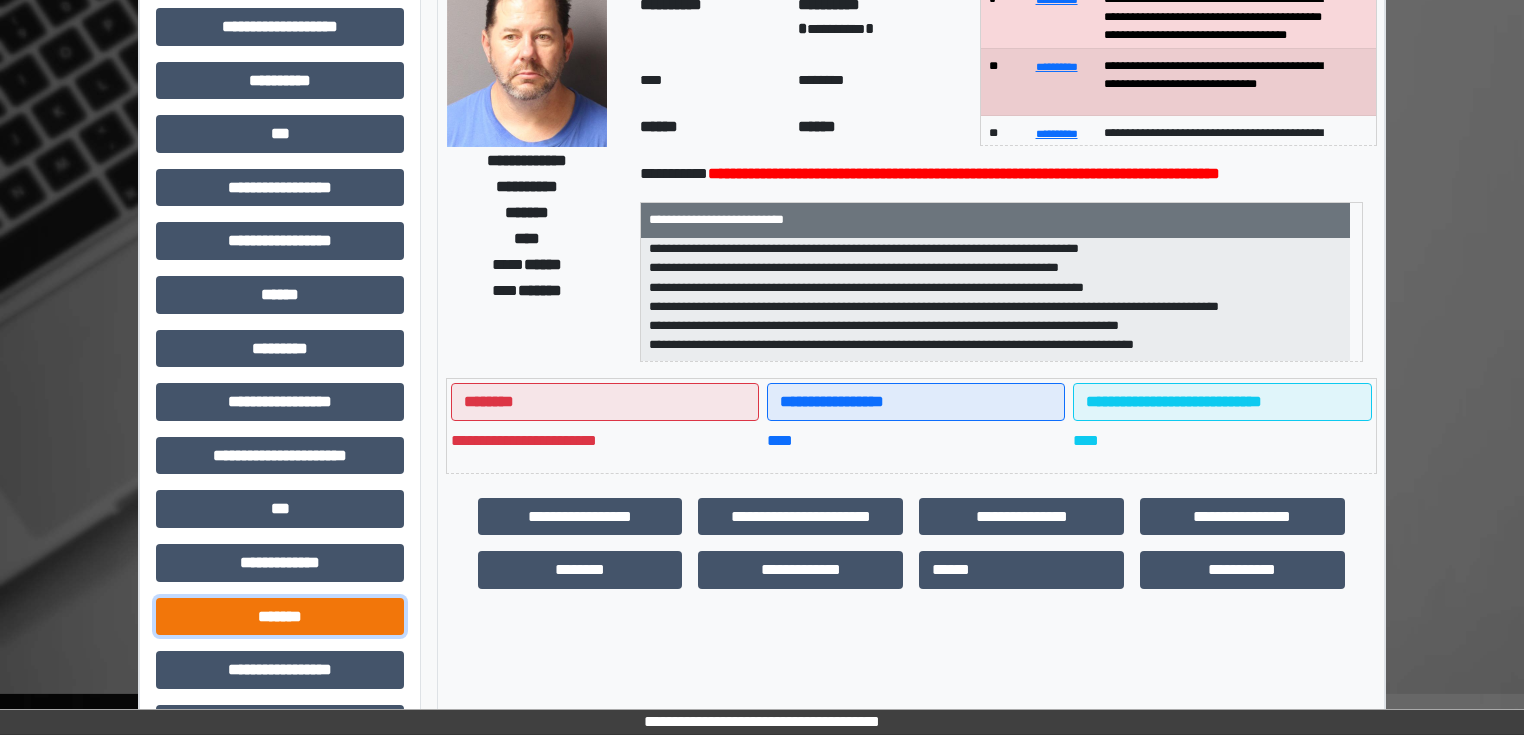 click on "*******" at bounding box center (280, 617) 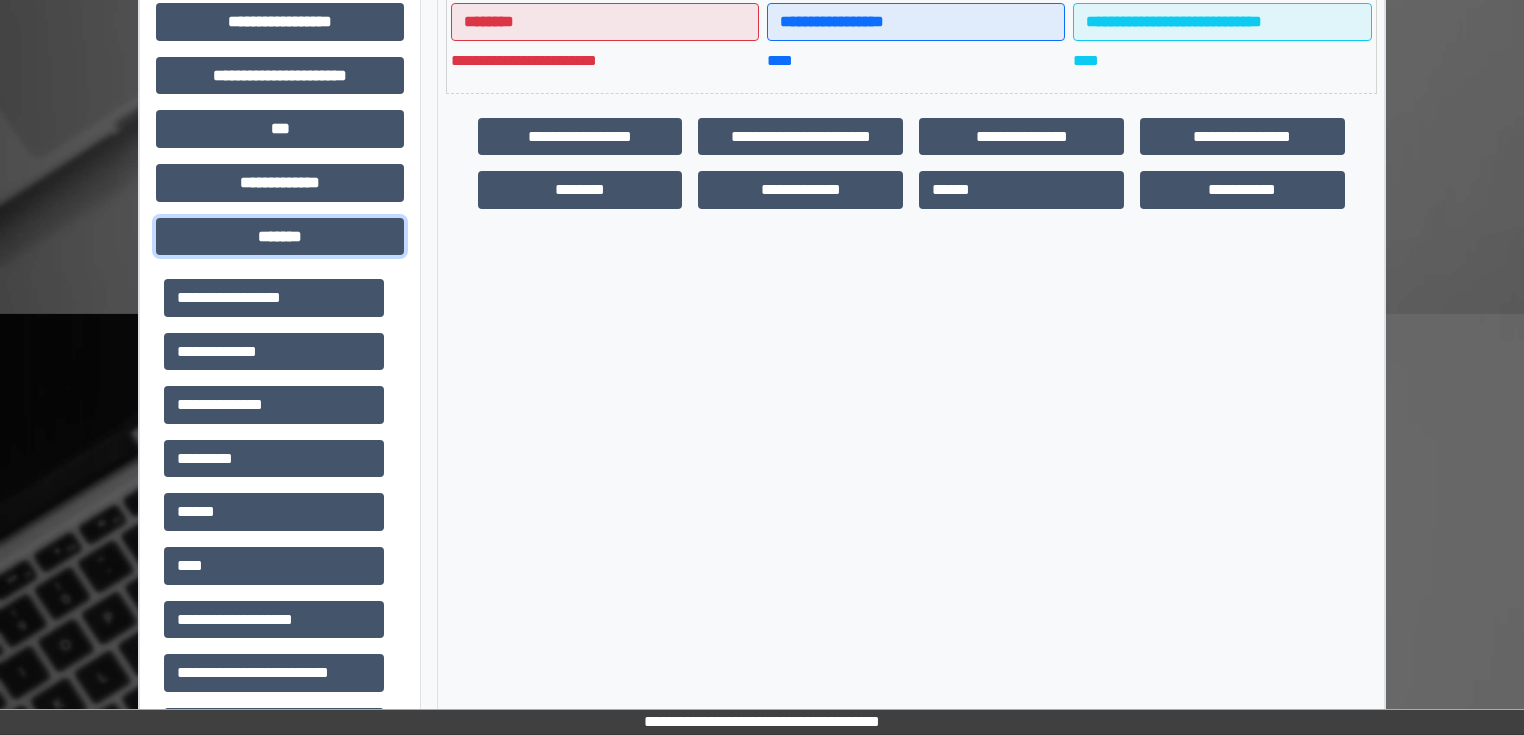 scroll, scrollTop: 560, scrollLeft: 0, axis: vertical 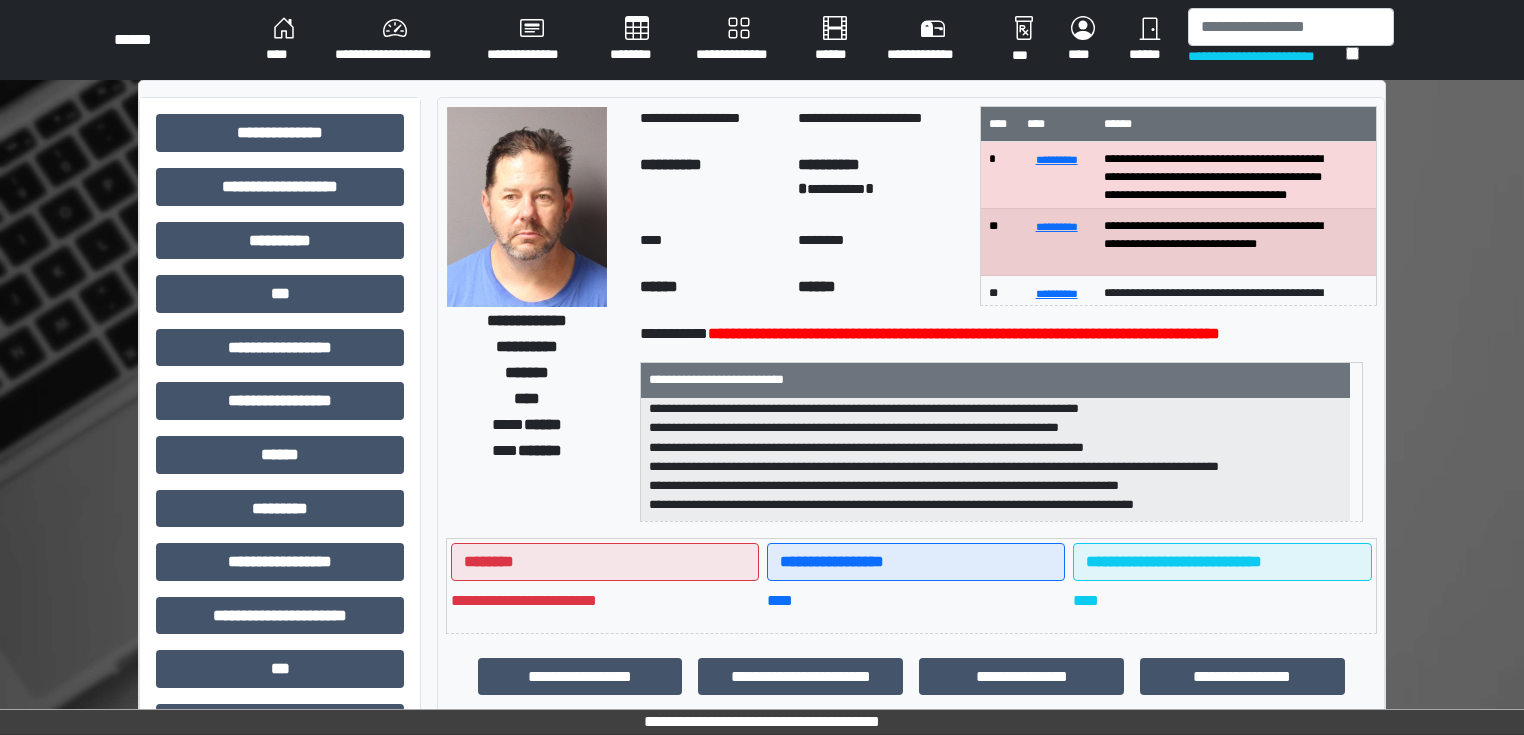 click at bounding box center [527, 207] 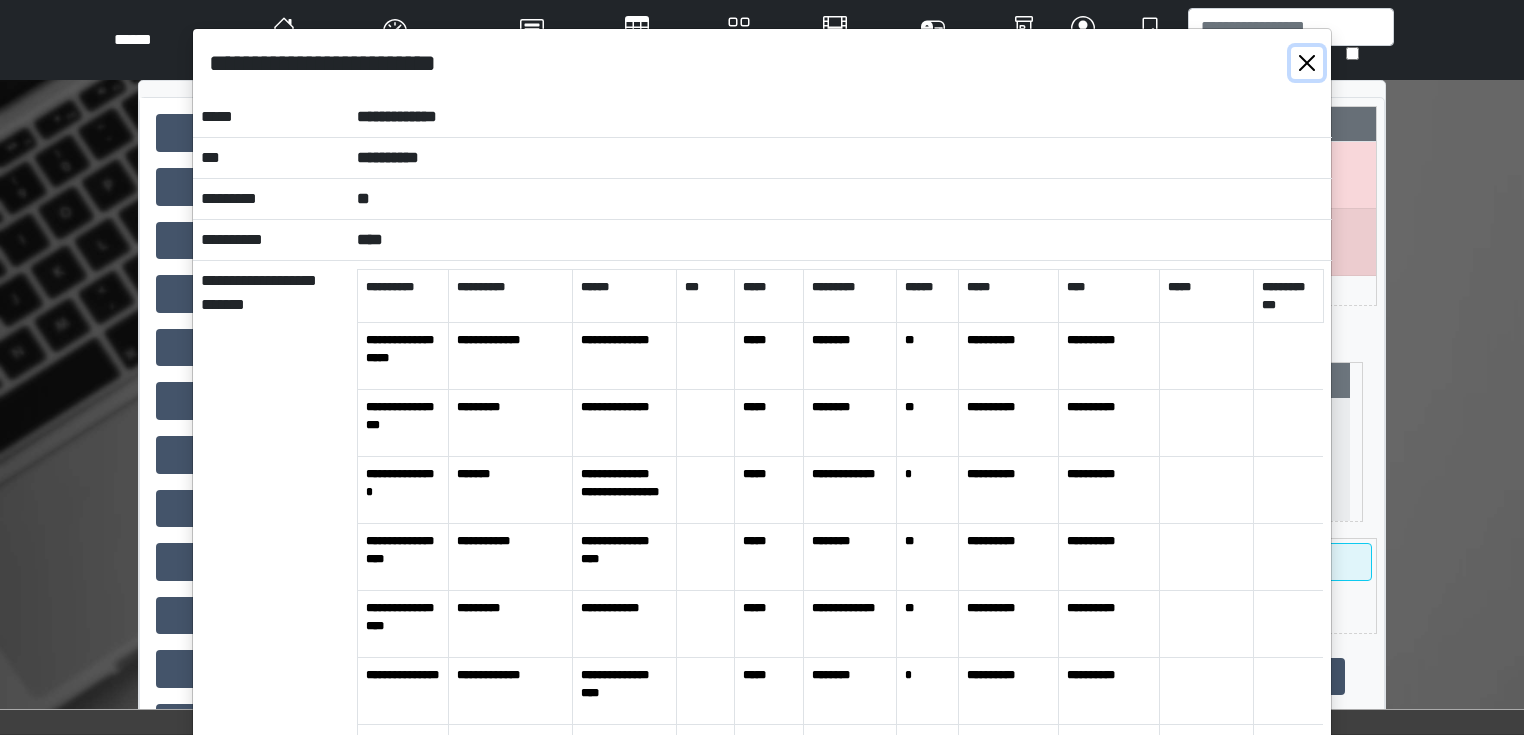 click at bounding box center (1307, 63) 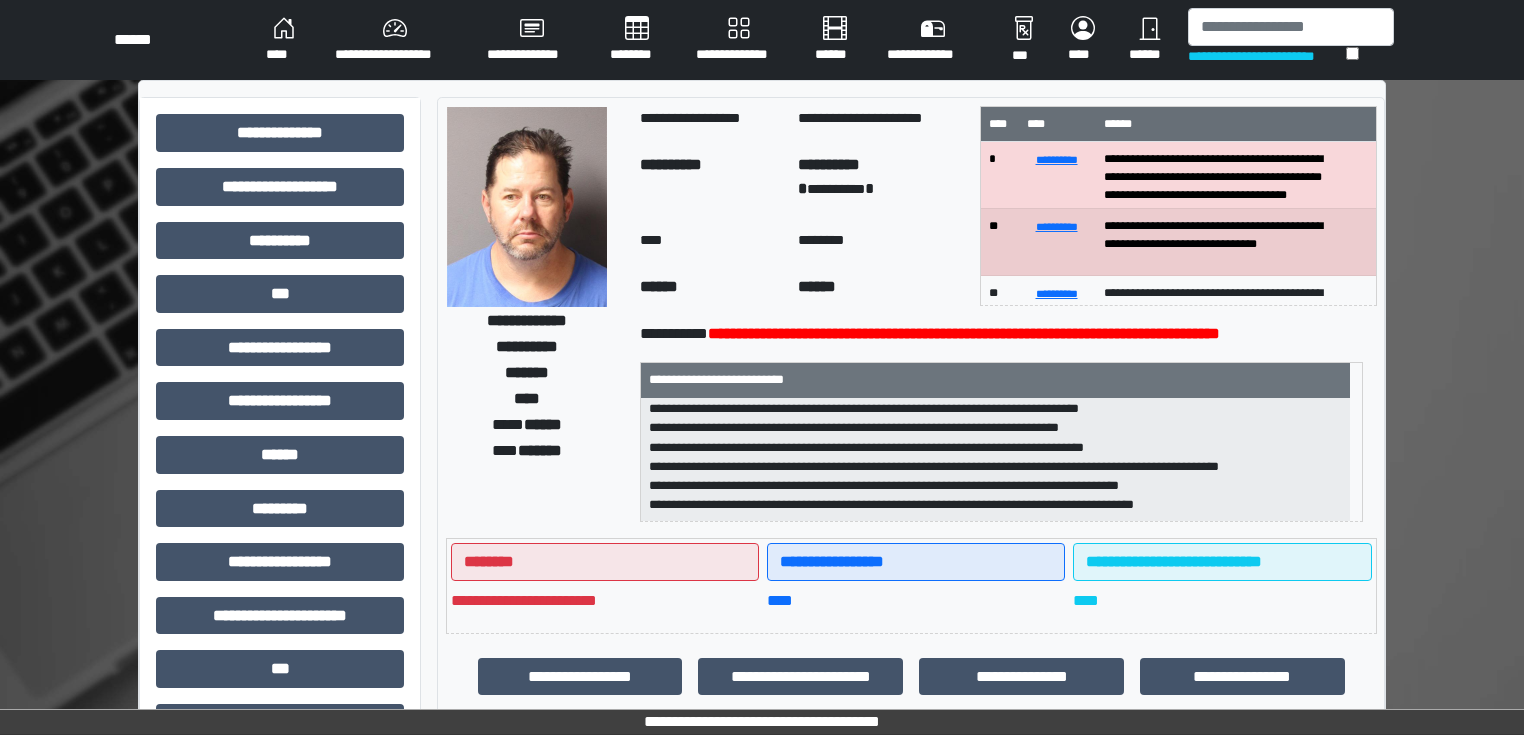 click at bounding box center [527, 207] 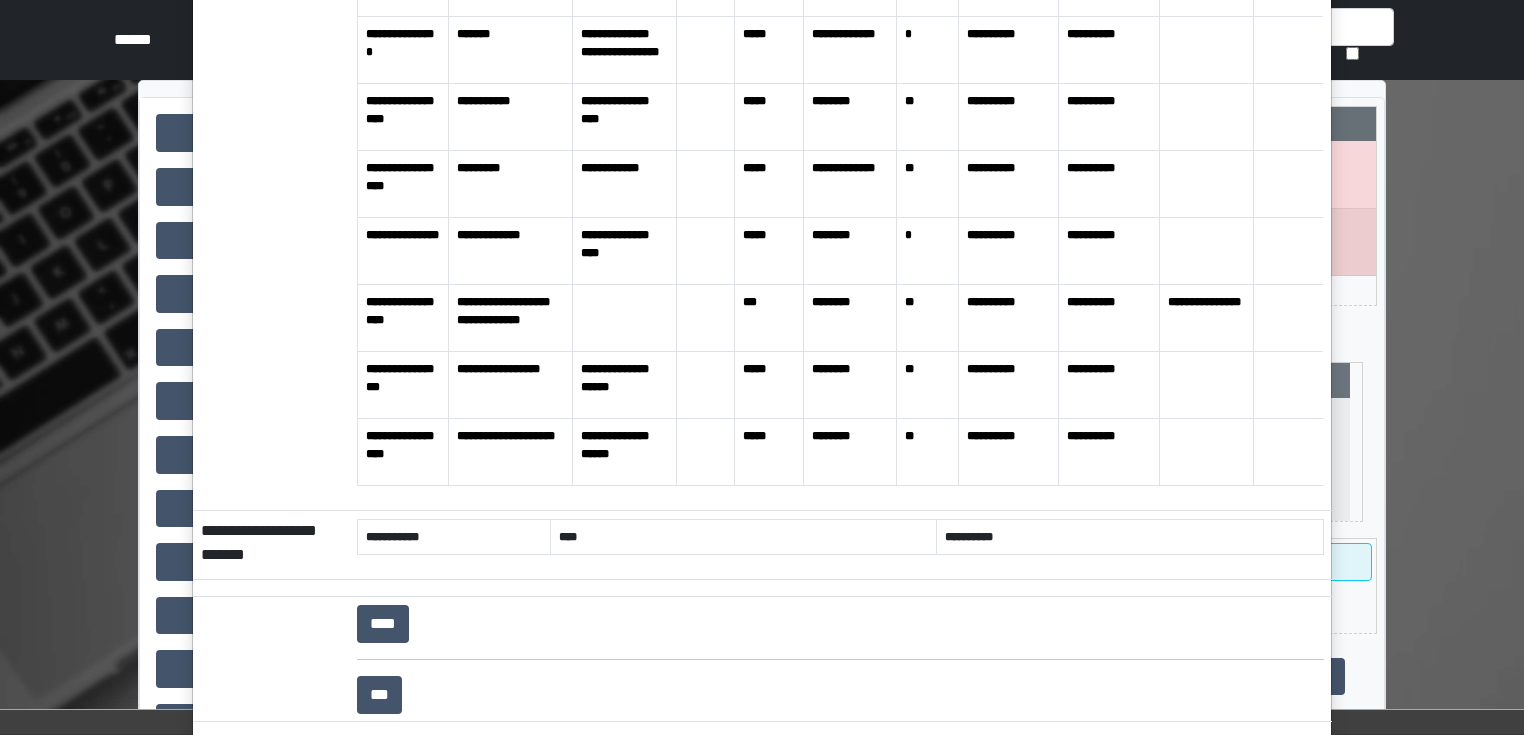 scroll, scrollTop: 603, scrollLeft: 0, axis: vertical 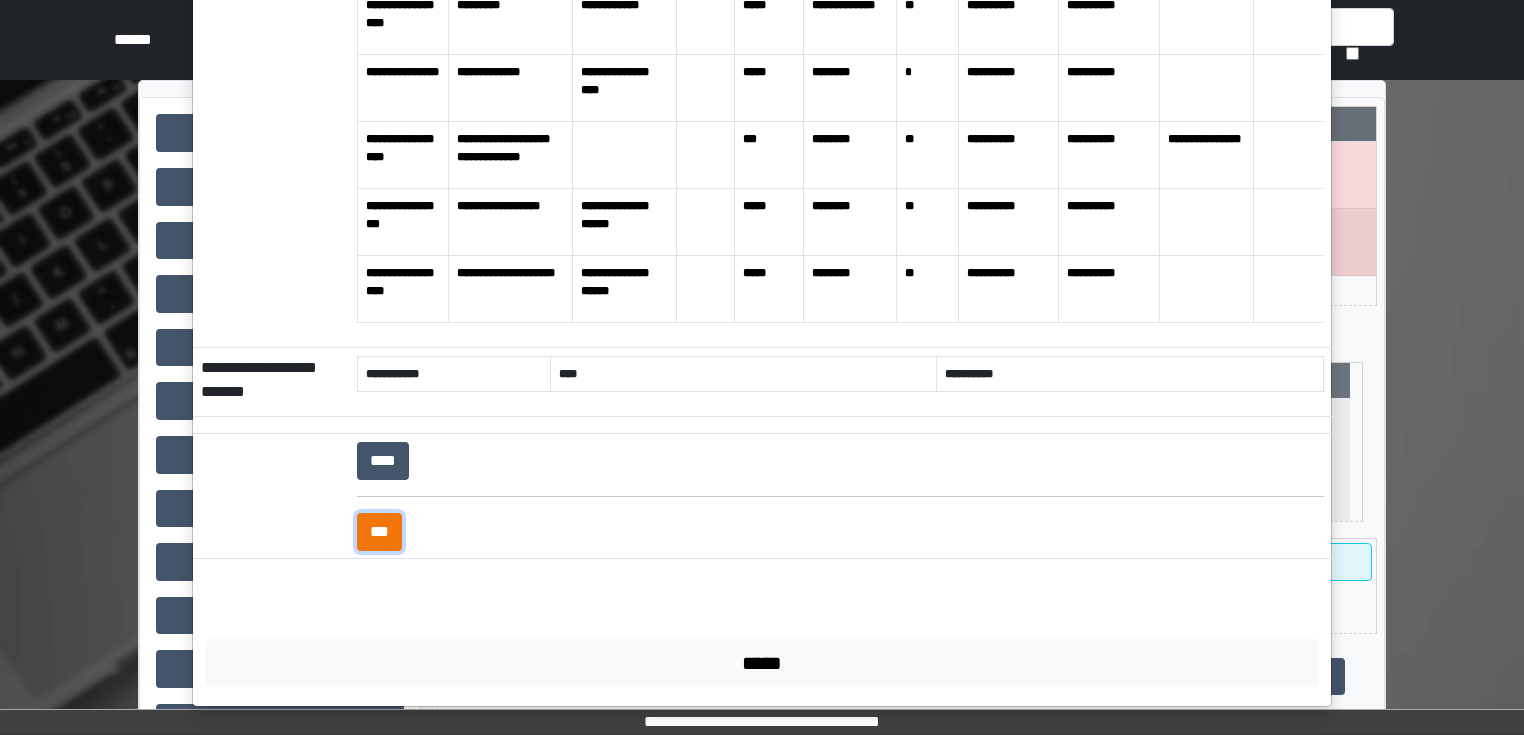 click on "***" at bounding box center [379, 532] 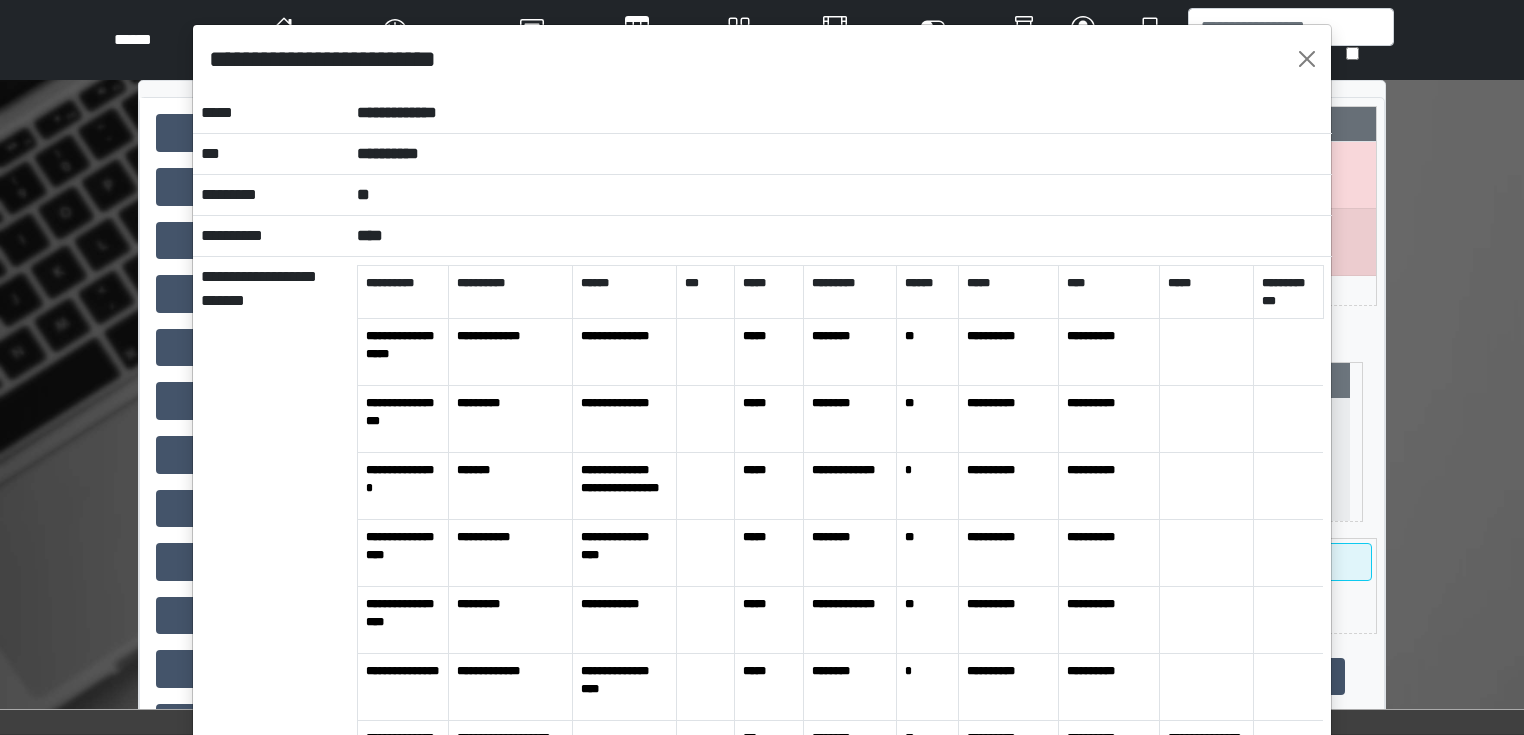 scroll, scrollTop: 0, scrollLeft: 0, axis: both 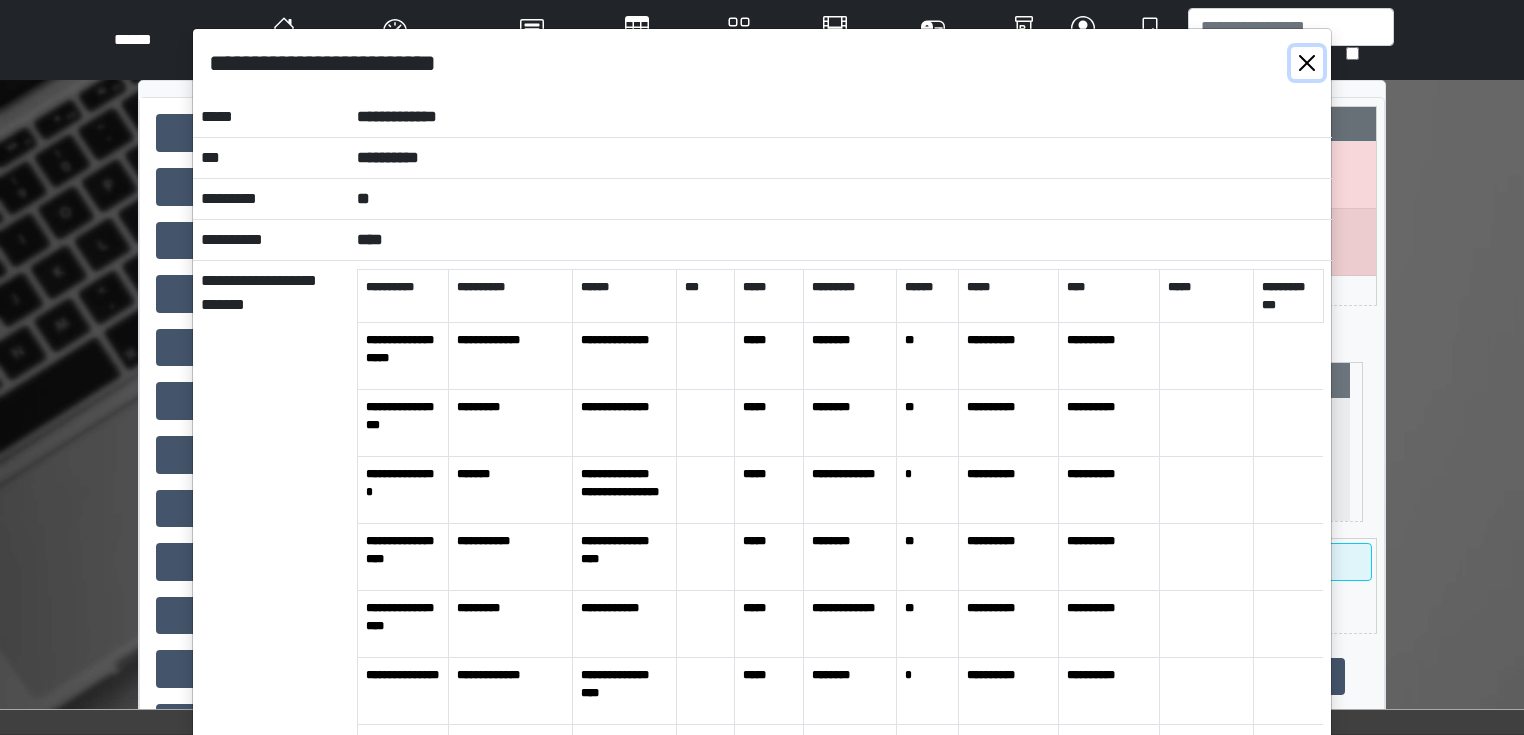 click at bounding box center [1307, 63] 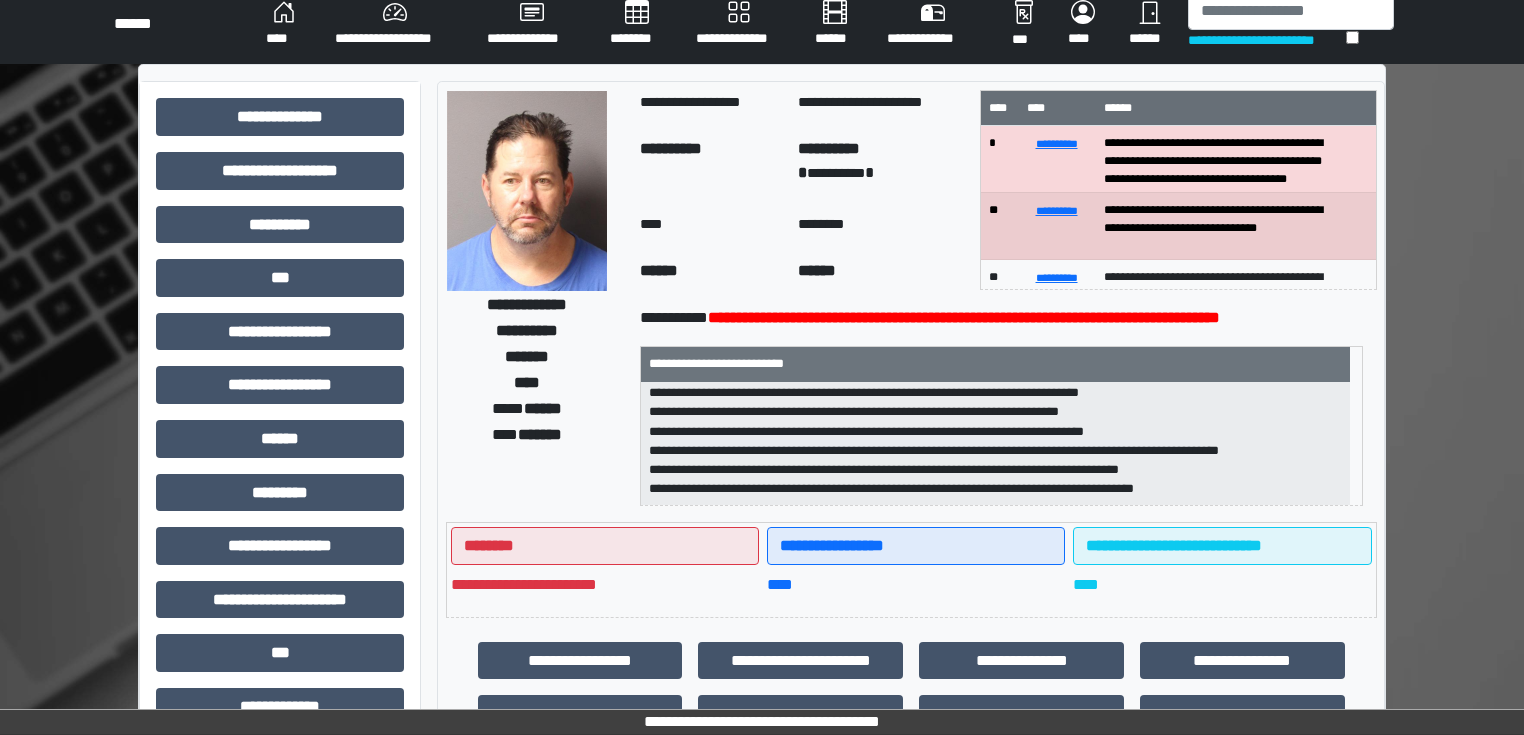scroll, scrollTop: 0, scrollLeft: 0, axis: both 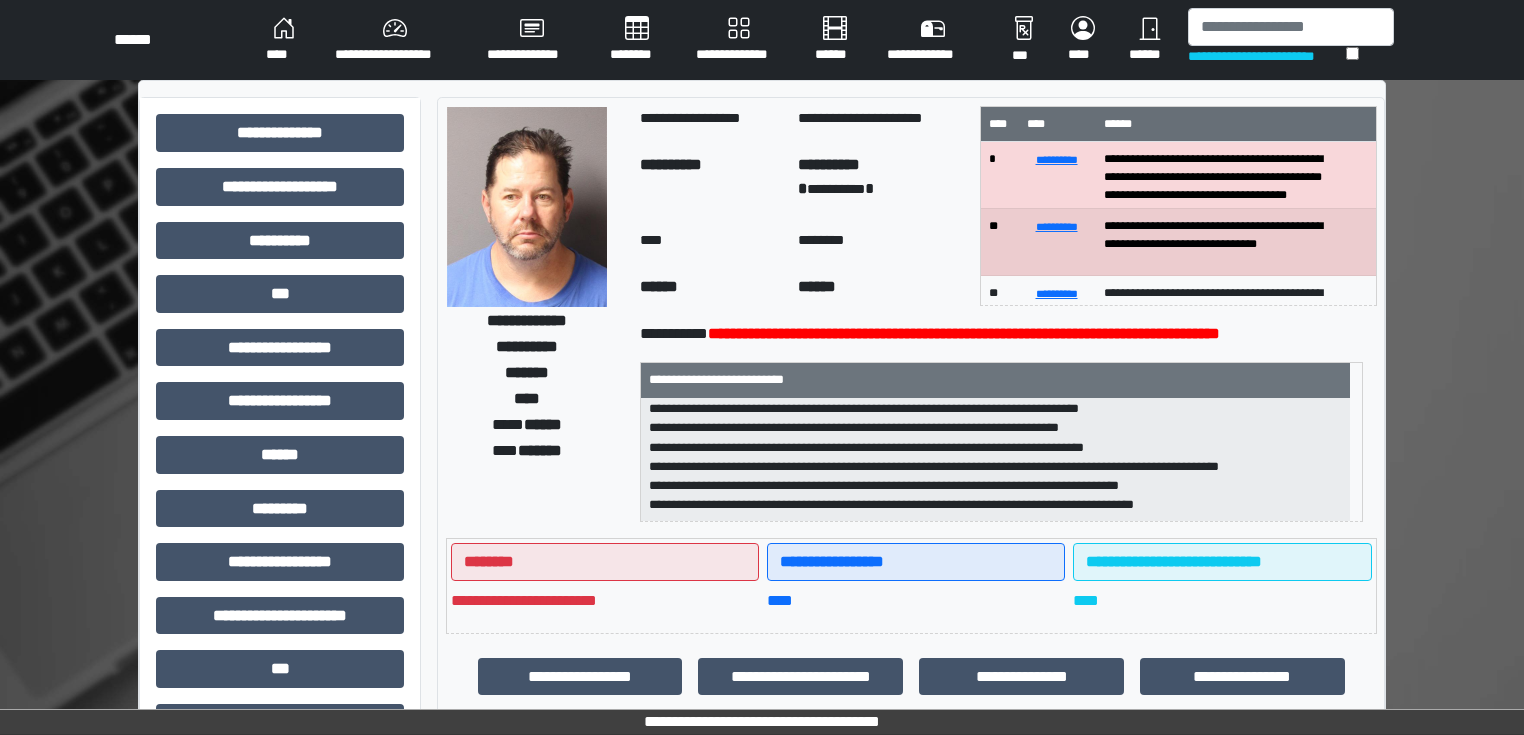 click at bounding box center (527, 207) 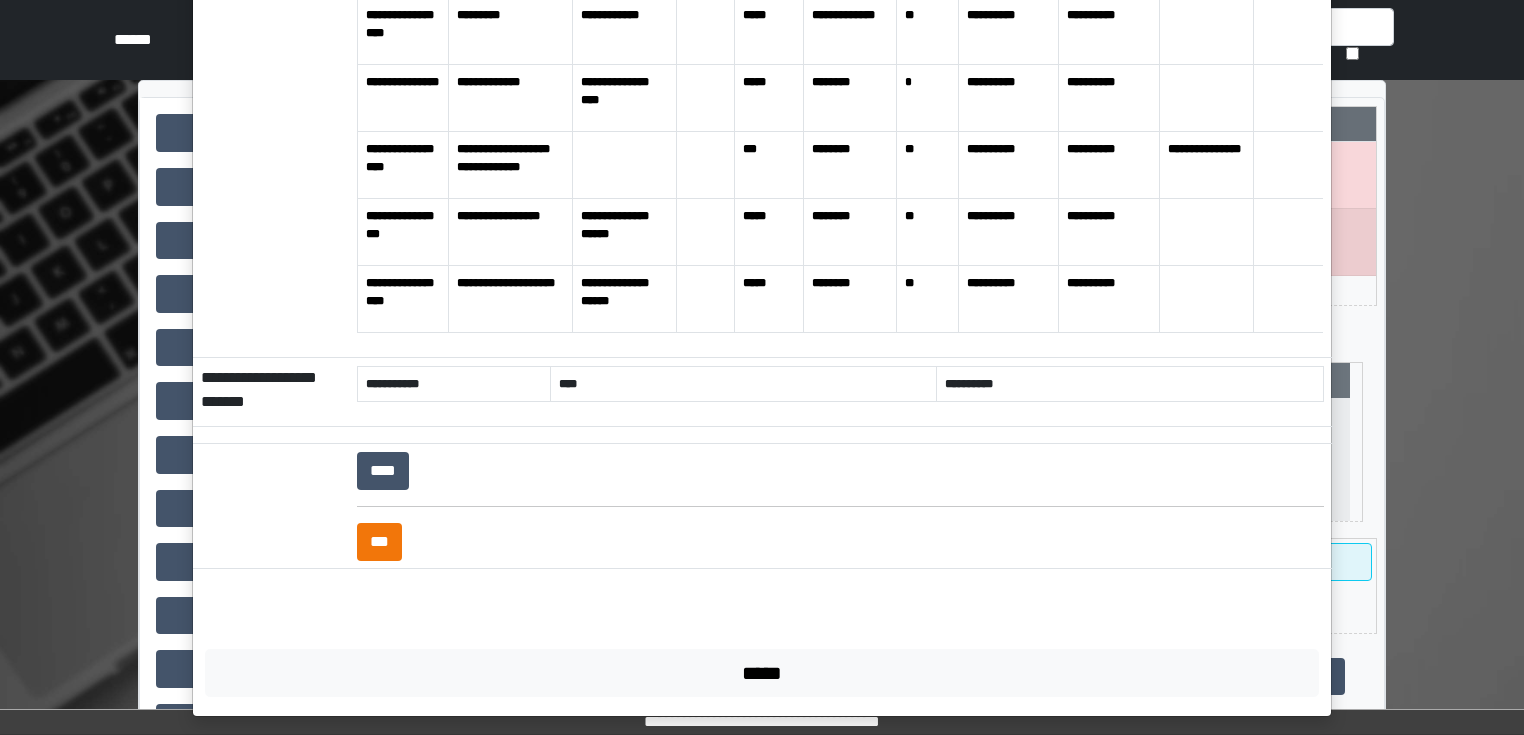scroll, scrollTop: 603, scrollLeft: 0, axis: vertical 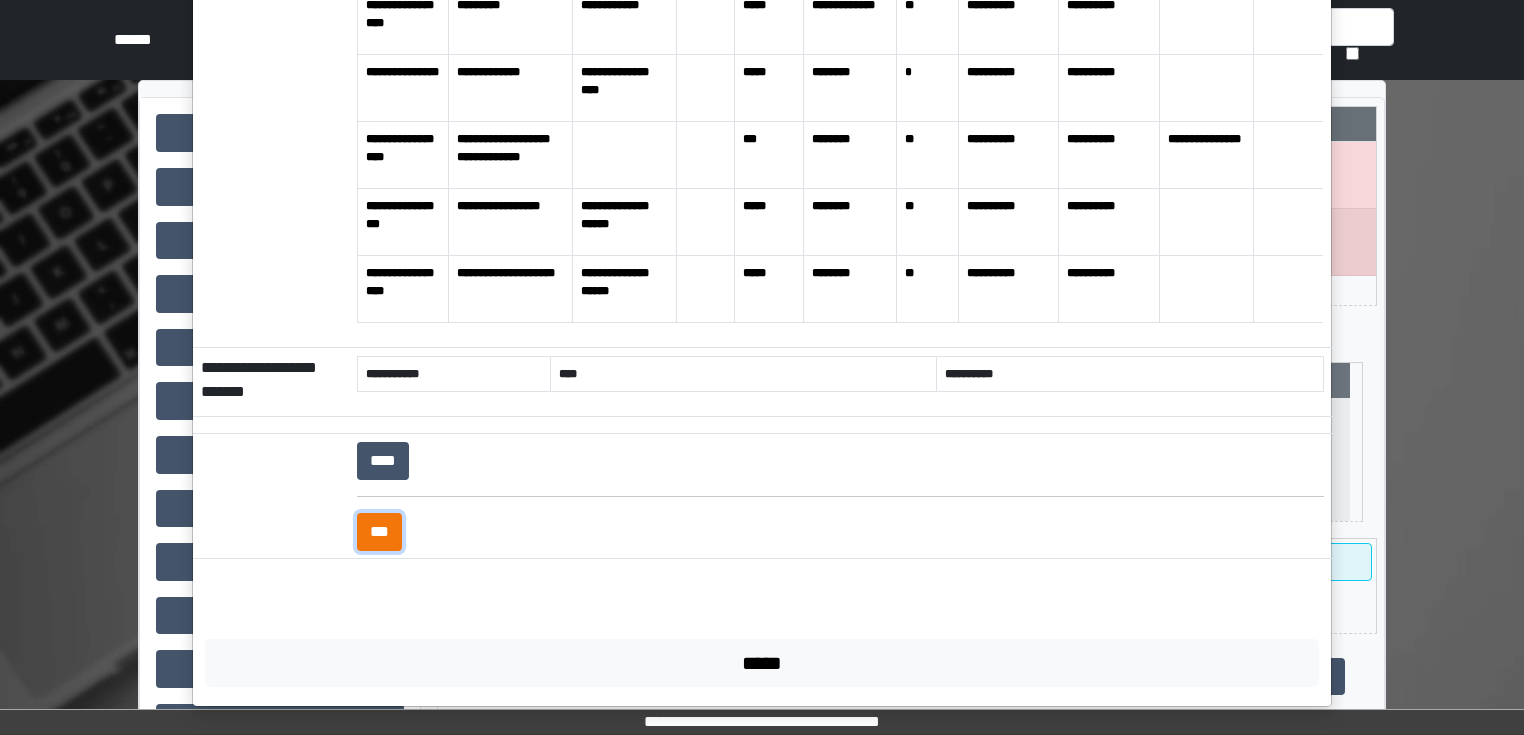 click on "***" at bounding box center (379, 532) 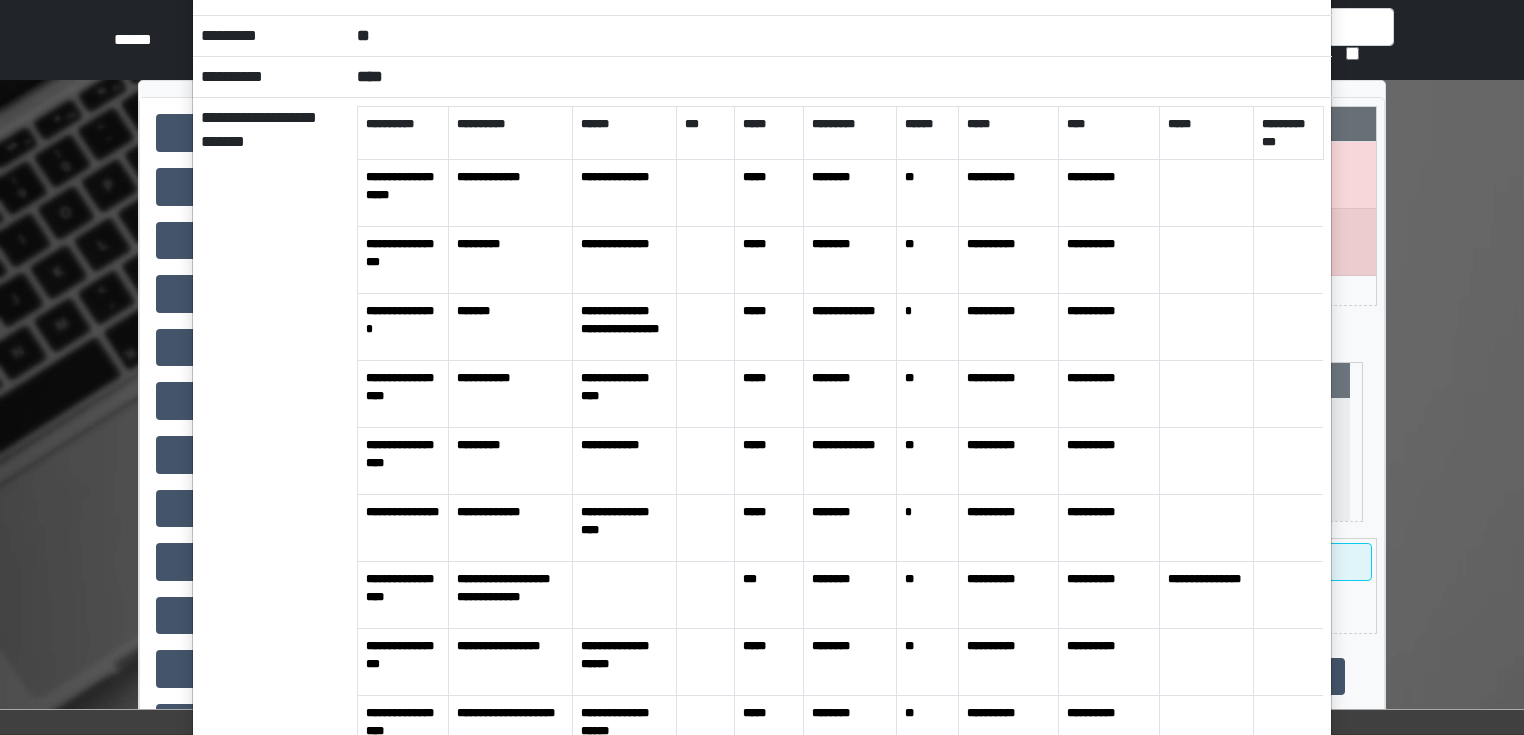 scroll, scrollTop: 0, scrollLeft: 0, axis: both 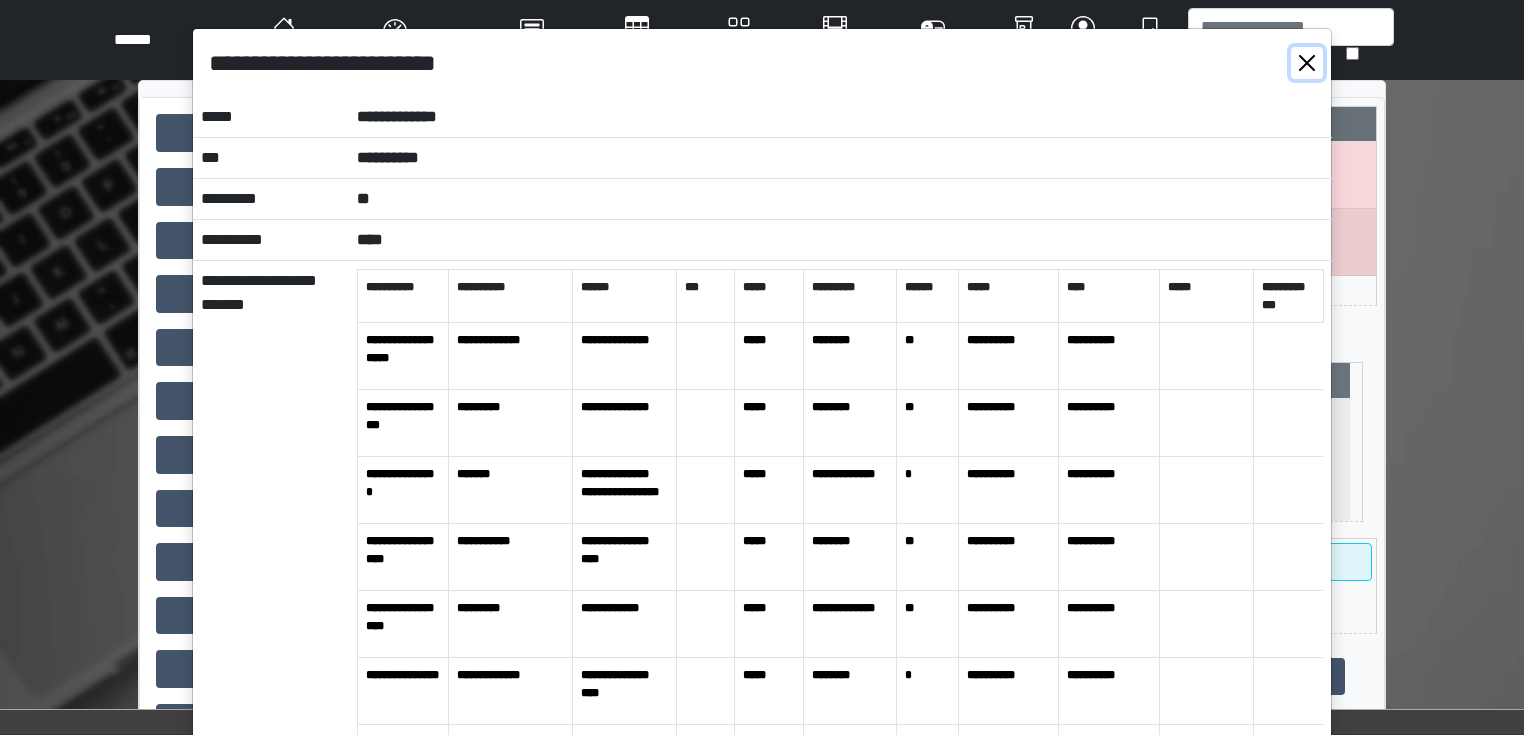 click at bounding box center [1307, 63] 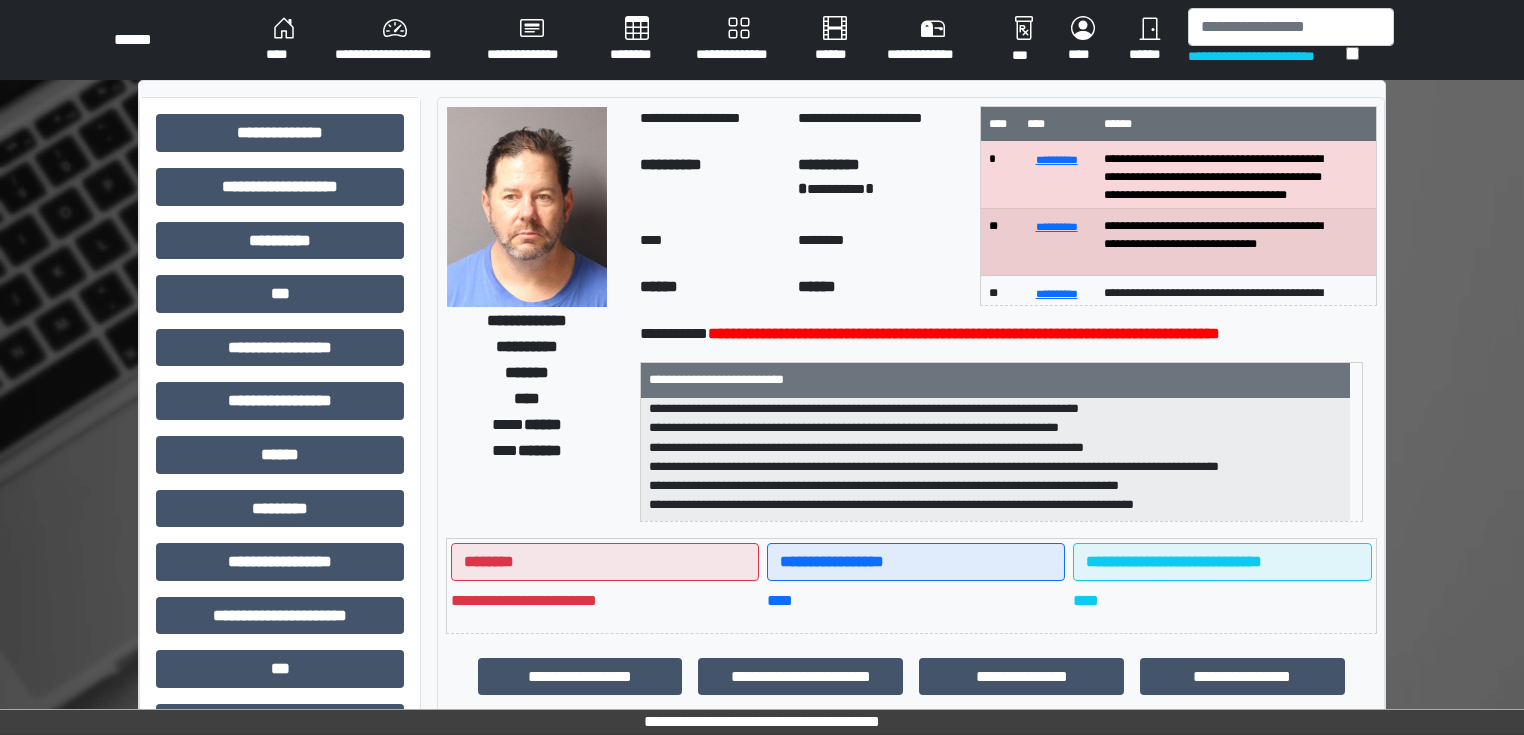 click at bounding box center (527, 207) 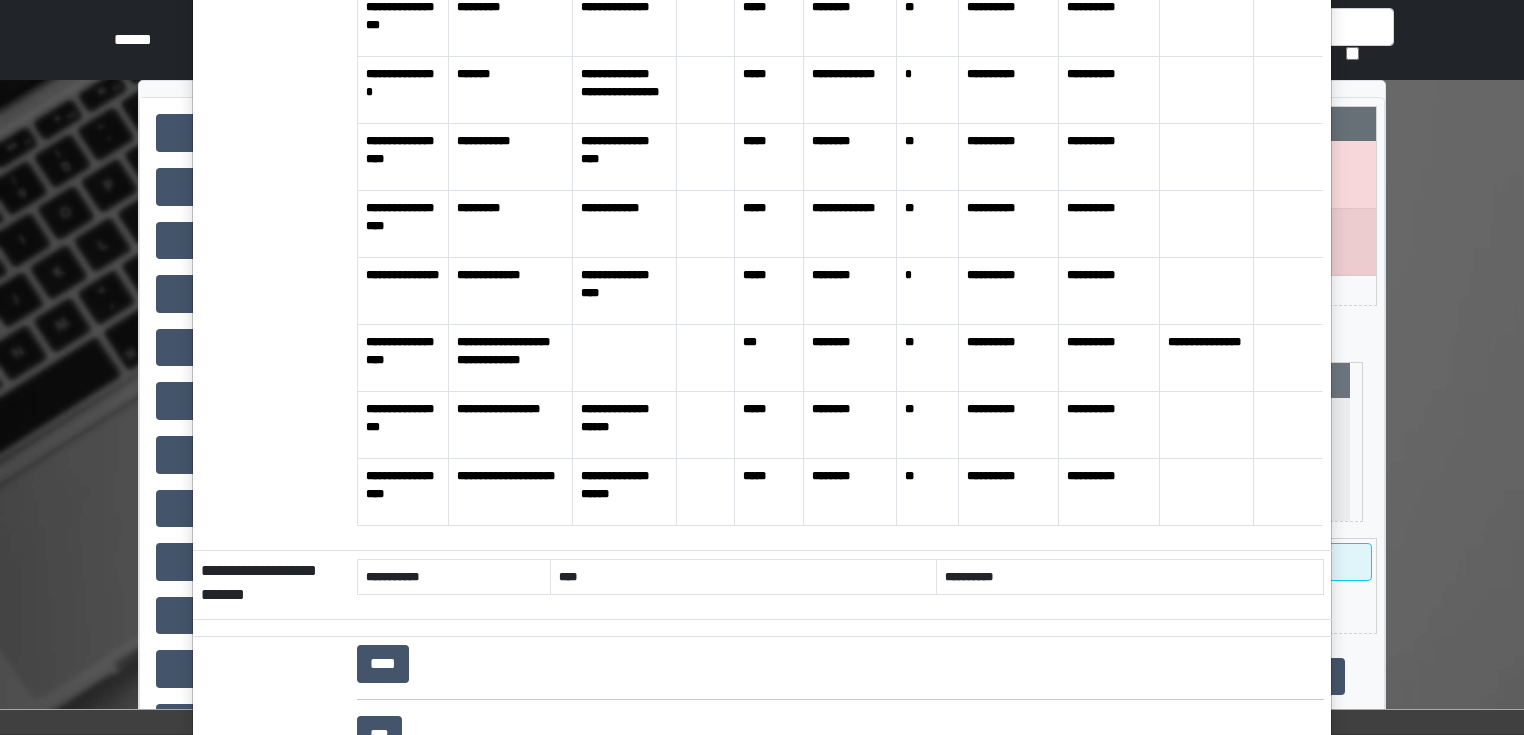 scroll, scrollTop: 480, scrollLeft: 0, axis: vertical 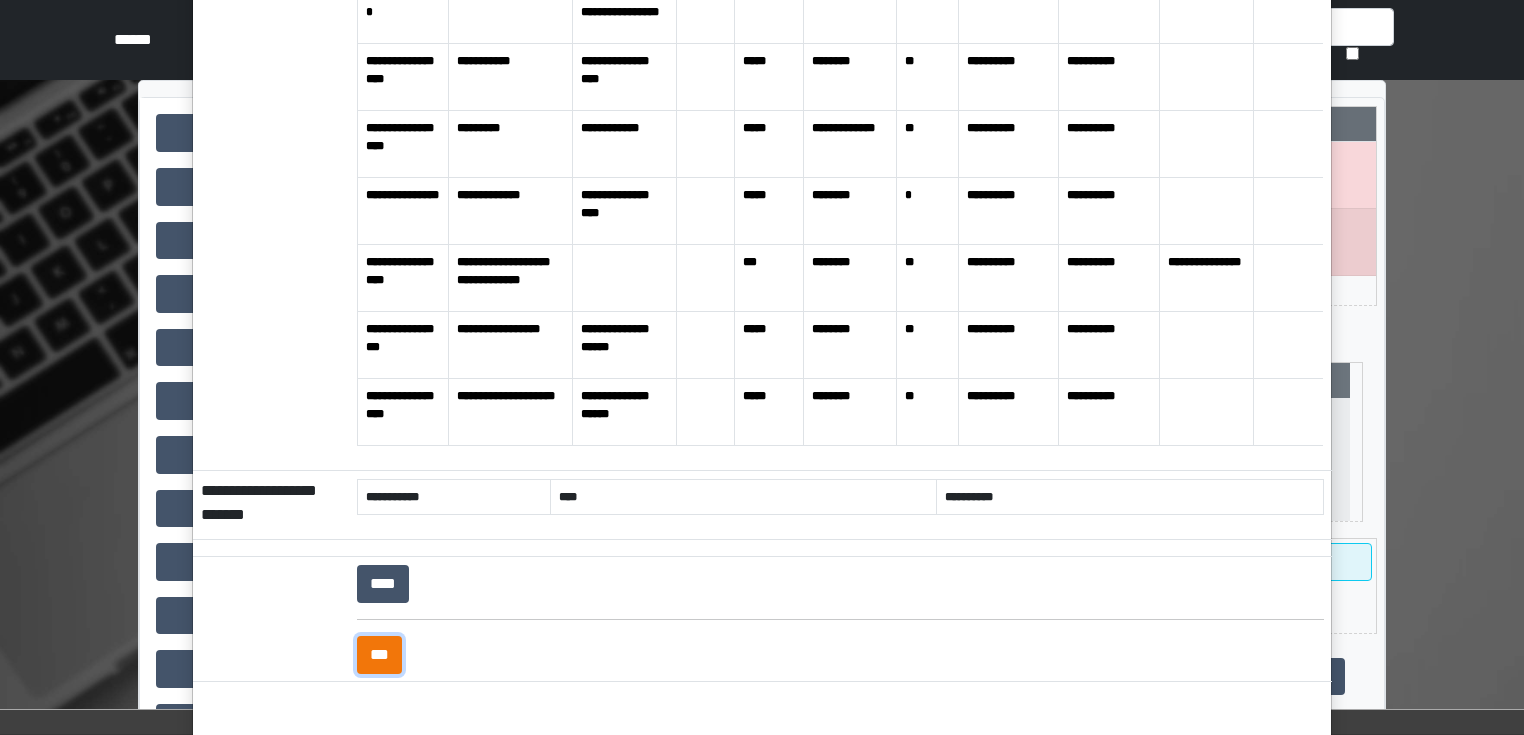 click on "***" at bounding box center [379, 655] 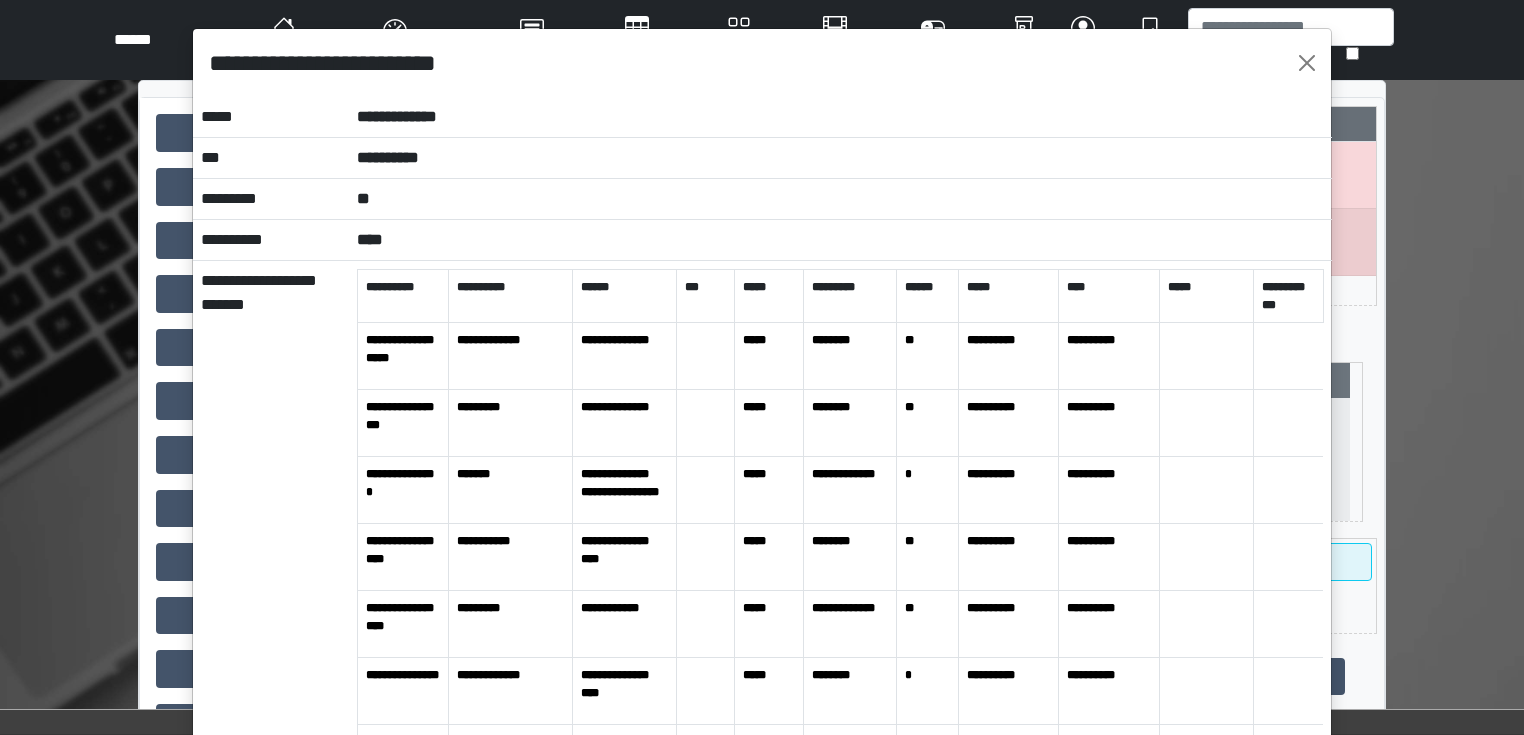 scroll, scrollTop: 0, scrollLeft: 0, axis: both 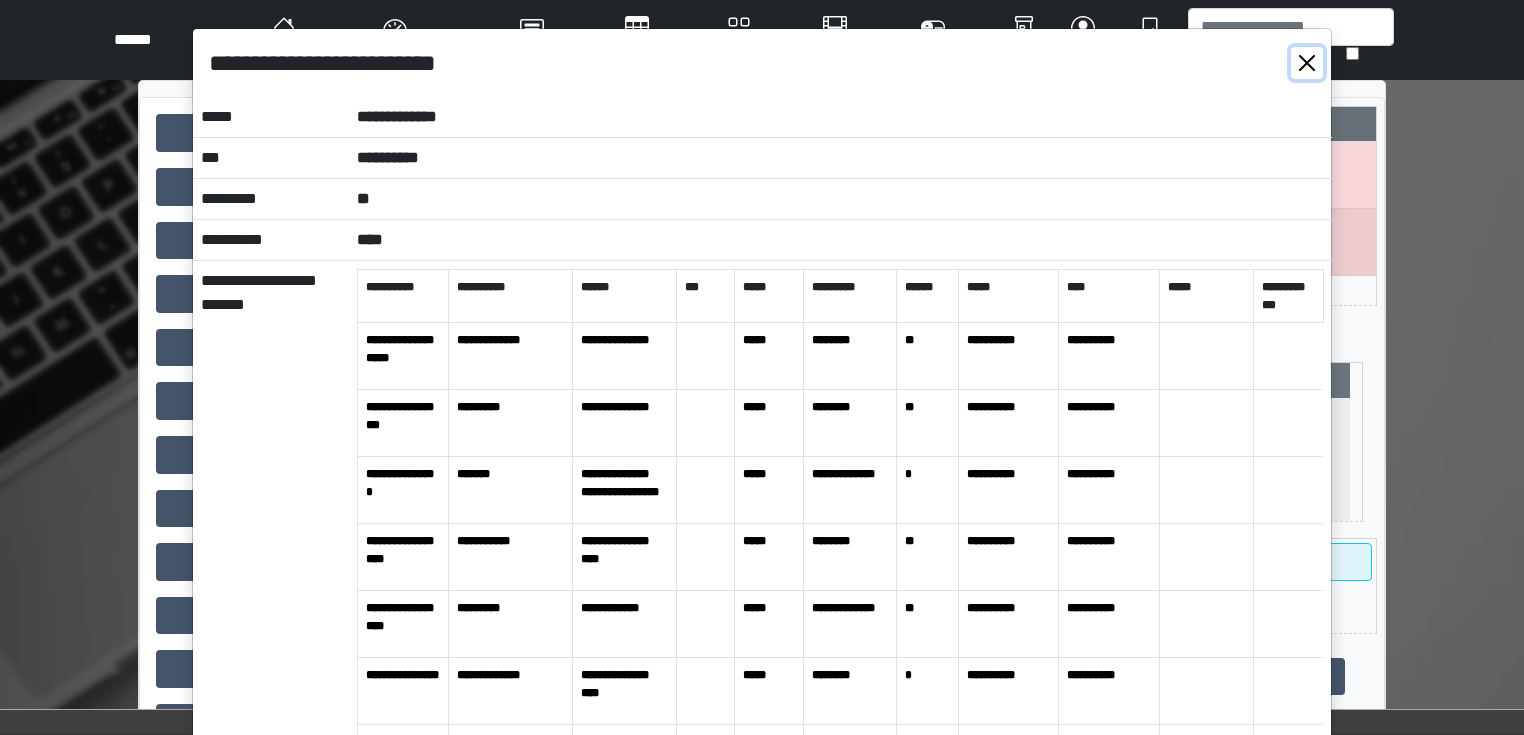 click at bounding box center (1307, 63) 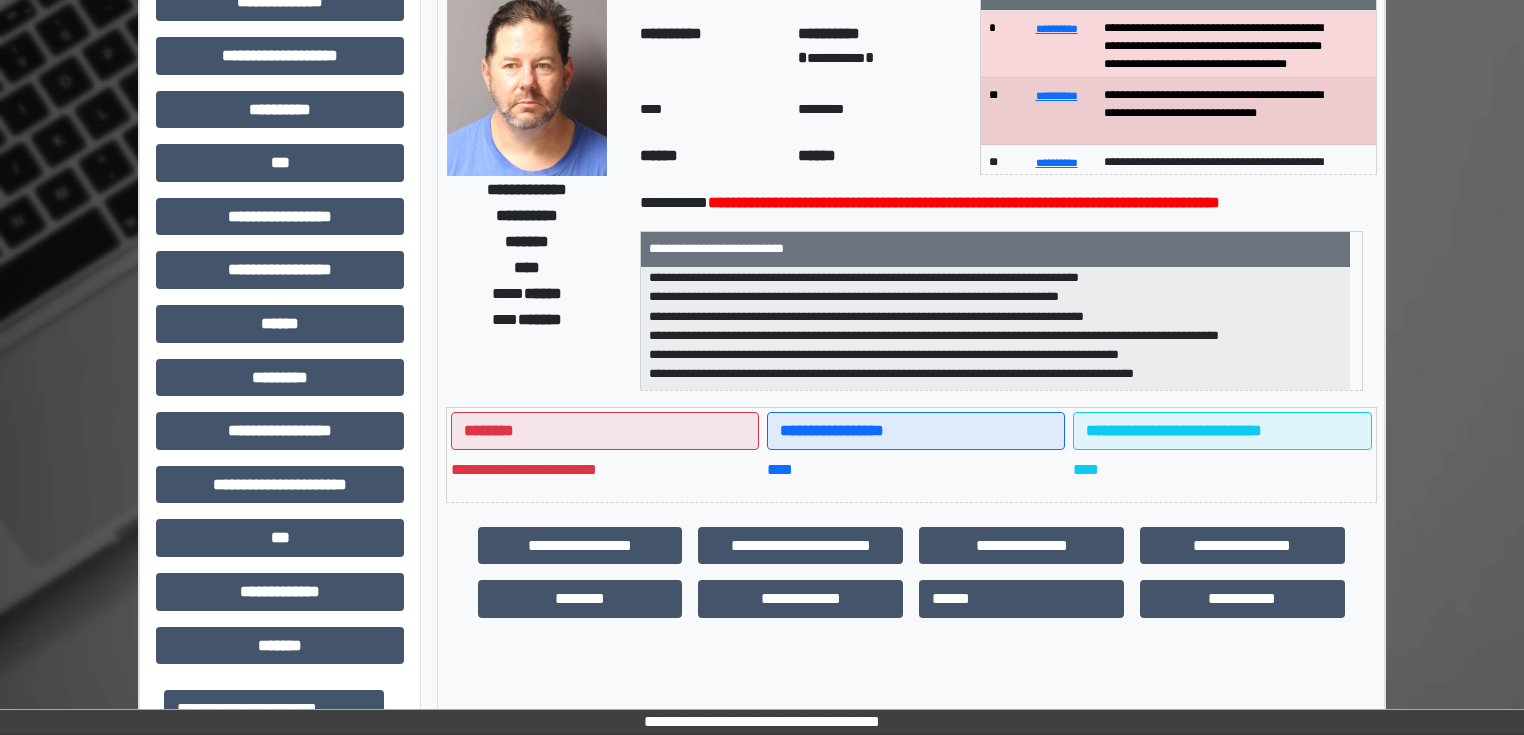scroll, scrollTop: 240, scrollLeft: 0, axis: vertical 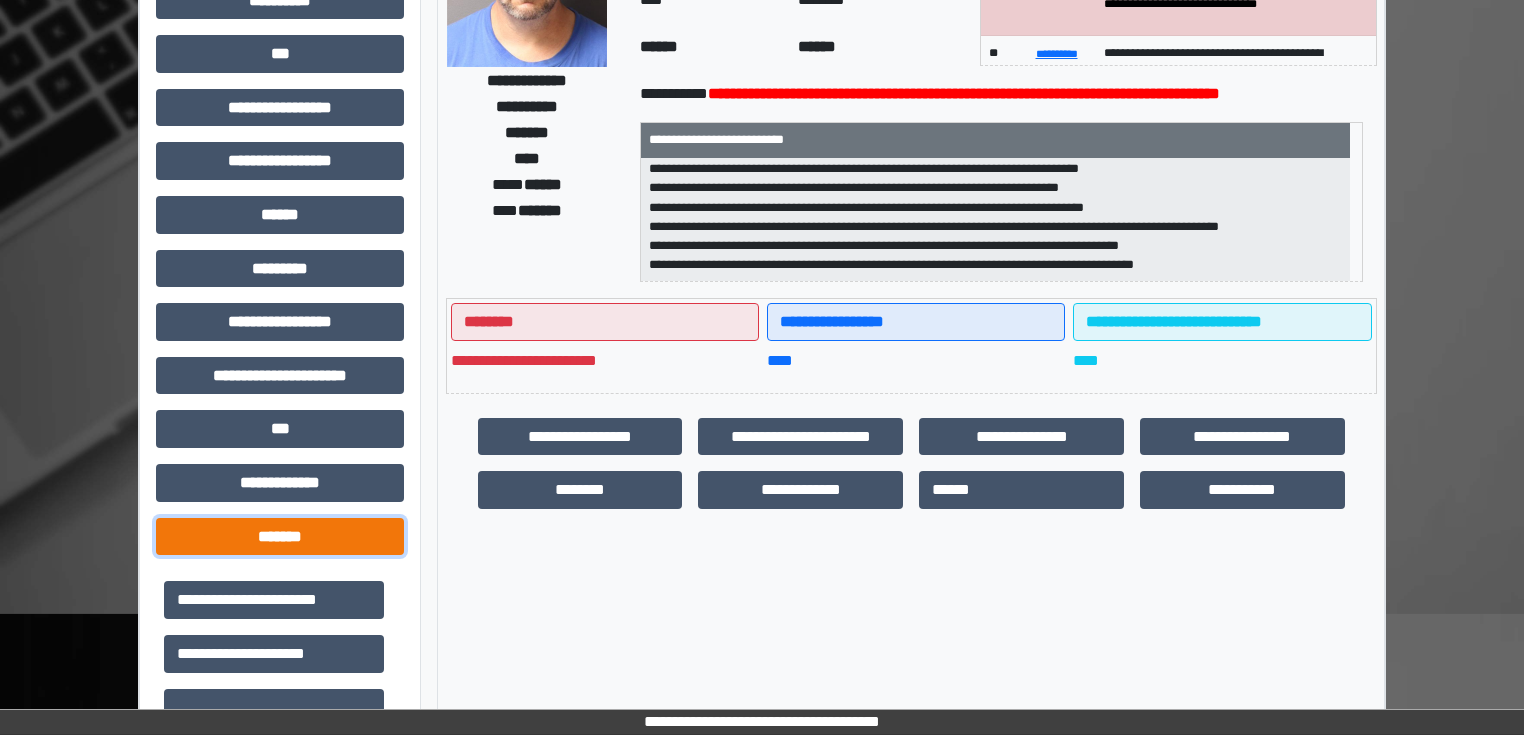 click on "*******" at bounding box center (280, 537) 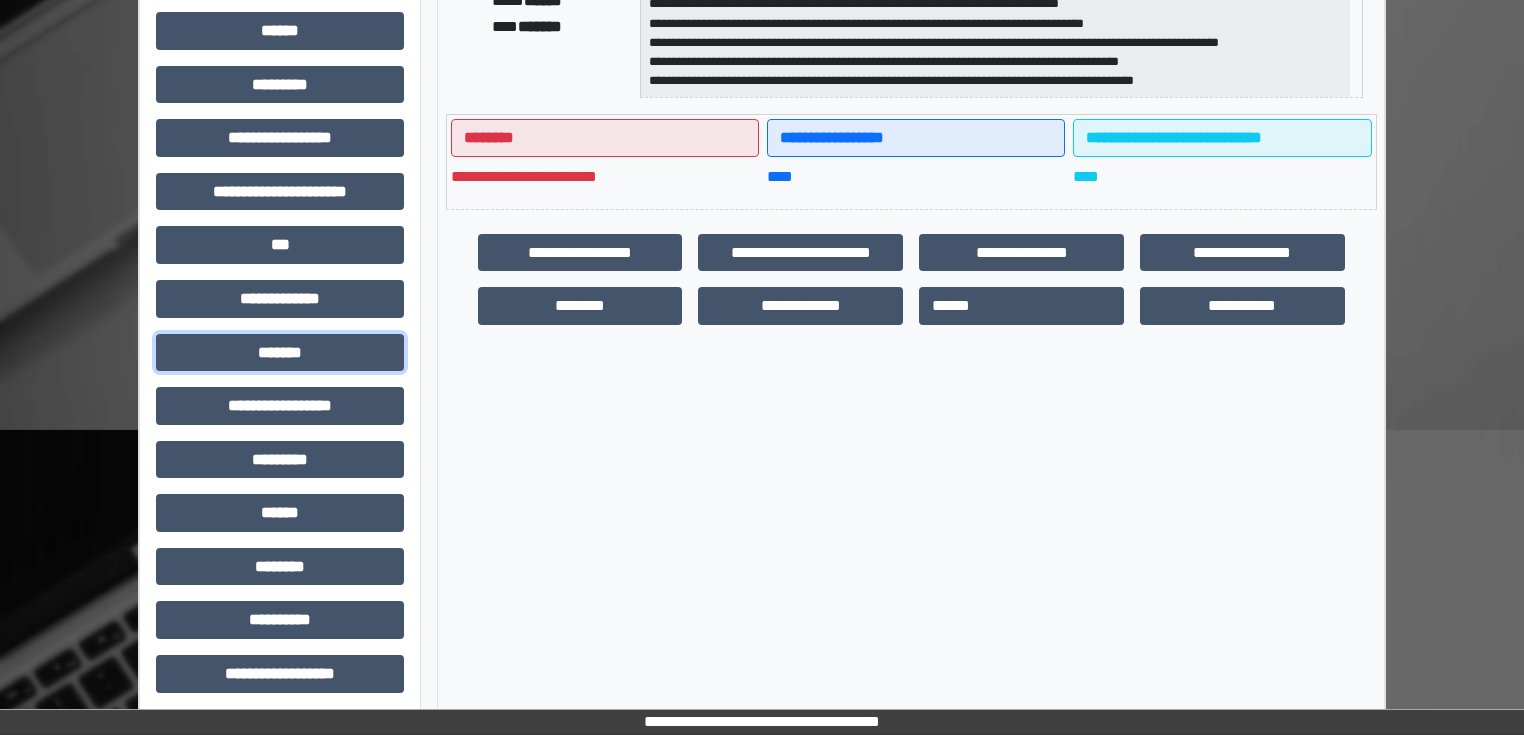scroll, scrollTop: 431, scrollLeft: 0, axis: vertical 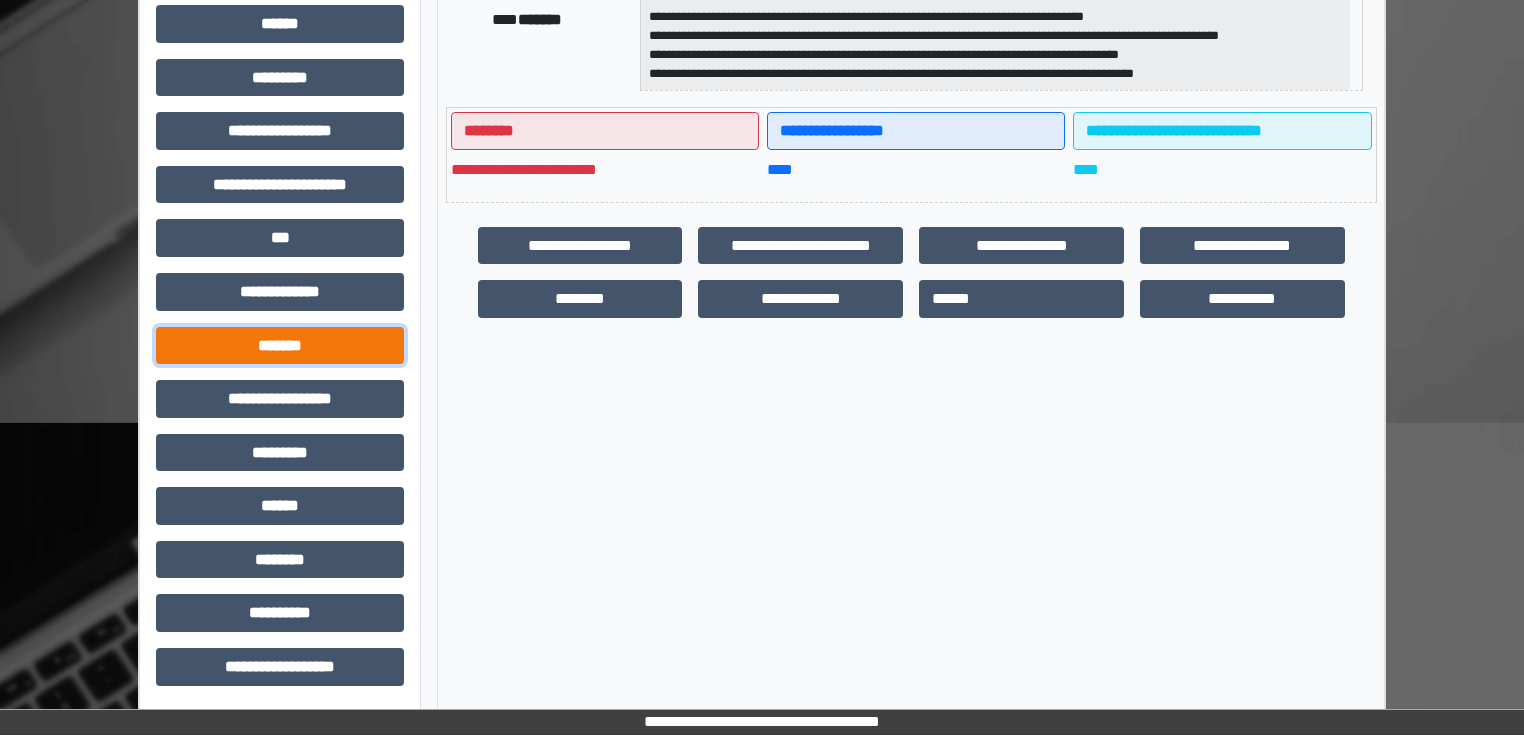 click on "*******" at bounding box center [280, 346] 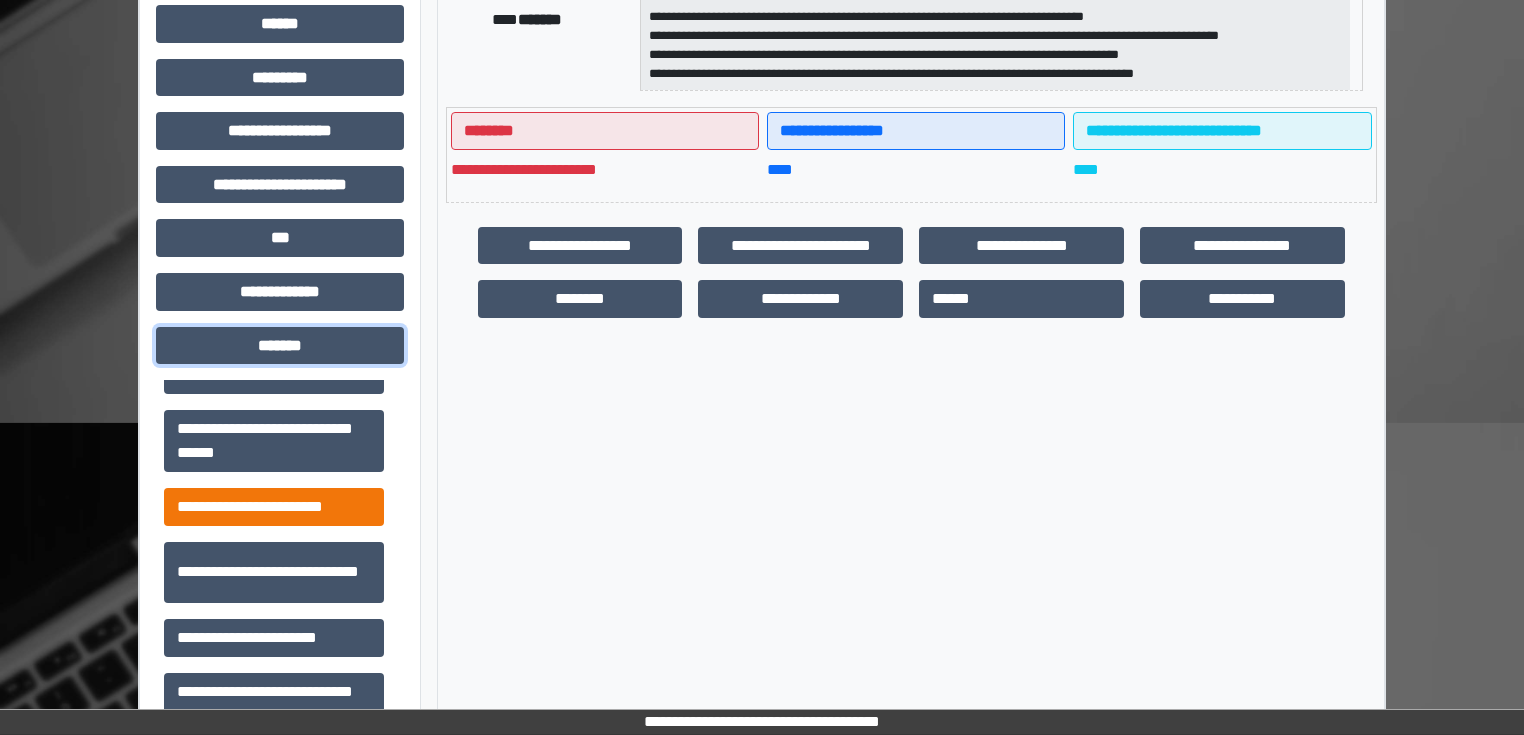scroll, scrollTop: 912, scrollLeft: 0, axis: vertical 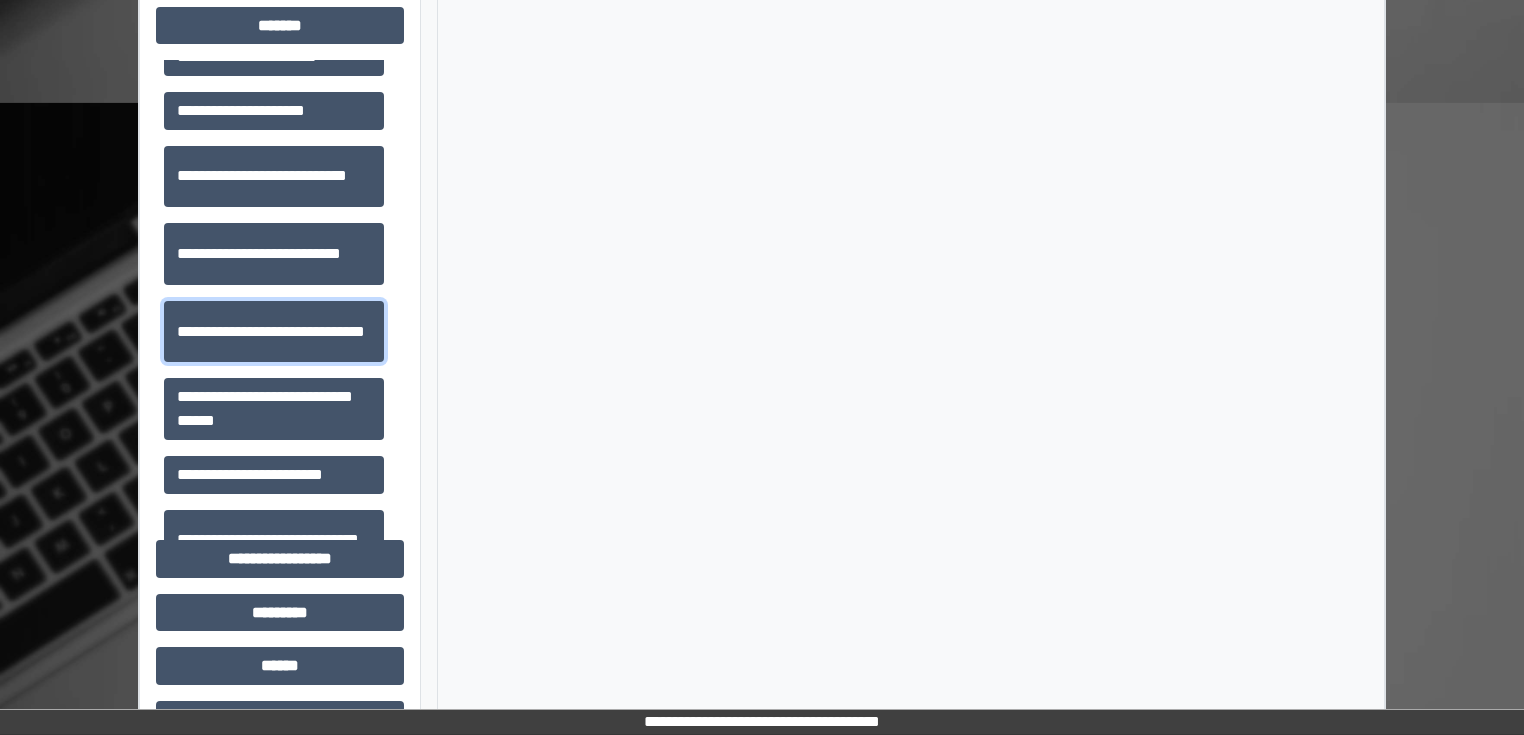 click on "**********" at bounding box center (274, 332) 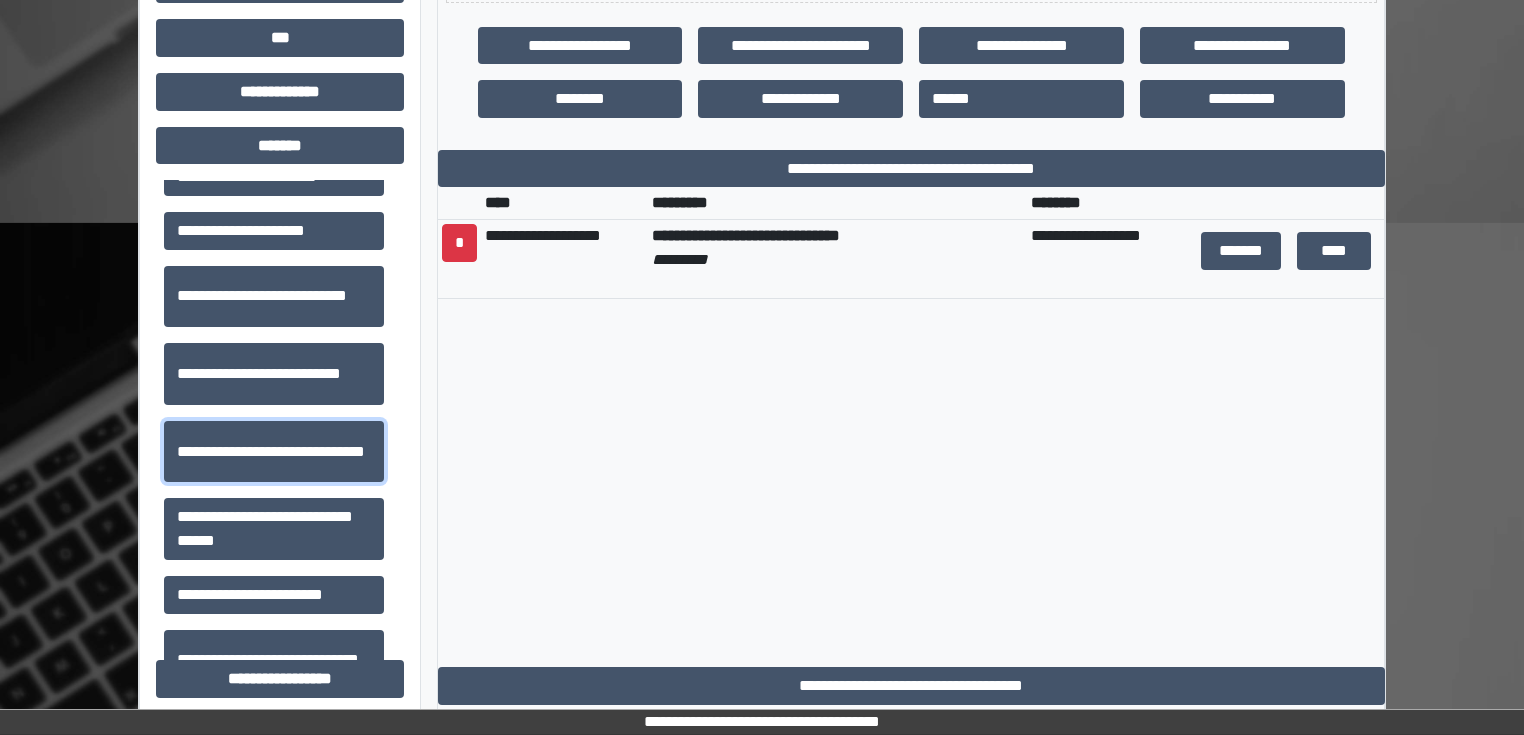 scroll, scrollTop: 591, scrollLeft: 0, axis: vertical 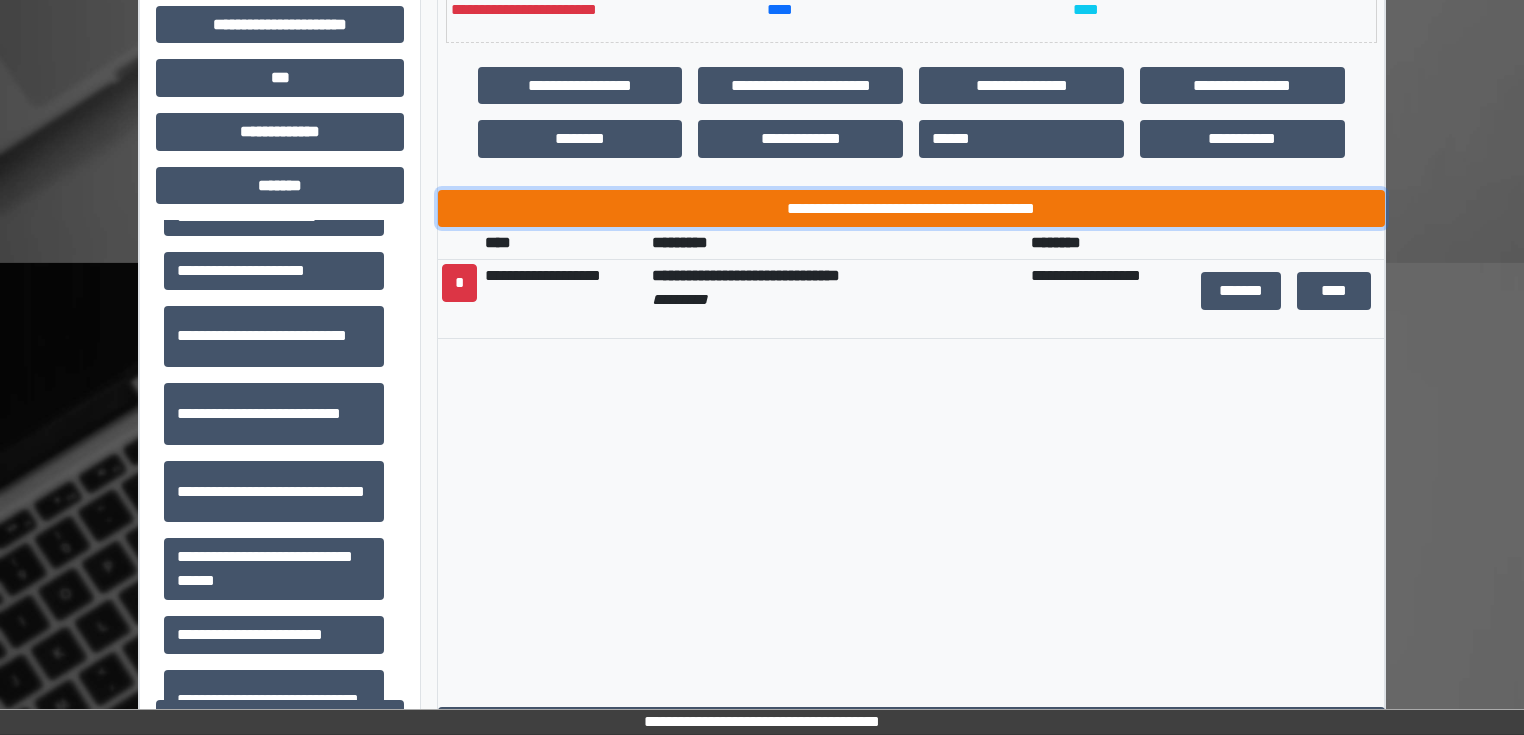 click on "**********" at bounding box center [911, 209] 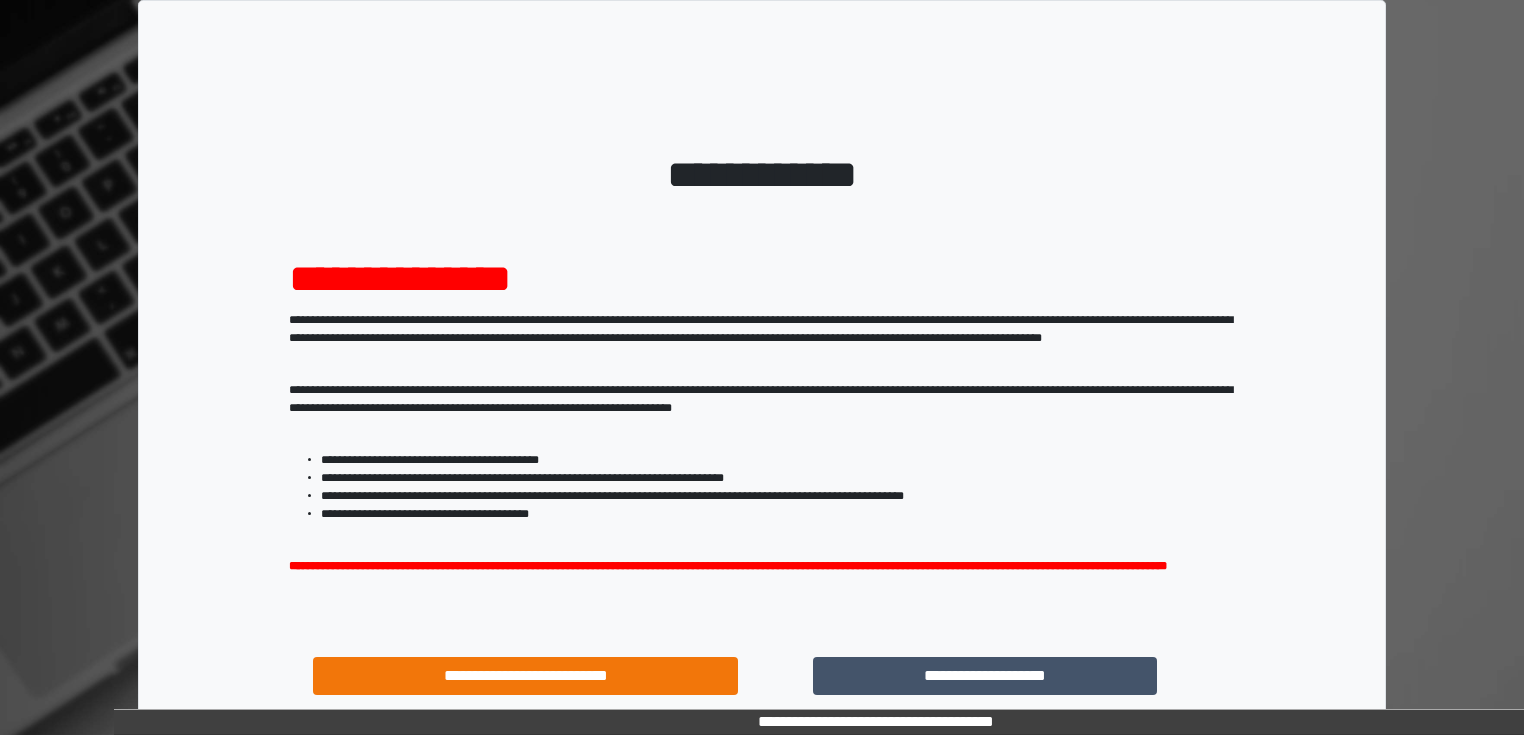 scroll, scrollTop: 0, scrollLeft: 0, axis: both 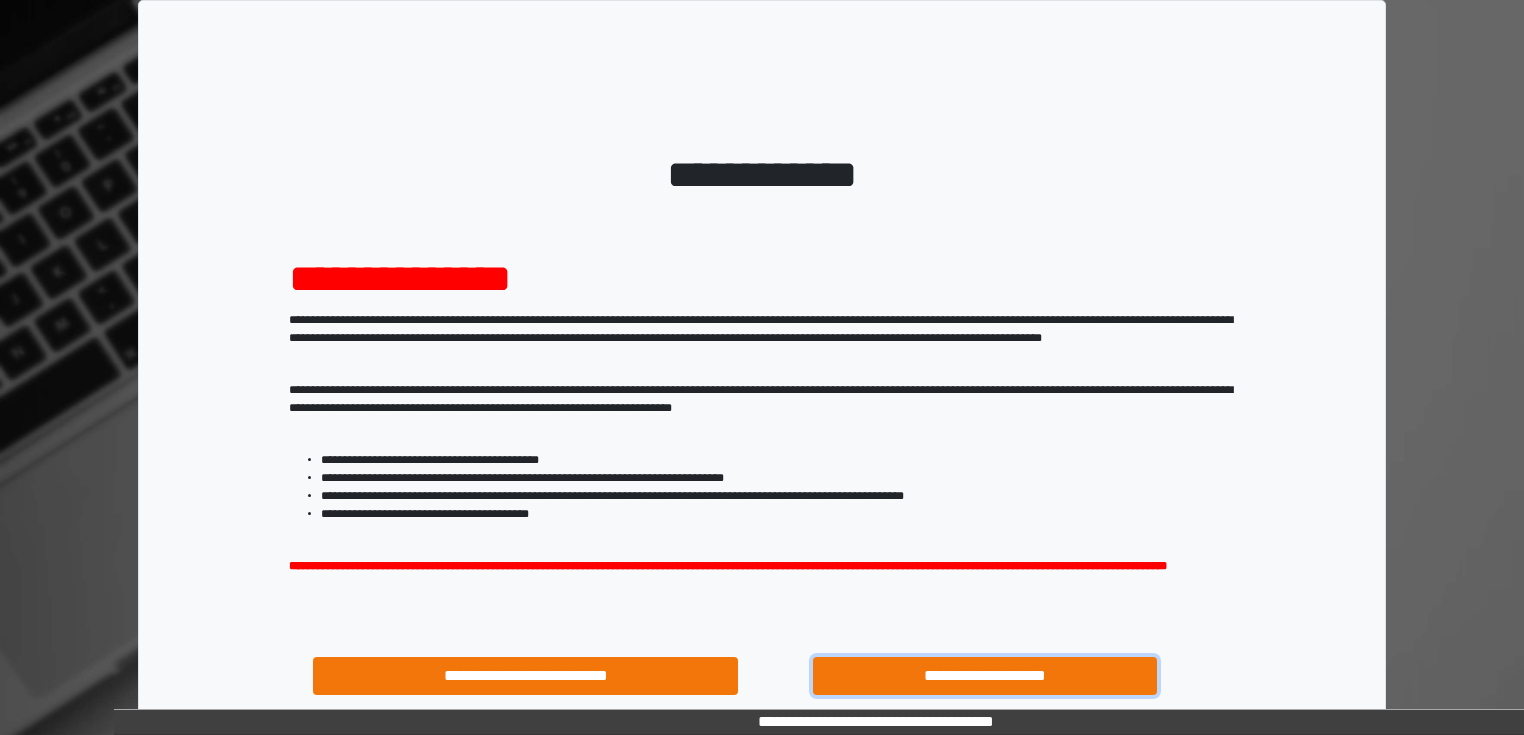click on "**********" at bounding box center (985, 676) 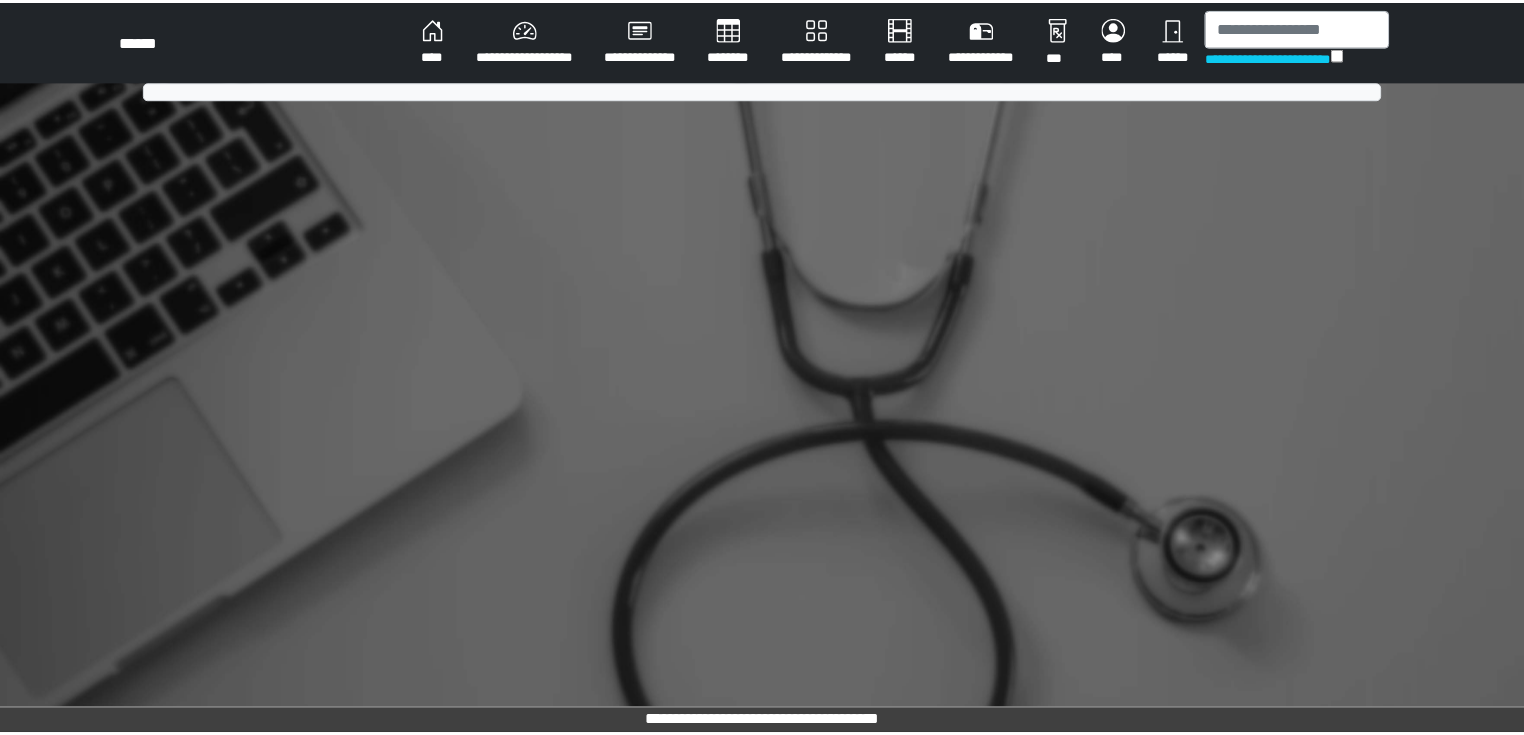 scroll, scrollTop: 0, scrollLeft: 0, axis: both 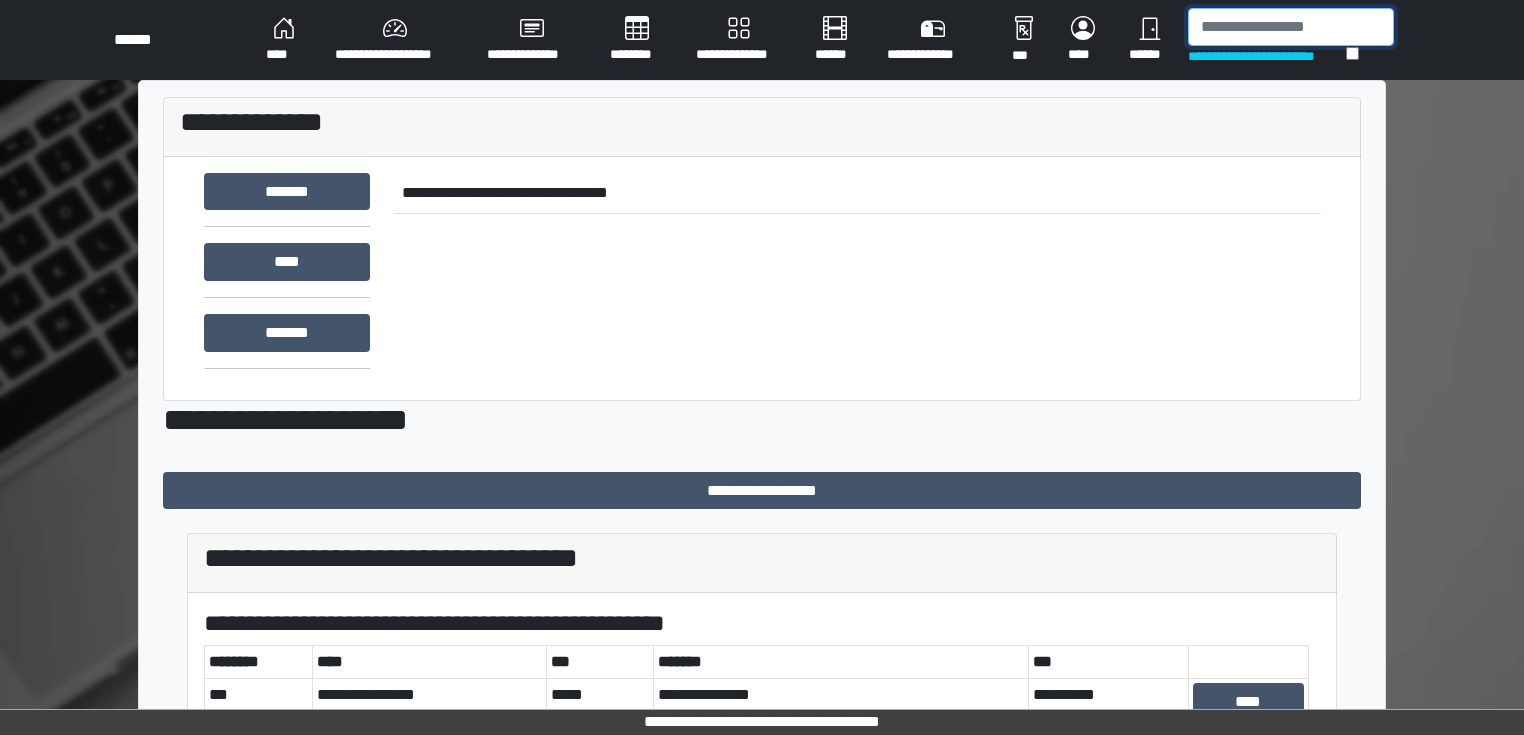 click at bounding box center (1291, 27) 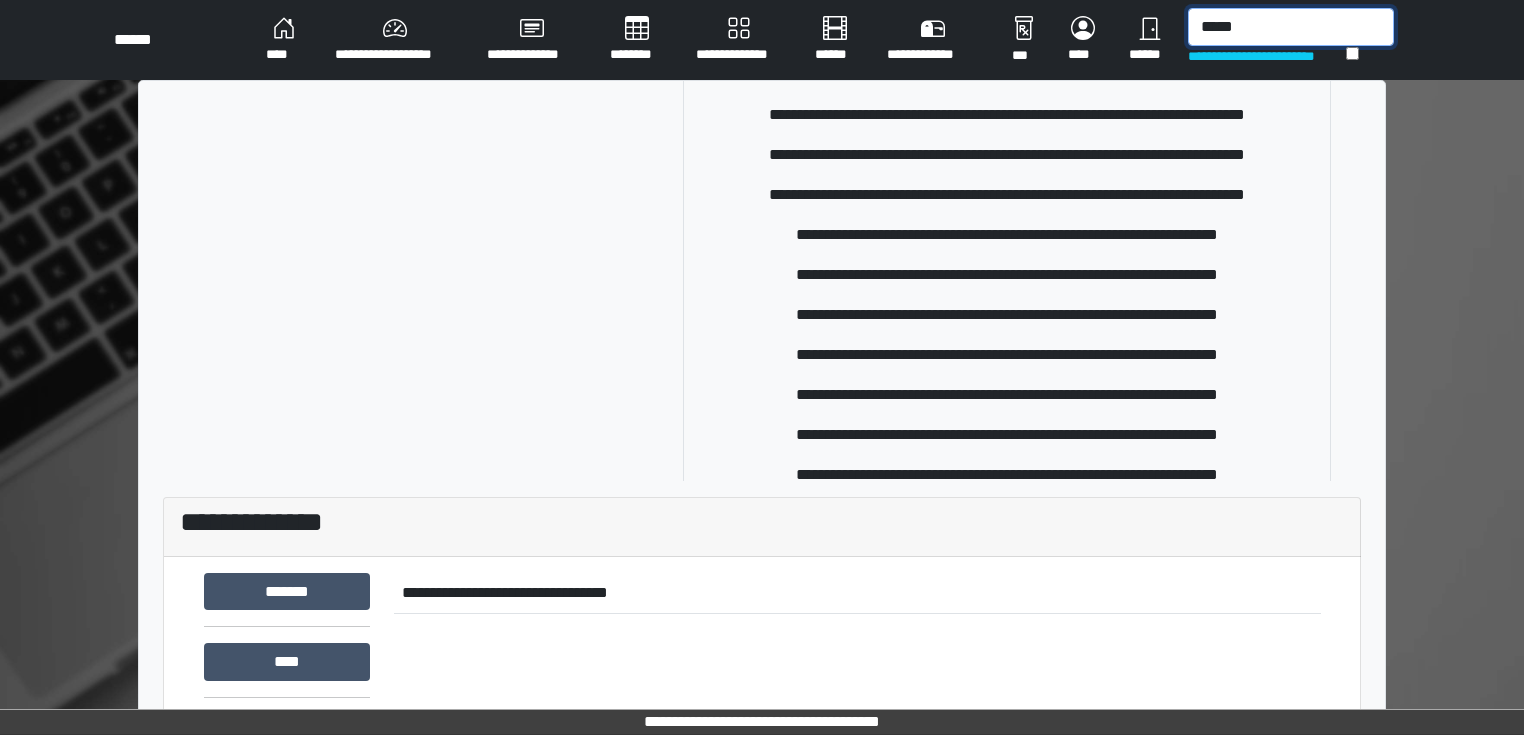 scroll, scrollTop: 560, scrollLeft: 0, axis: vertical 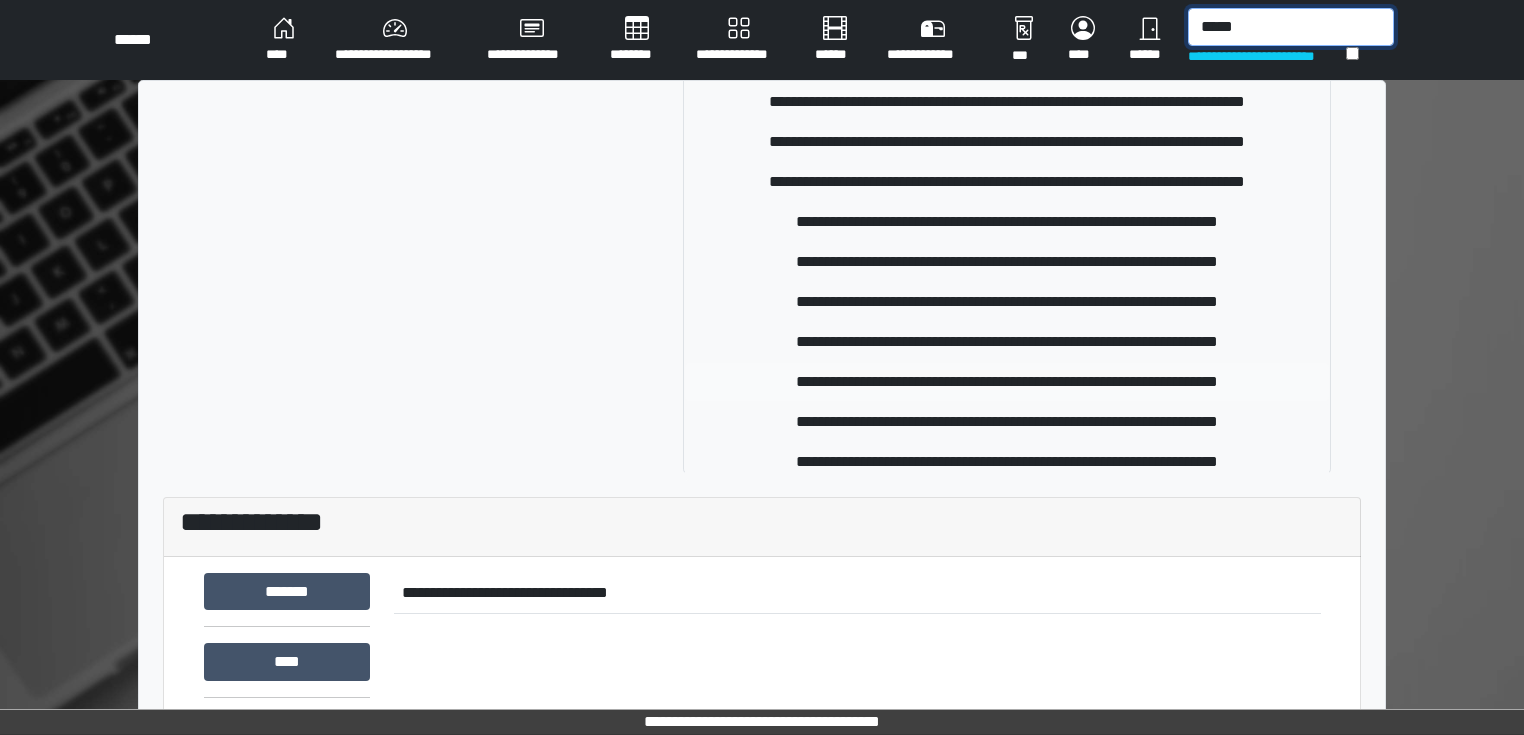 type on "*****" 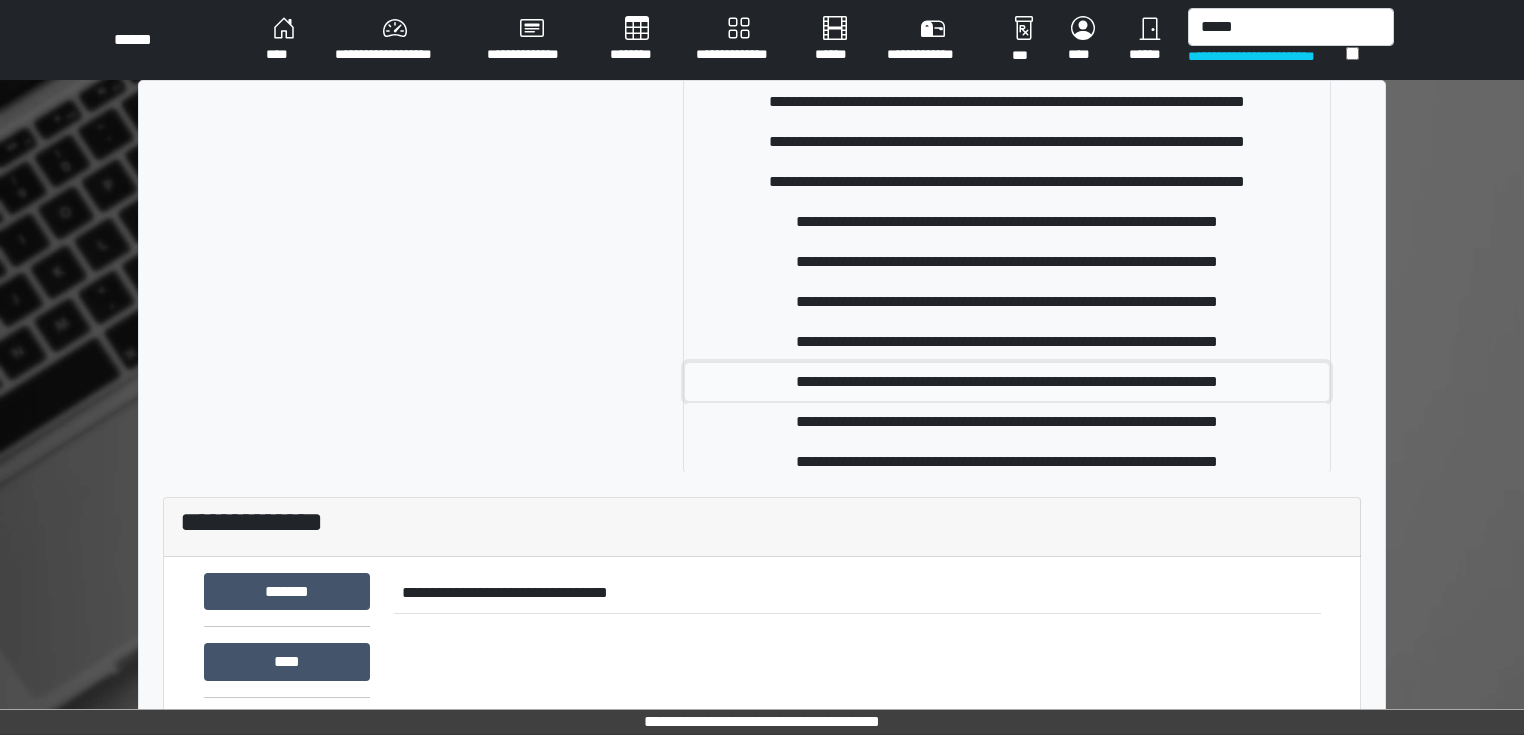 click on "**********" at bounding box center (1007, 382) 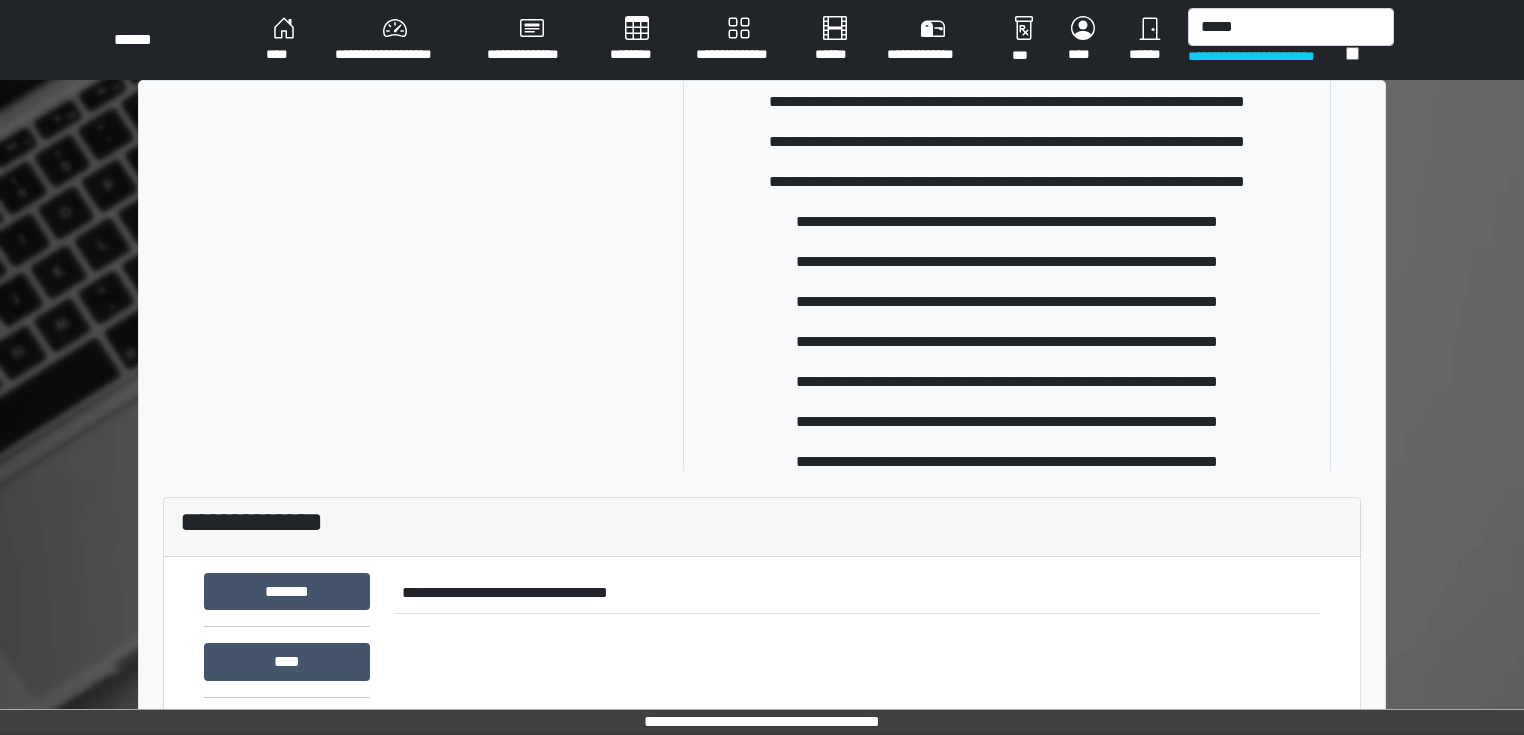 type 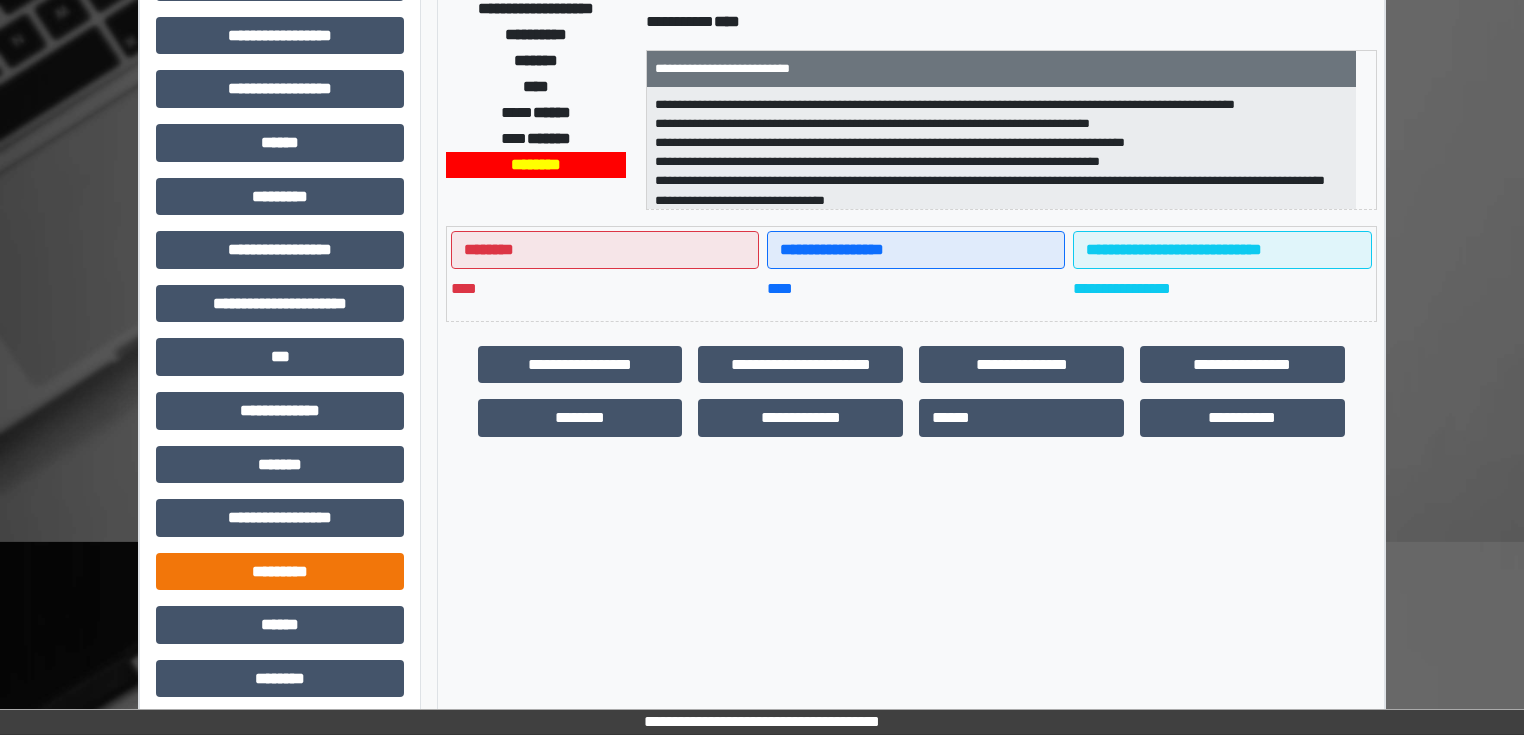 scroll, scrollTop: 320, scrollLeft: 0, axis: vertical 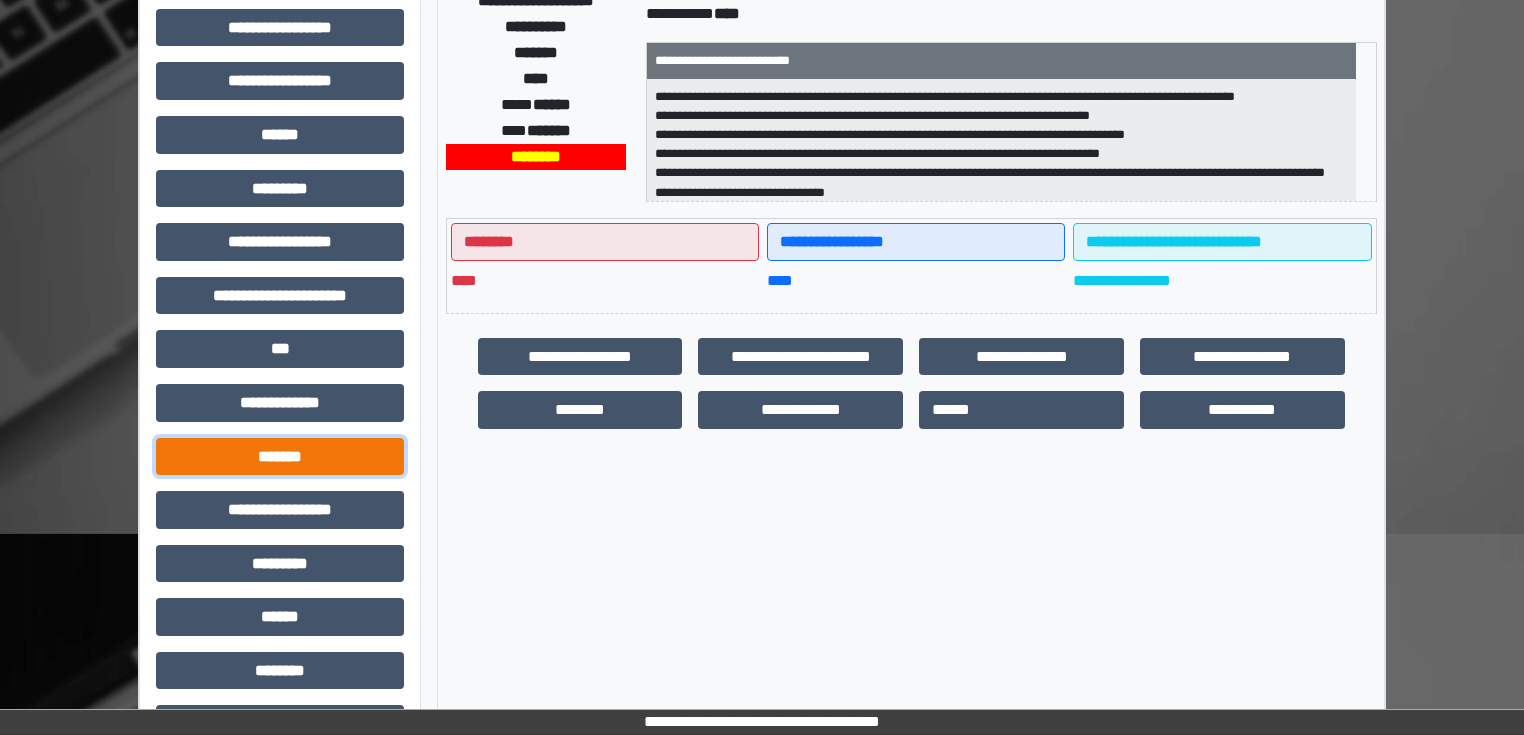click on "*******" at bounding box center [280, 457] 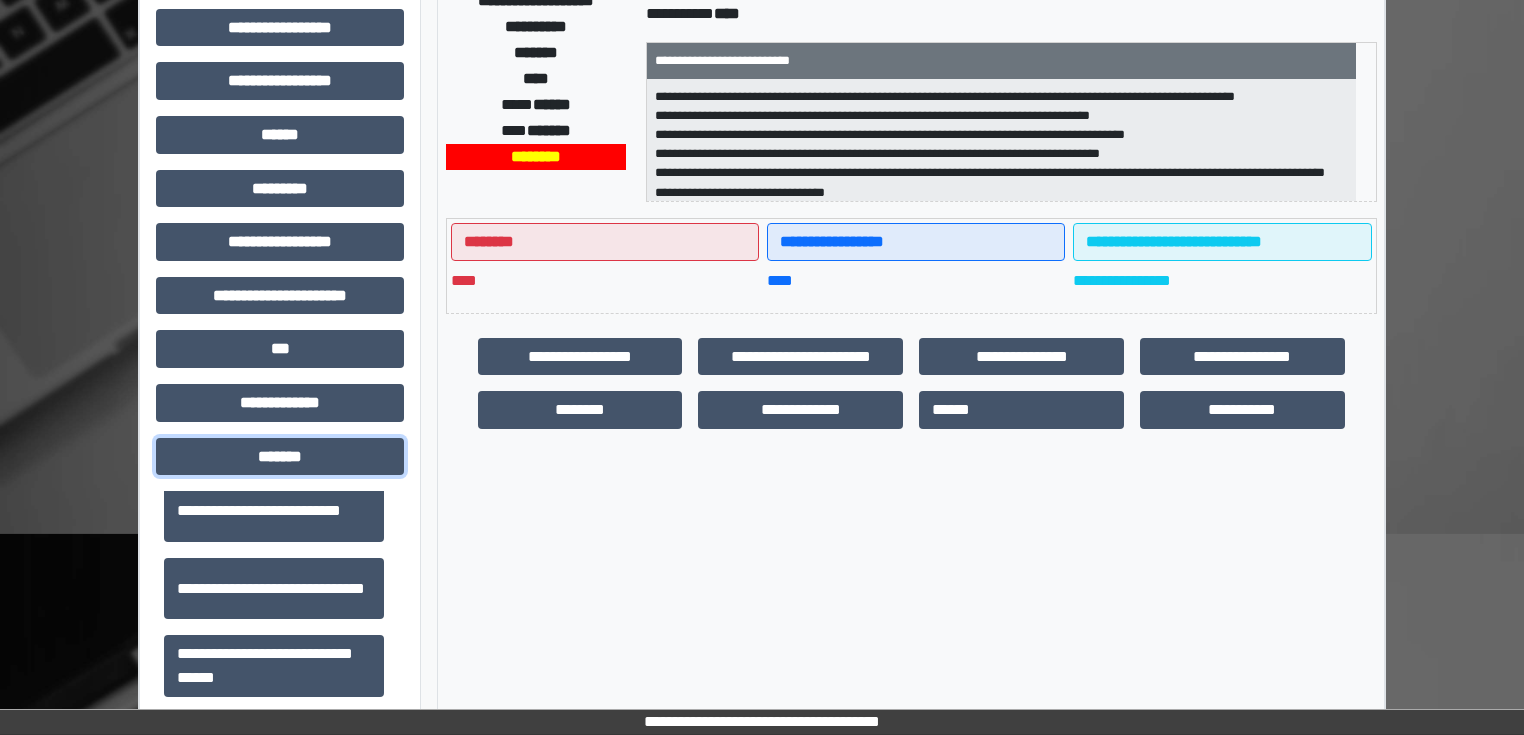scroll, scrollTop: 720, scrollLeft: 0, axis: vertical 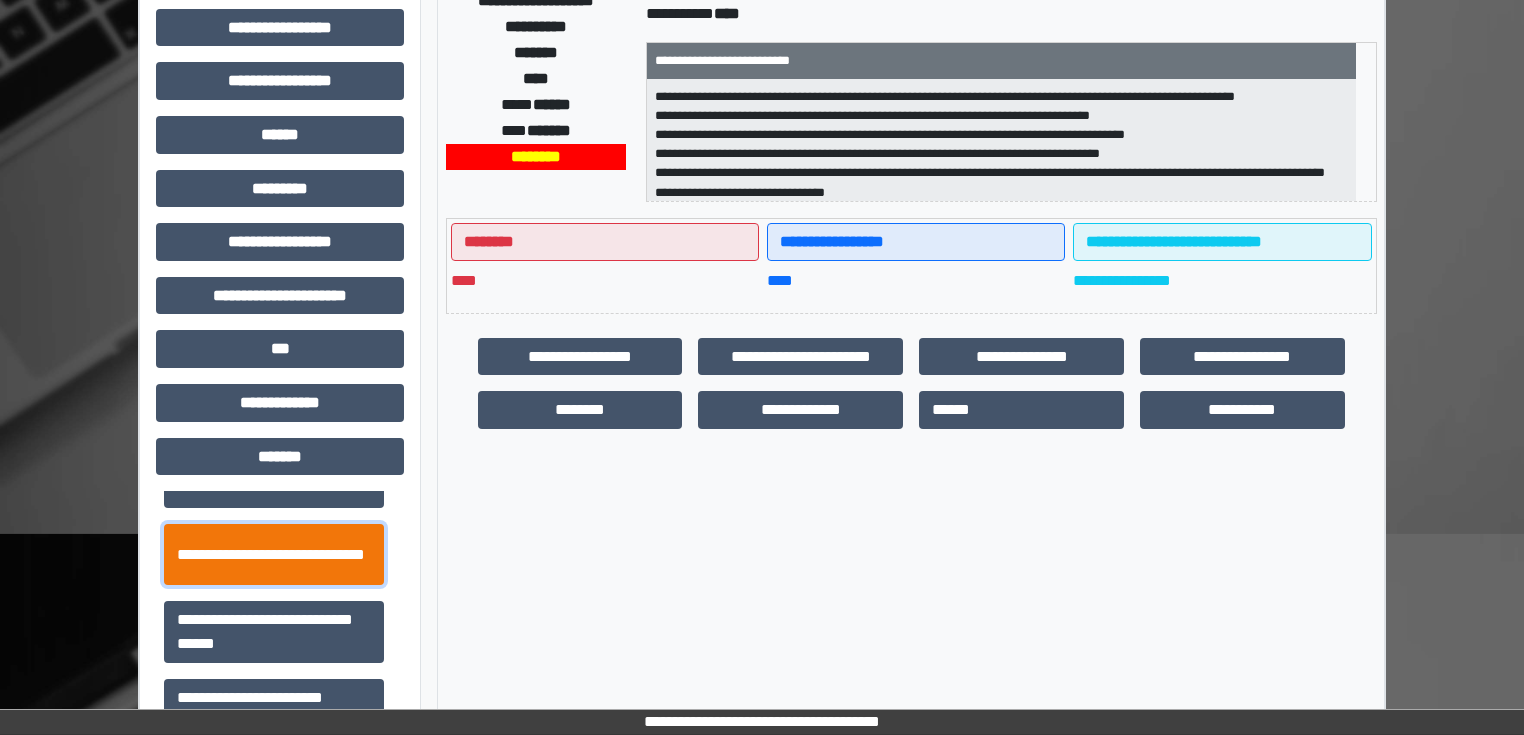 click on "**********" at bounding box center (274, 555) 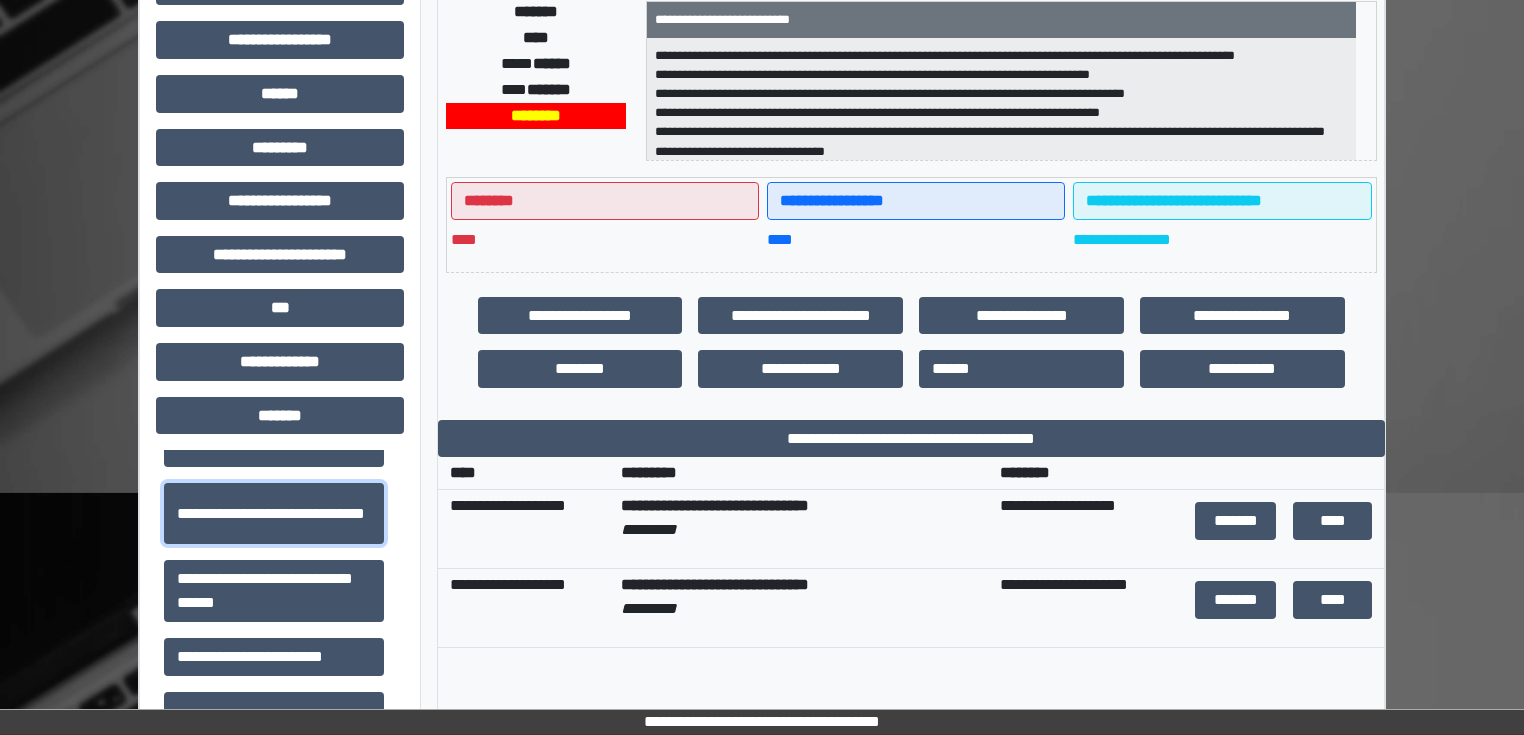 scroll, scrollTop: 400, scrollLeft: 0, axis: vertical 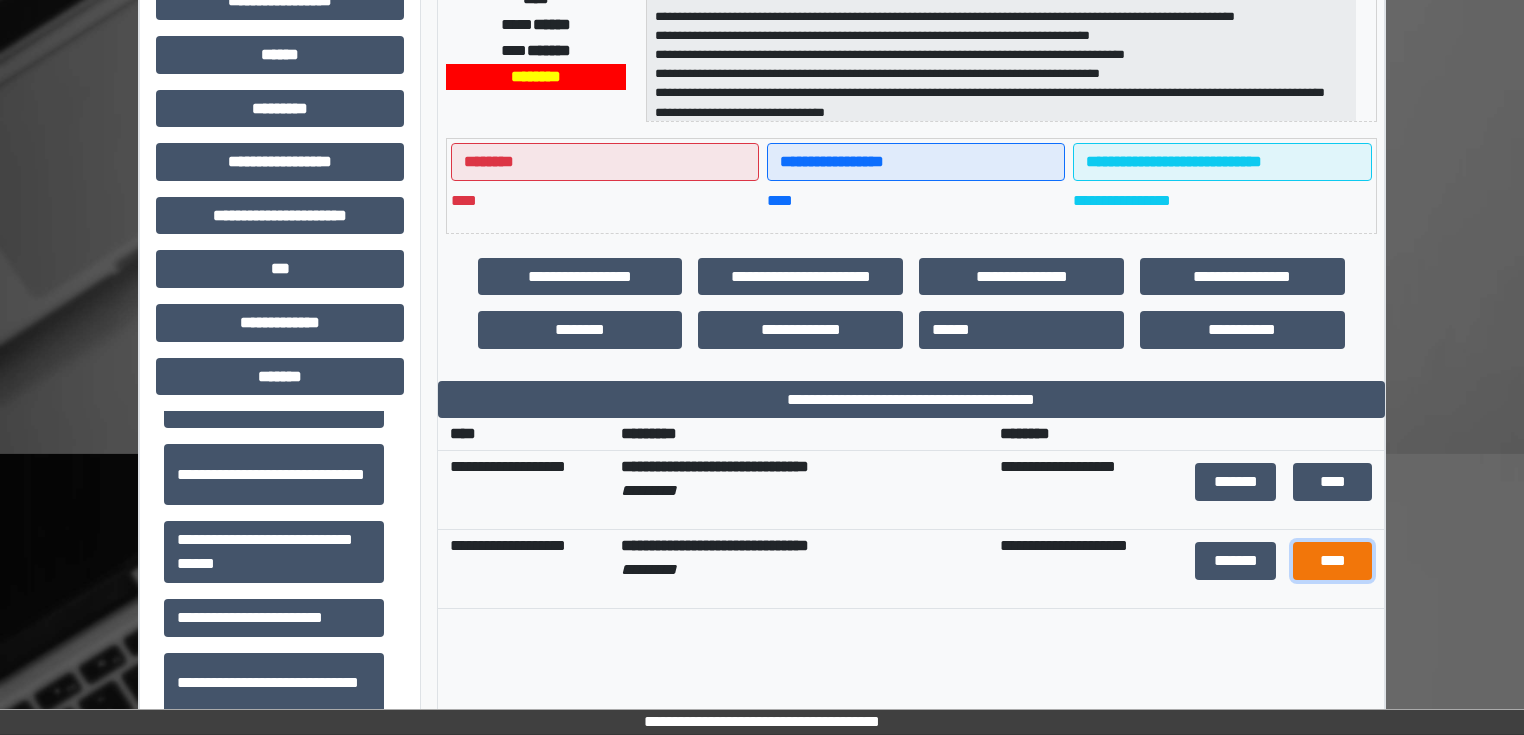 click on "****" at bounding box center (1333, 561) 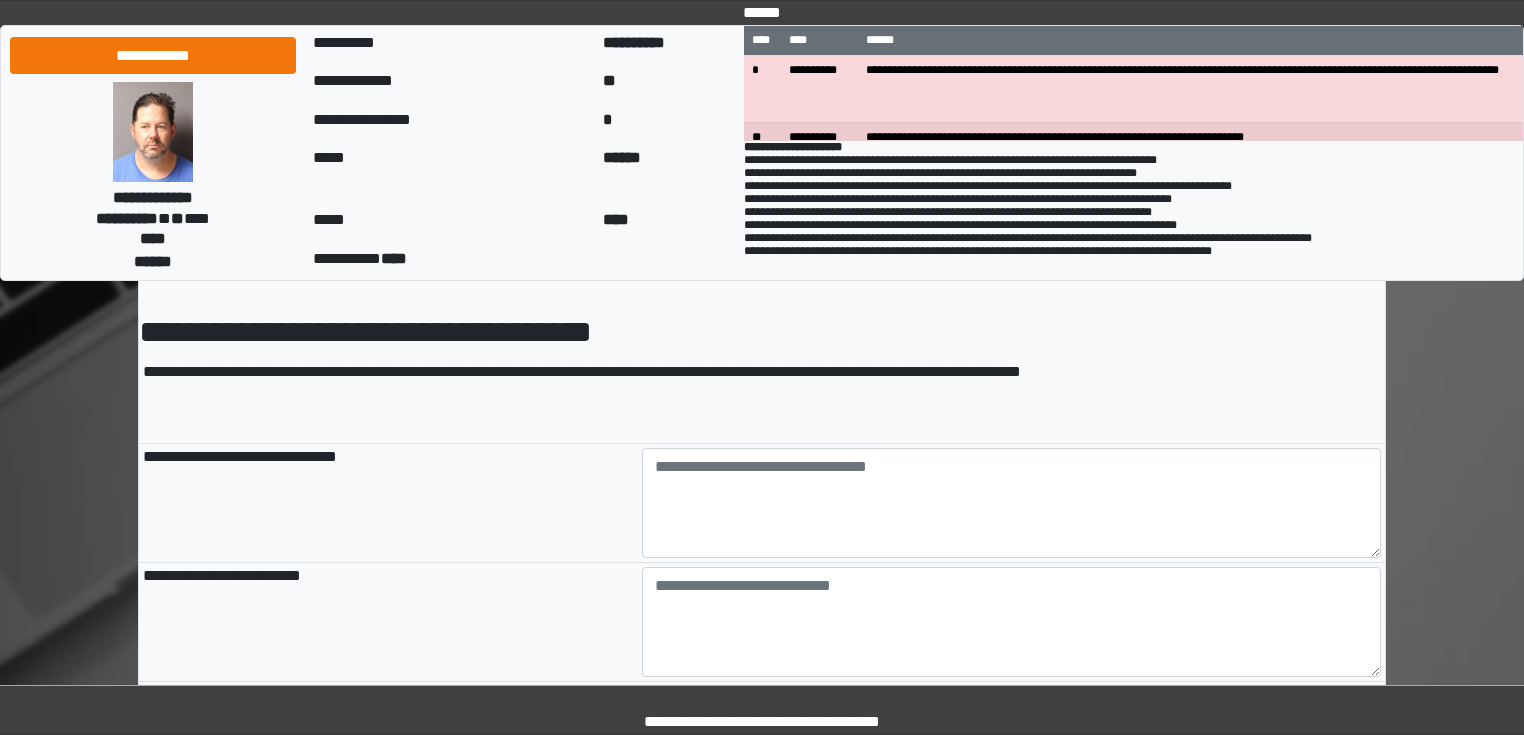 scroll, scrollTop: 80, scrollLeft: 0, axis: vertical 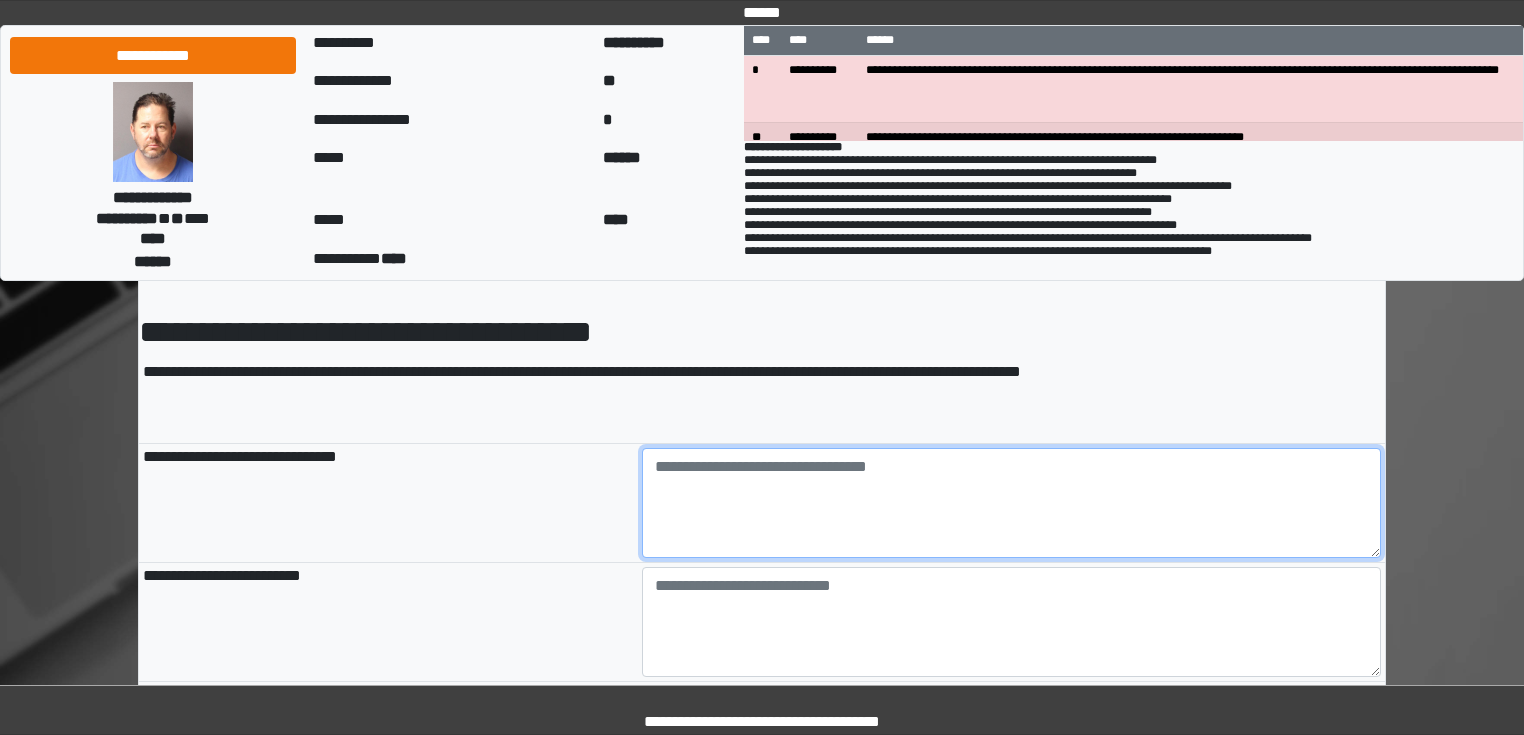 click at bounding box center [1012, 503] 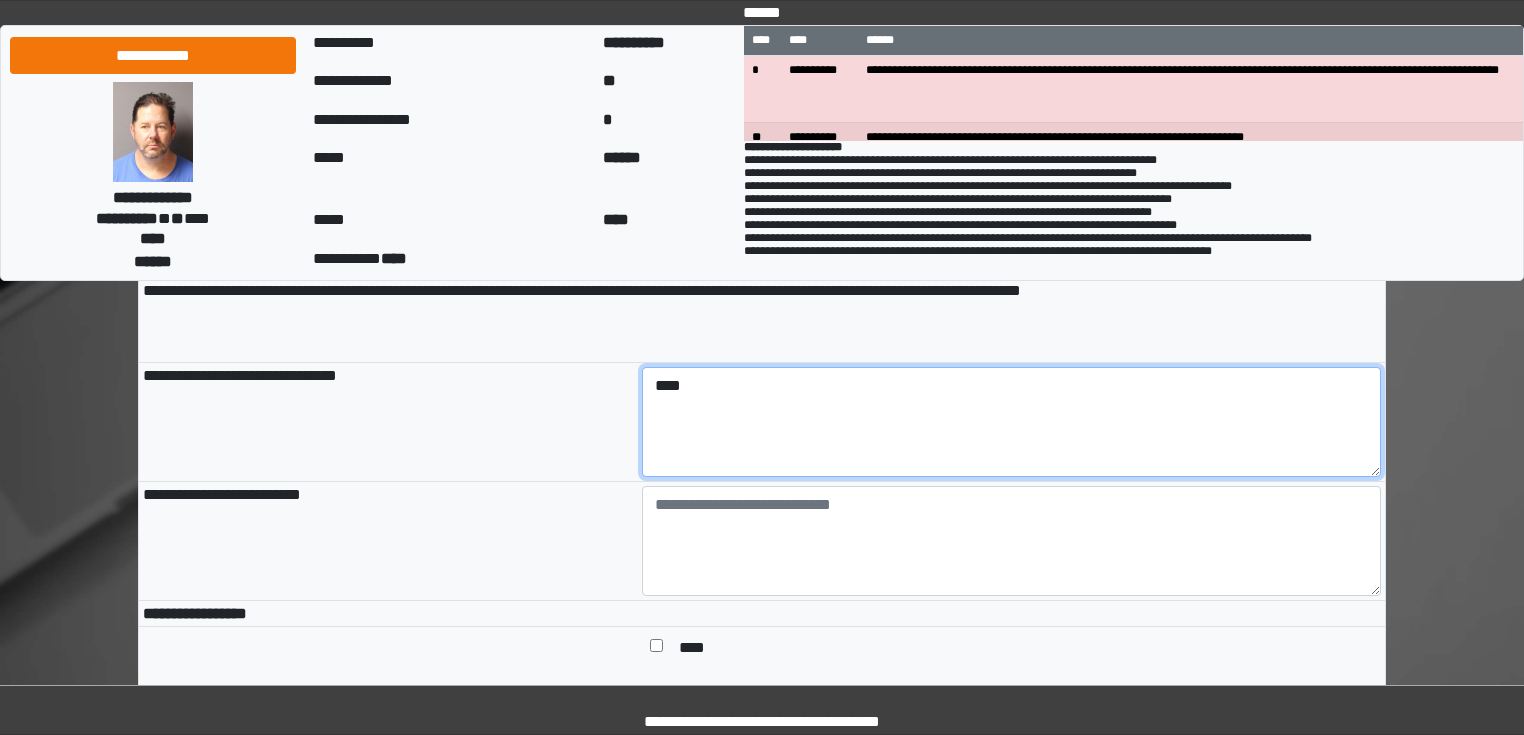 scroll, scrollTop: 160, scrollLeft: 0, axis: vertical 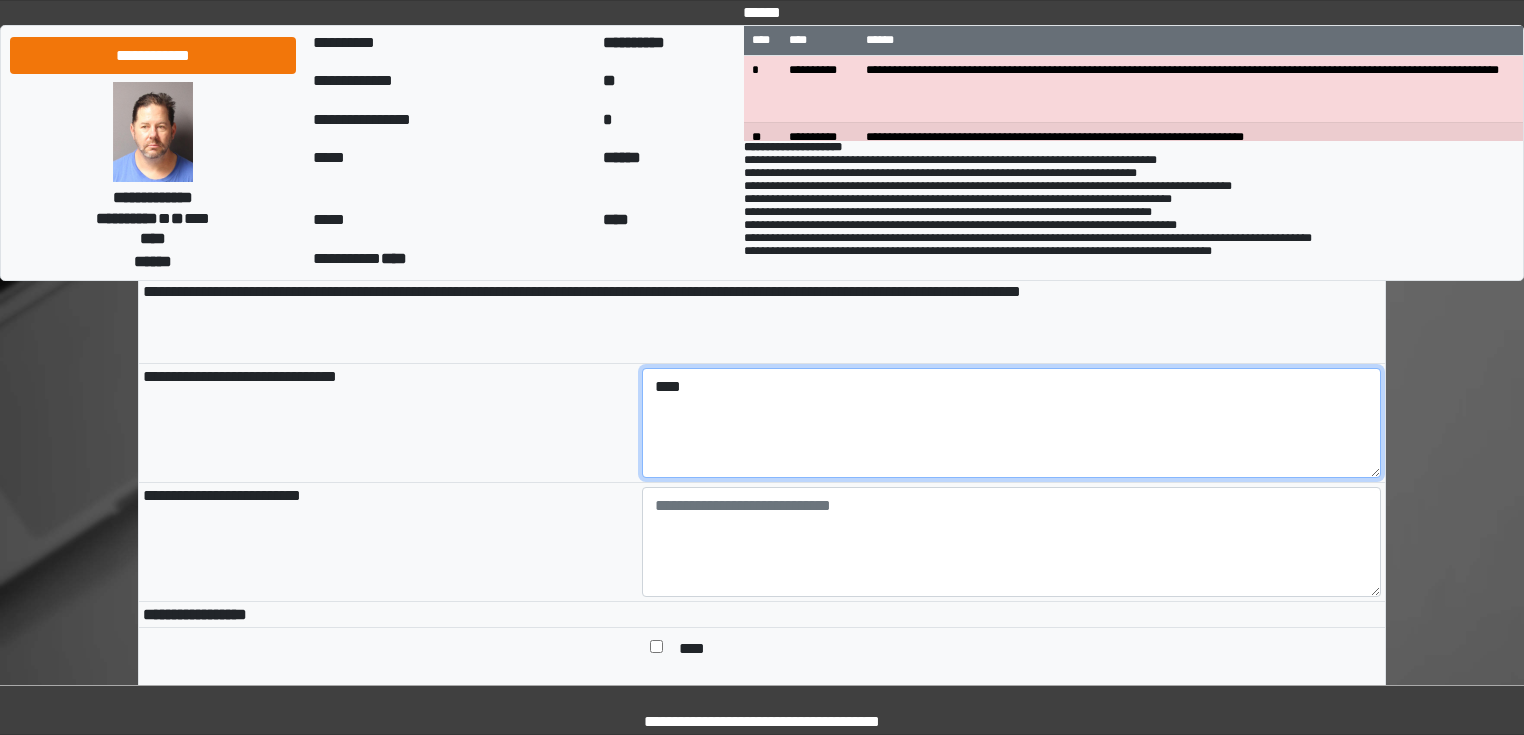 type on "****" 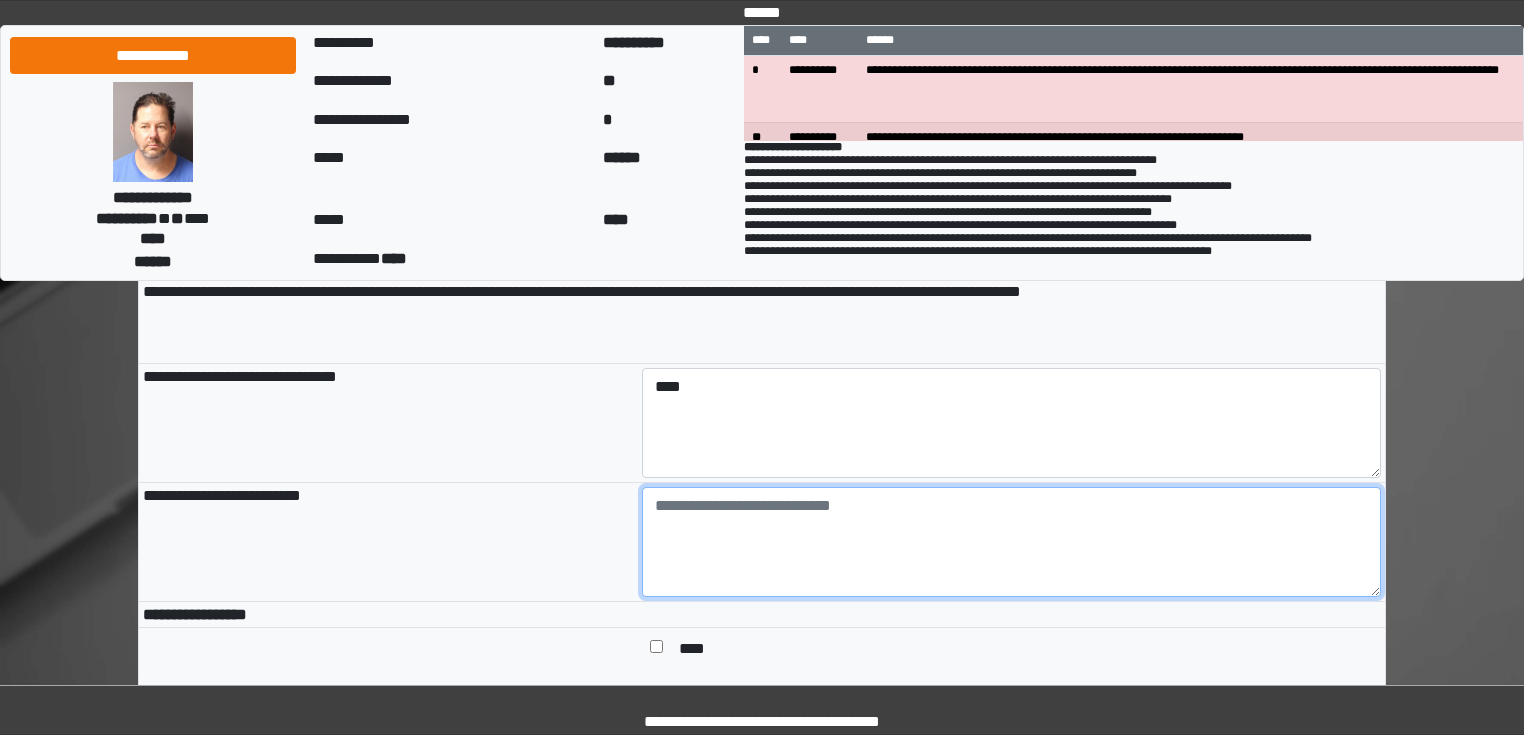 click at bounding box center [1012, 542] 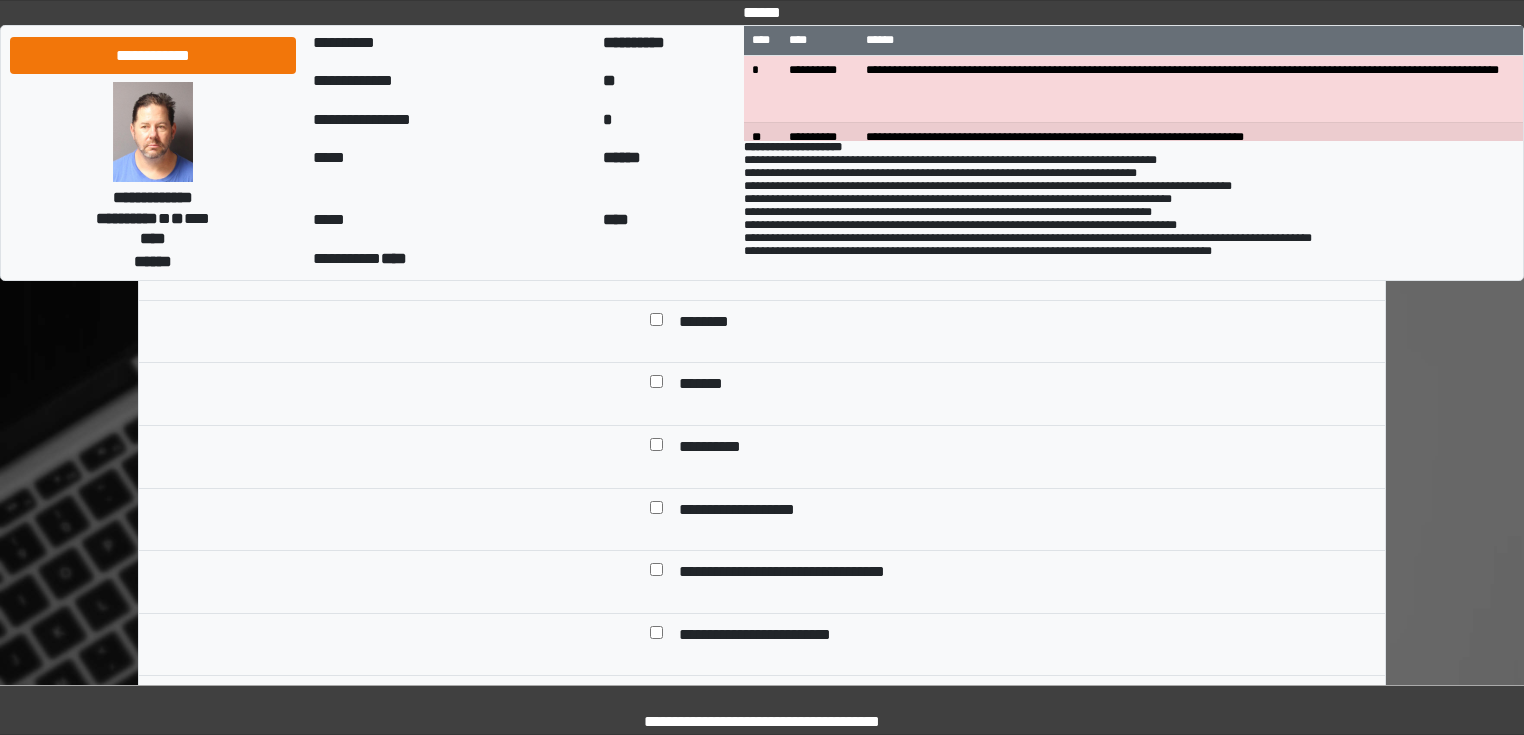 scroll, scrollTop: 640, scrollLeft: 0, axis: vertical 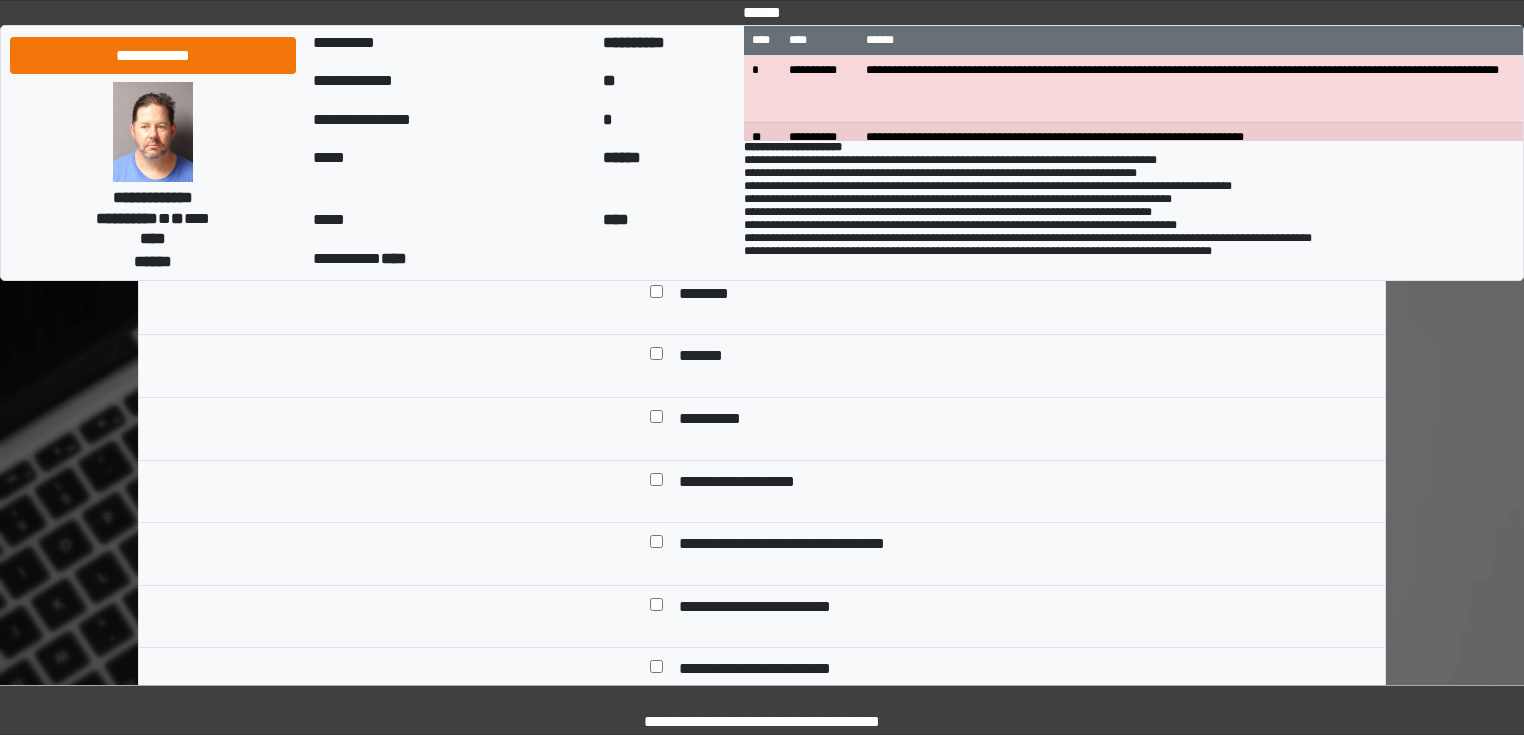 type on "****" 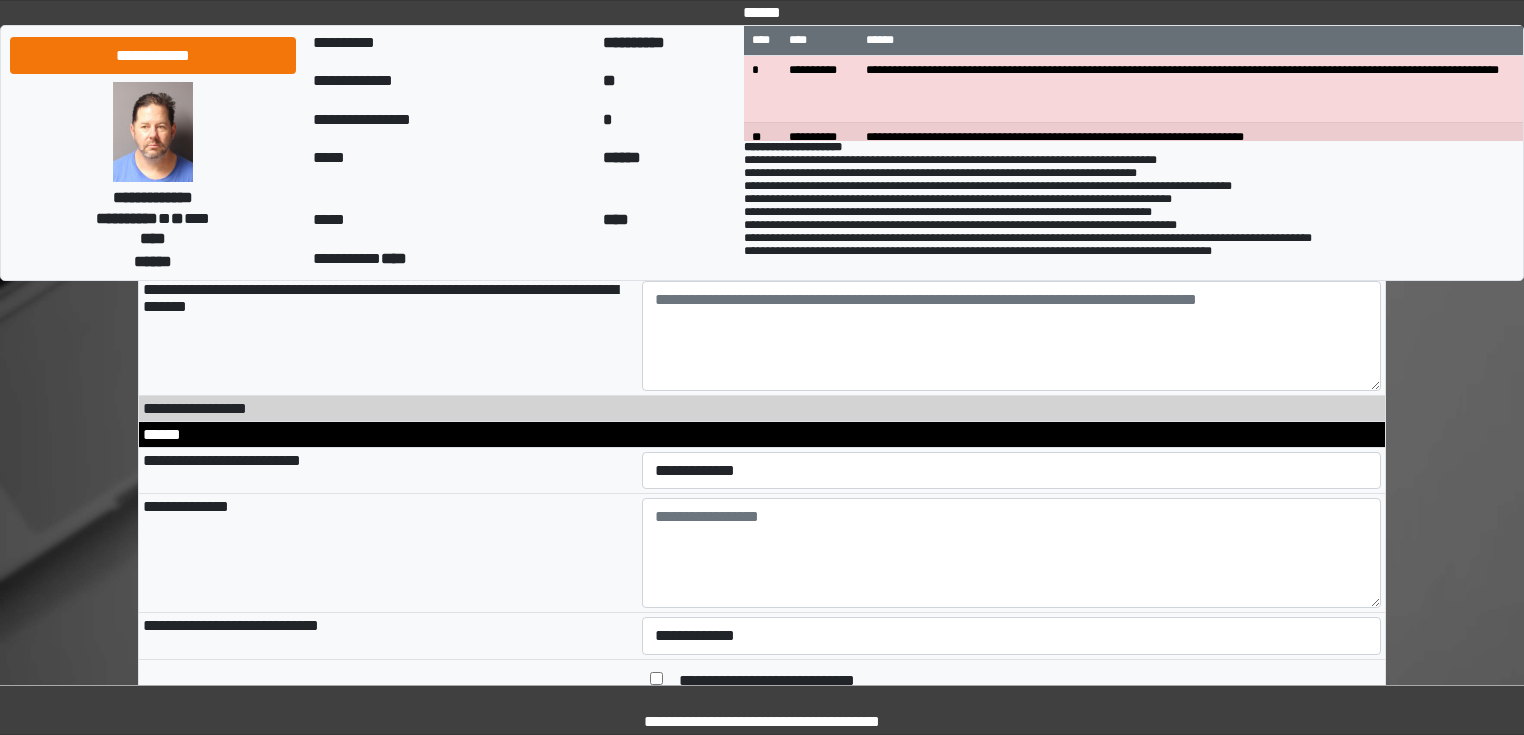 scroll, scrollTop: 1200, scrollLeft: 0, axis: vertical 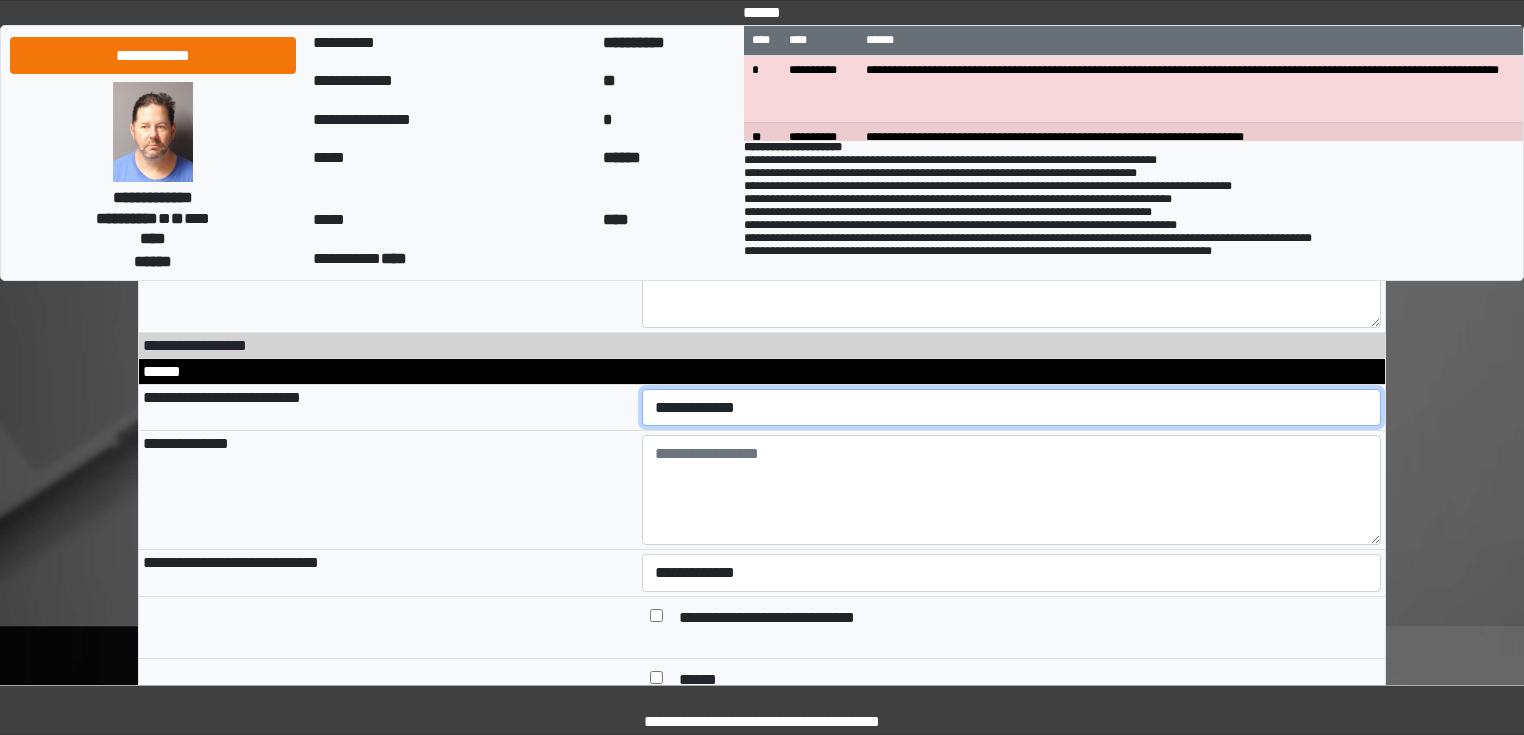 click on "**********" at bounding box center [1012, 408] 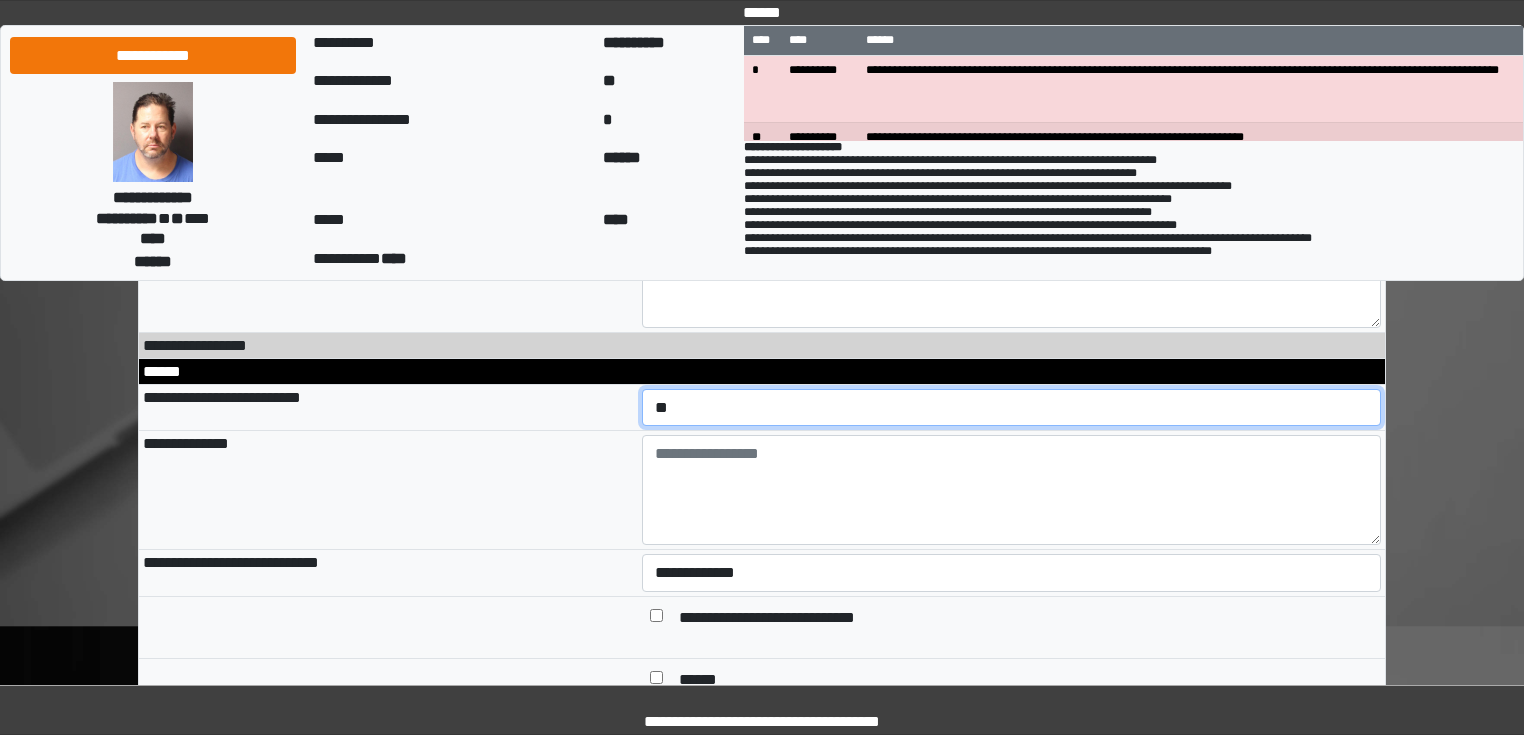click on "**********" at bounding box center (1012, 408) 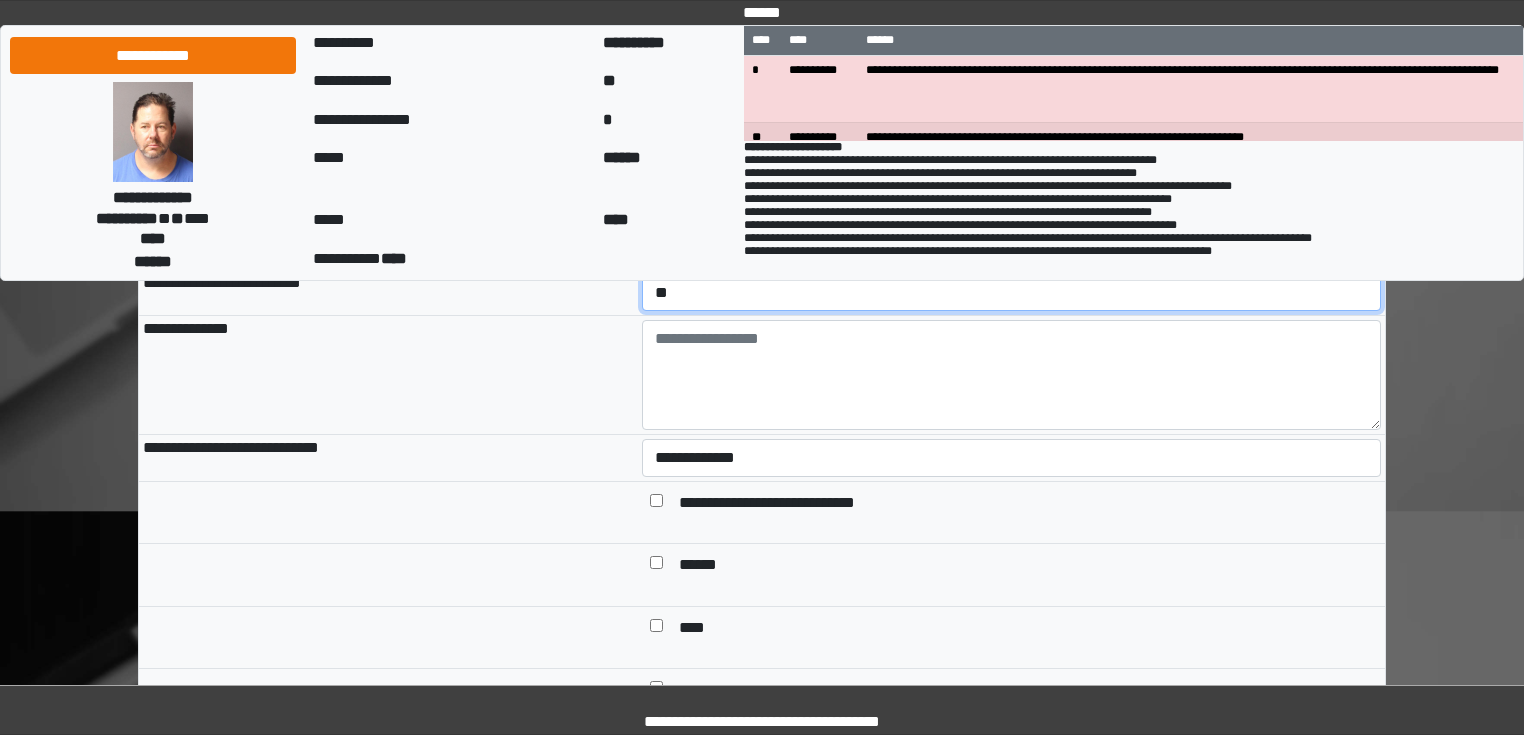 scroll, scrollTop: 1360, scrollLeft: 0, axis: vertical 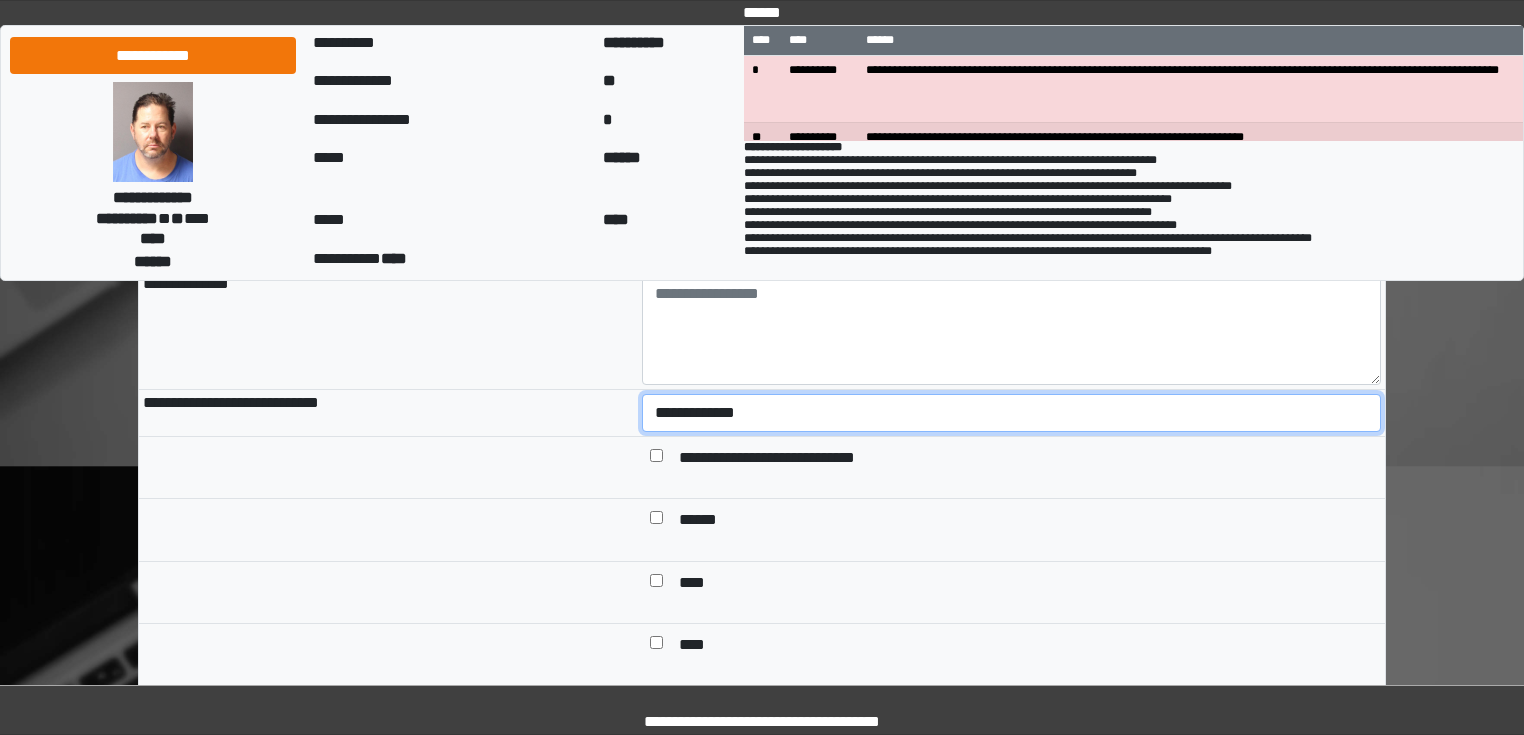 click on "**********" at bounding box center (1012, 413) 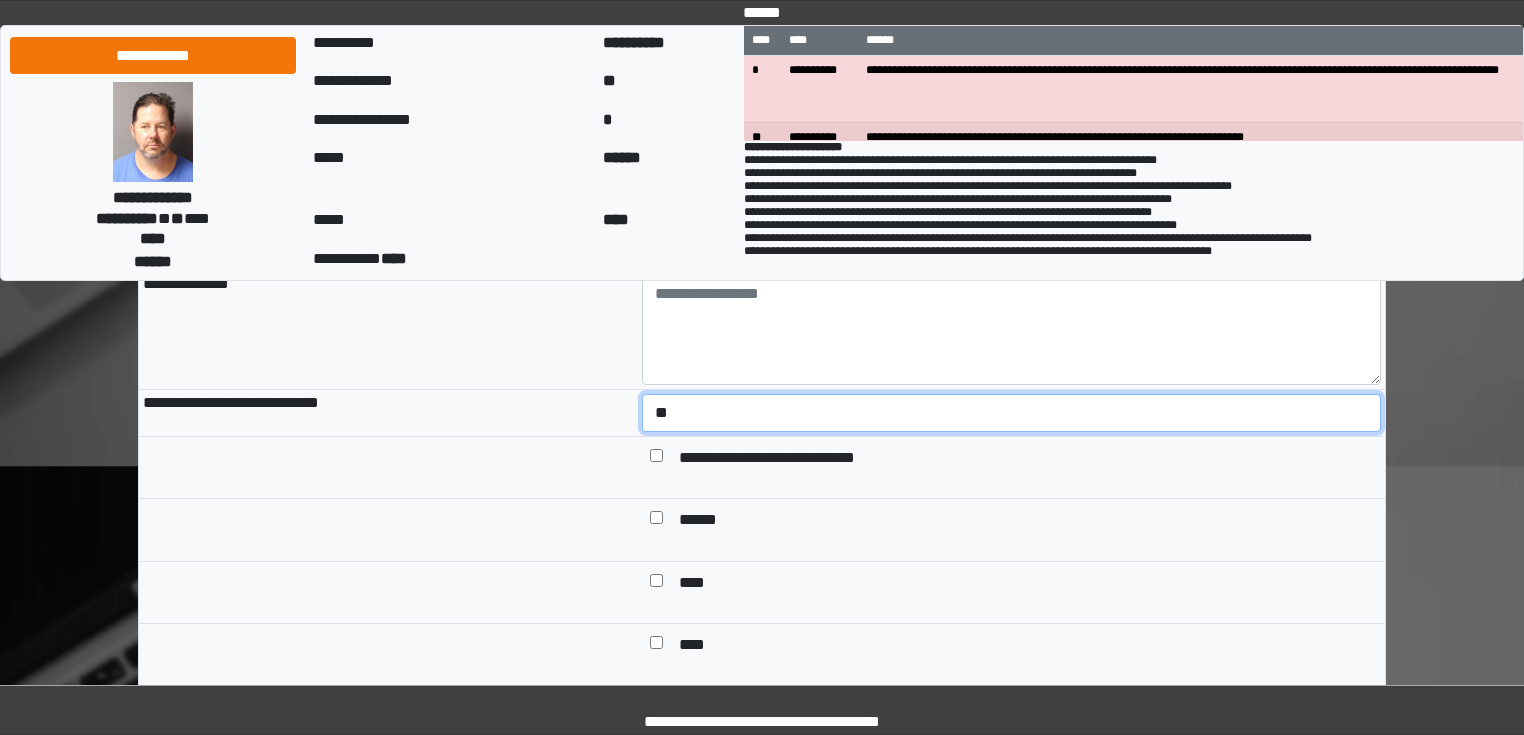 click on "**********" at bounding box center (1012, 413) 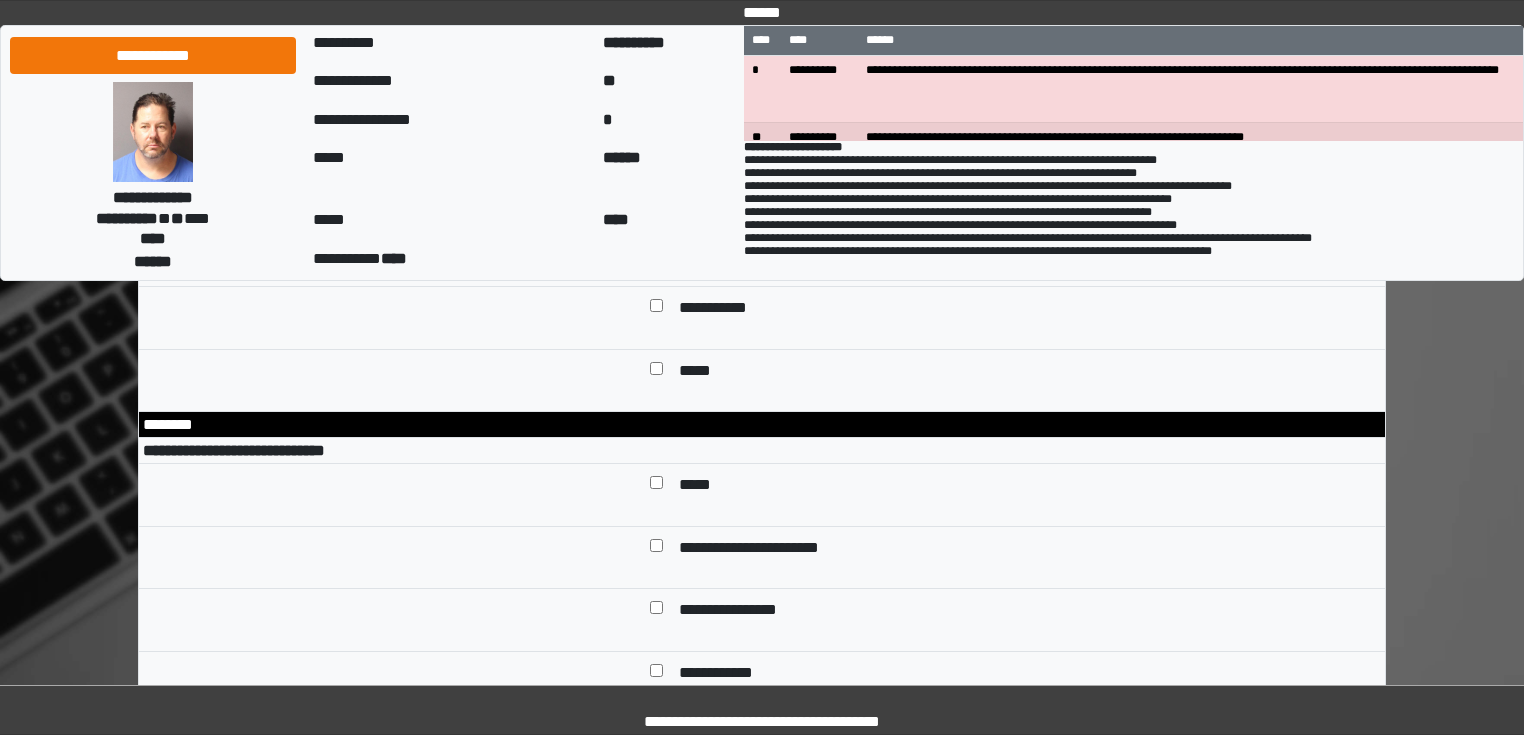 scroll, scrollTop: 1840, scrollLeft: 0, axis: vertical 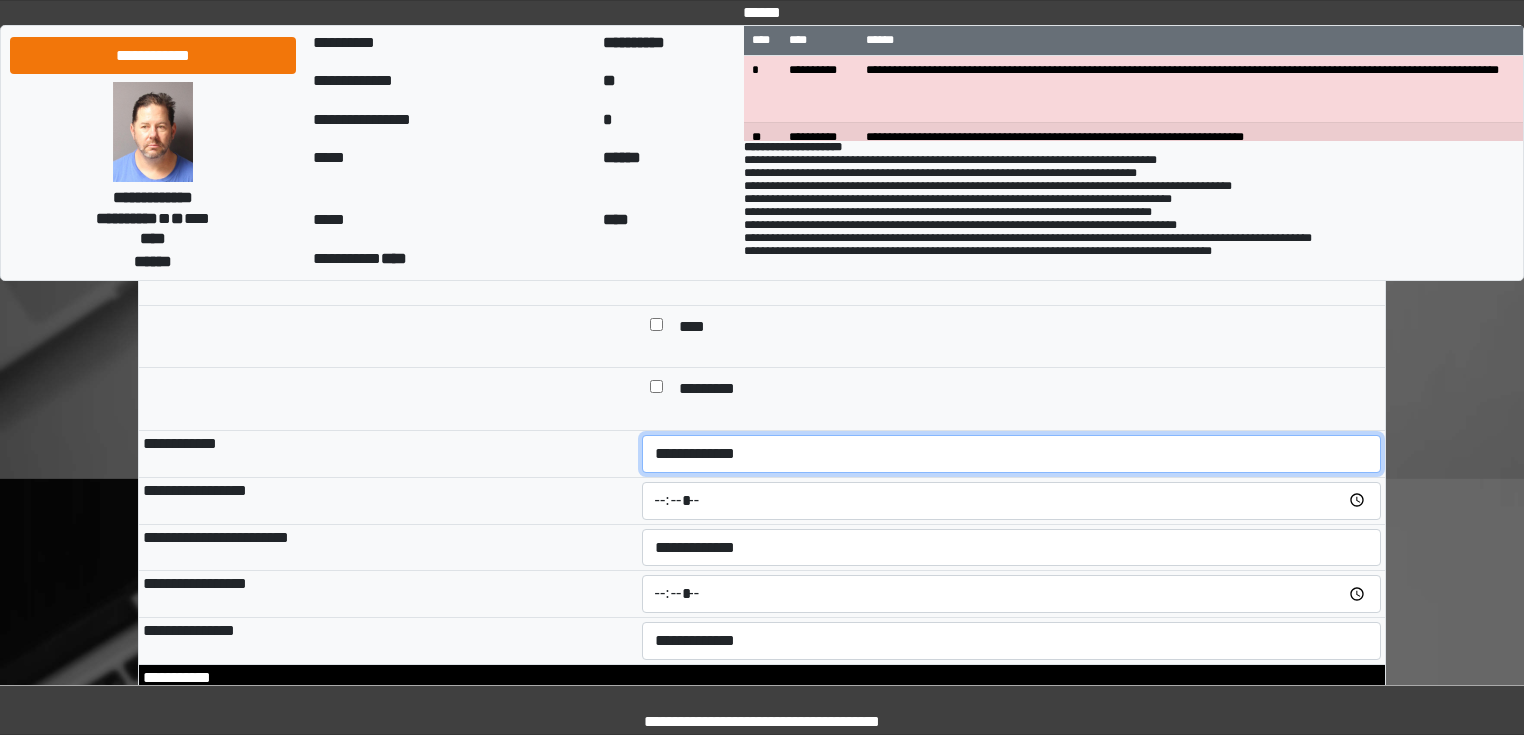 click on "**********" at bounding box center (1012, 454) 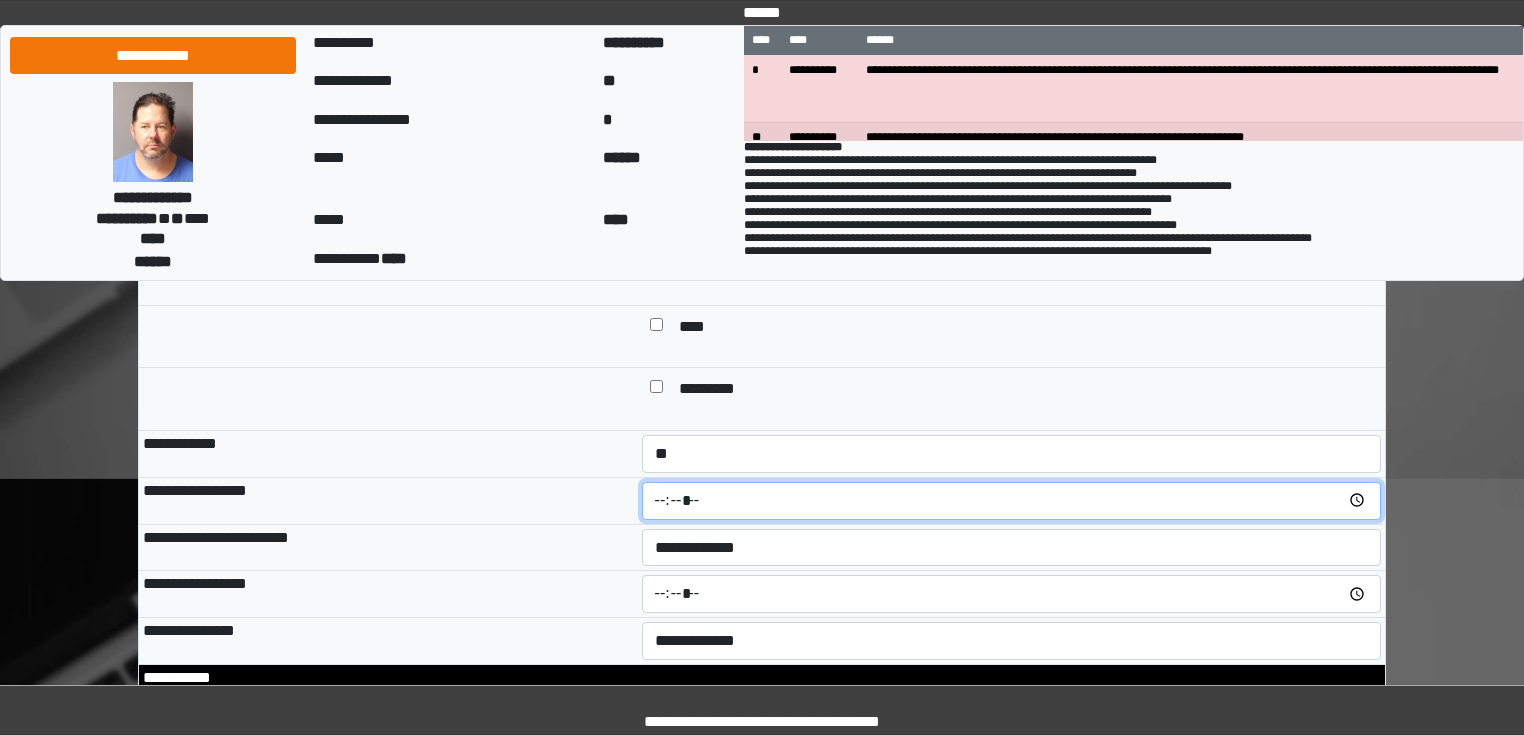 click at bounding box center (1012, 501) 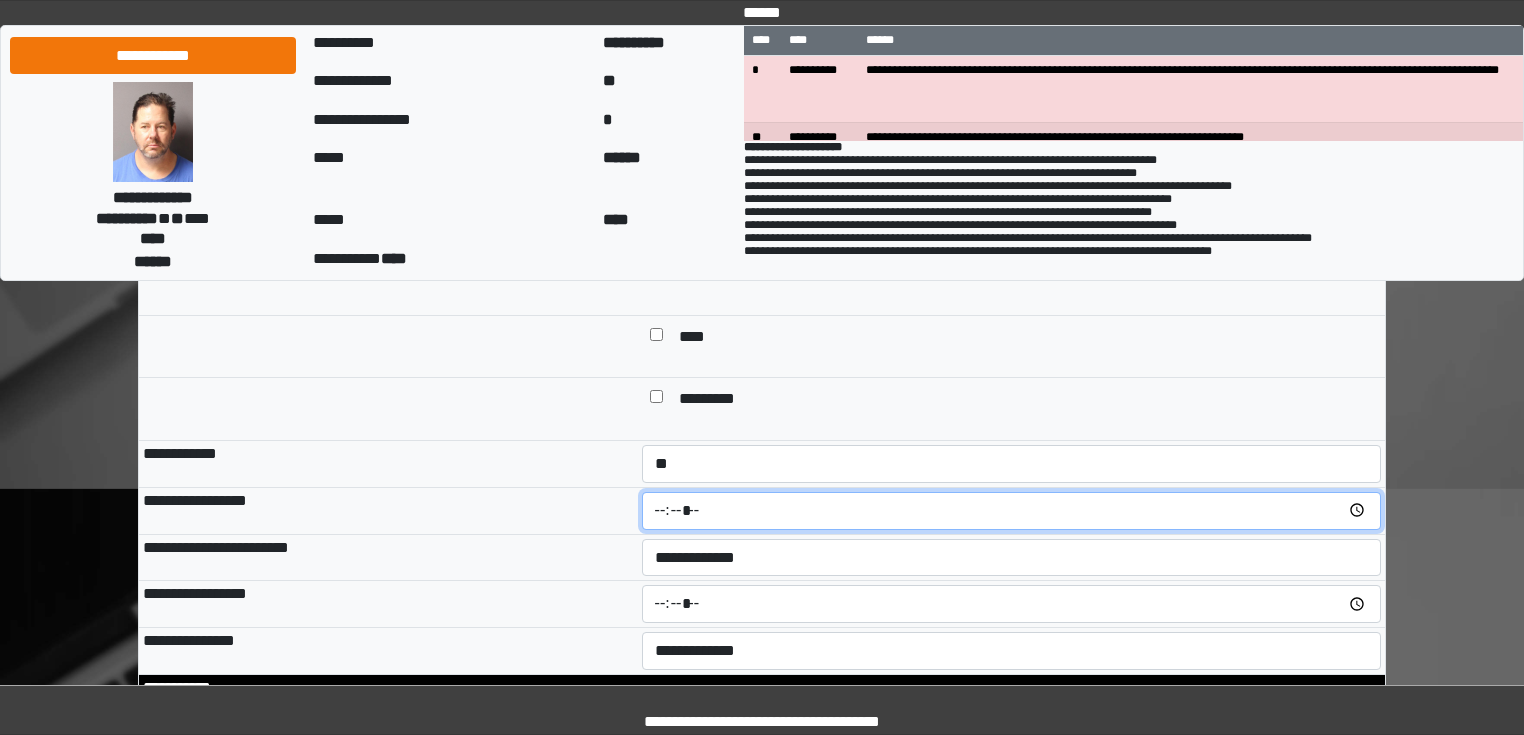 scroll, scrollTop: 2320, scrollLeft: 0, axis: vertical 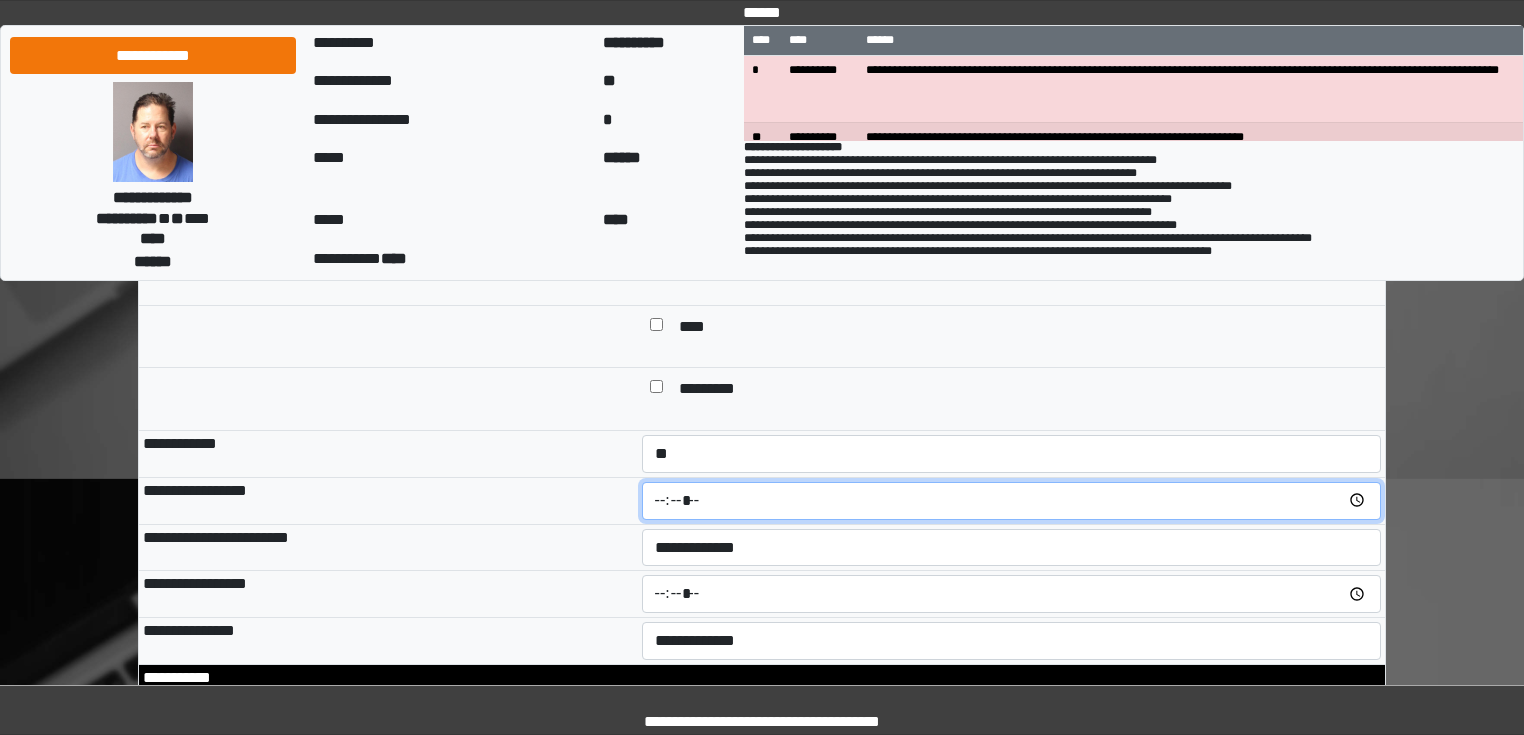 type on "*****" 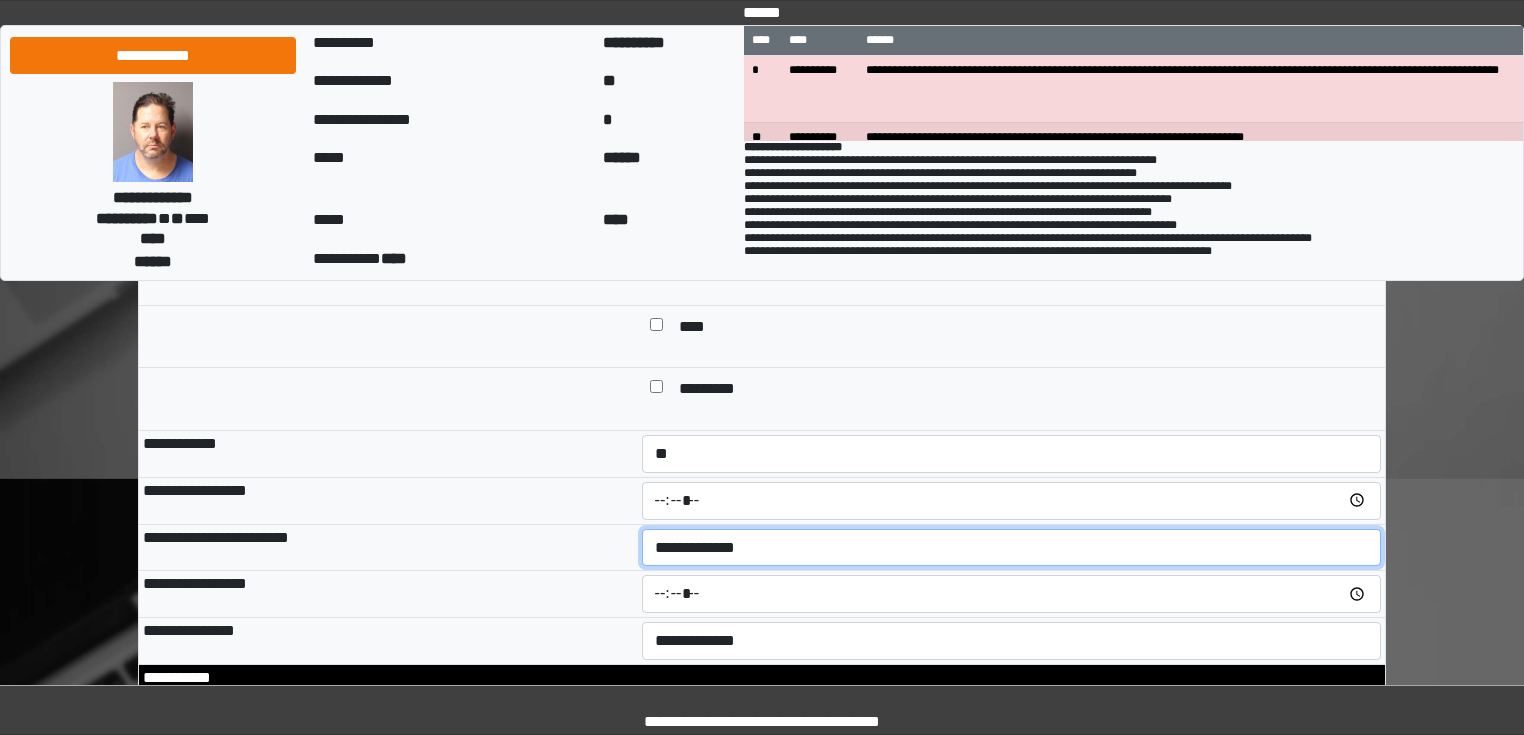 click on "**********" at bounding box center (1012, 548) 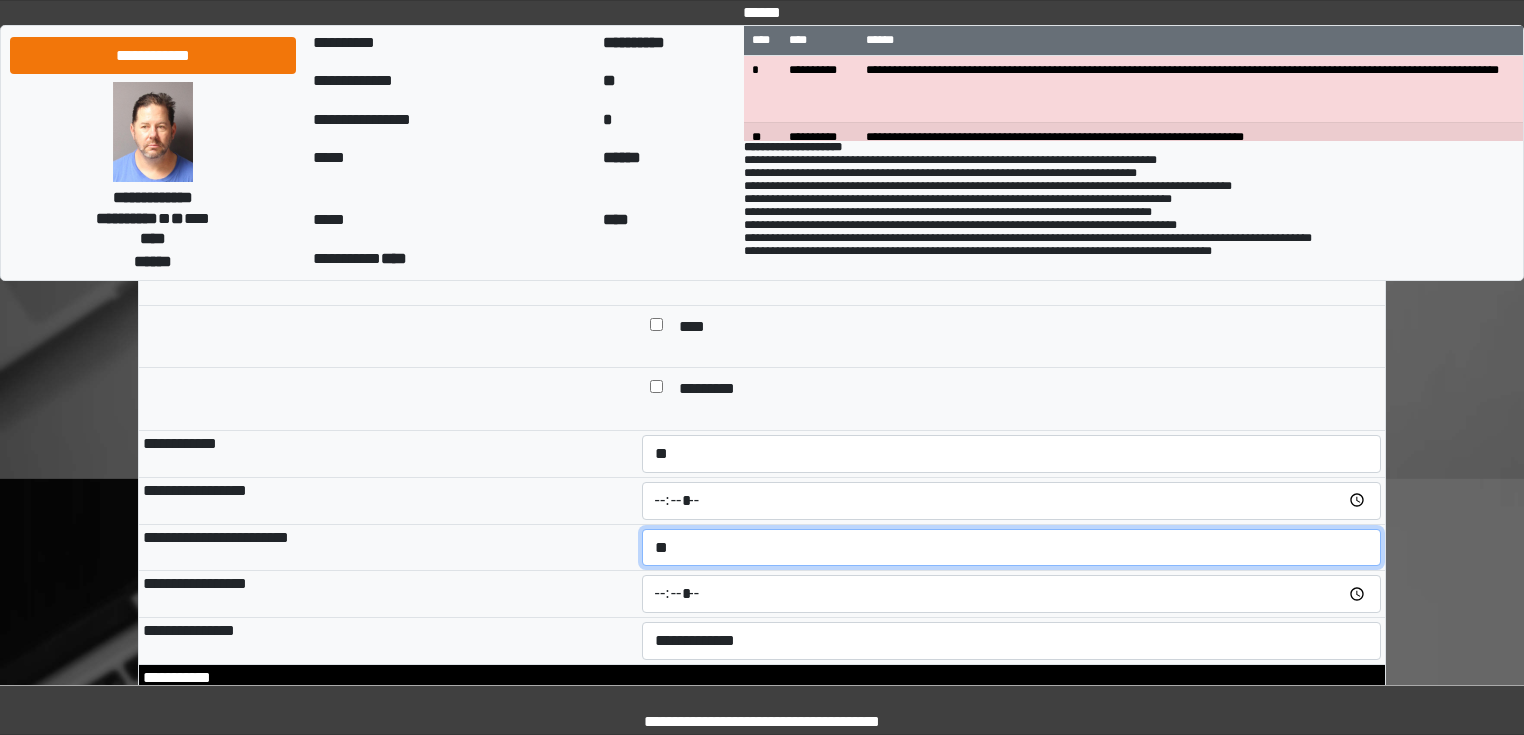 click on "**********" at bounding box center [1012, 548] 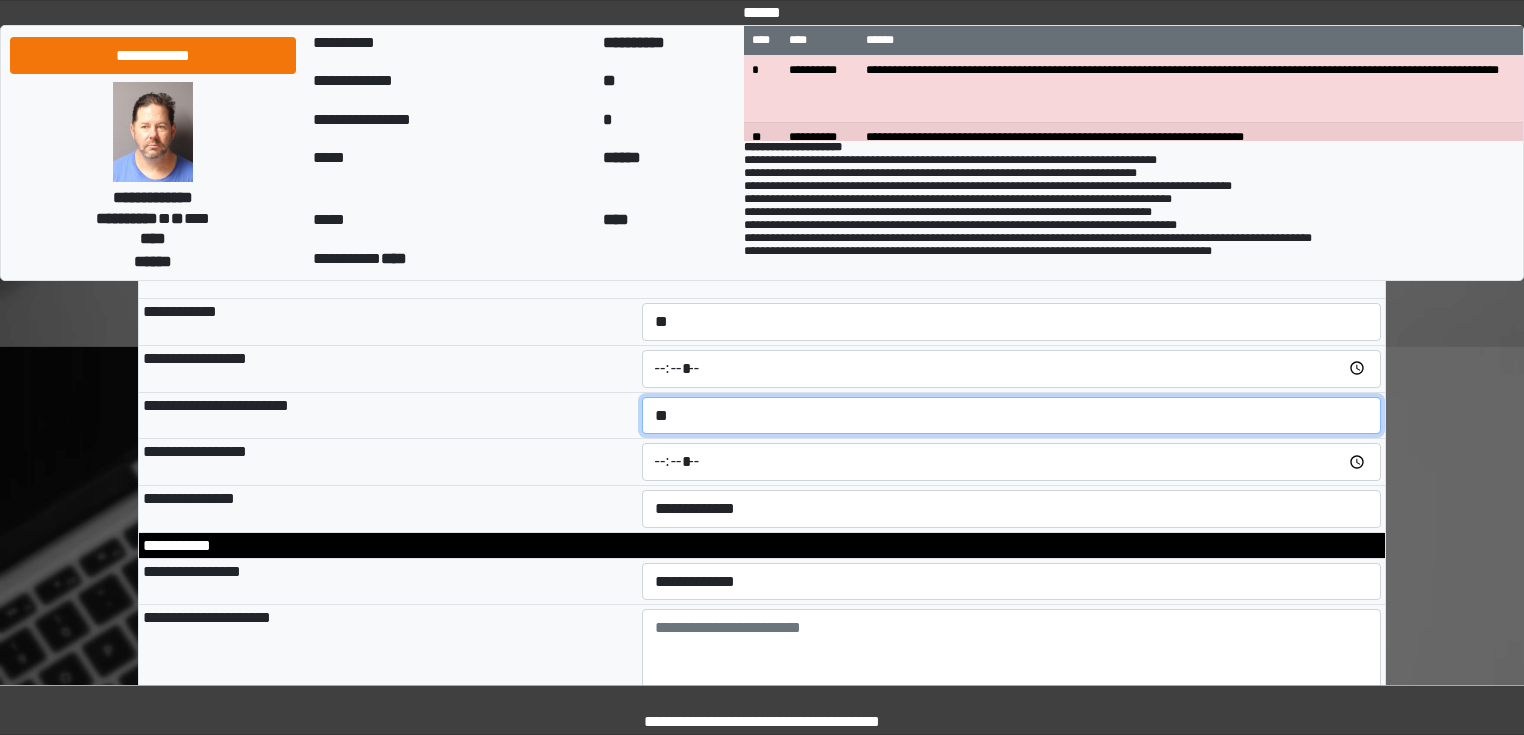 scroll, scrollTop: 2480, scrollLeft: 0, axis: vertical 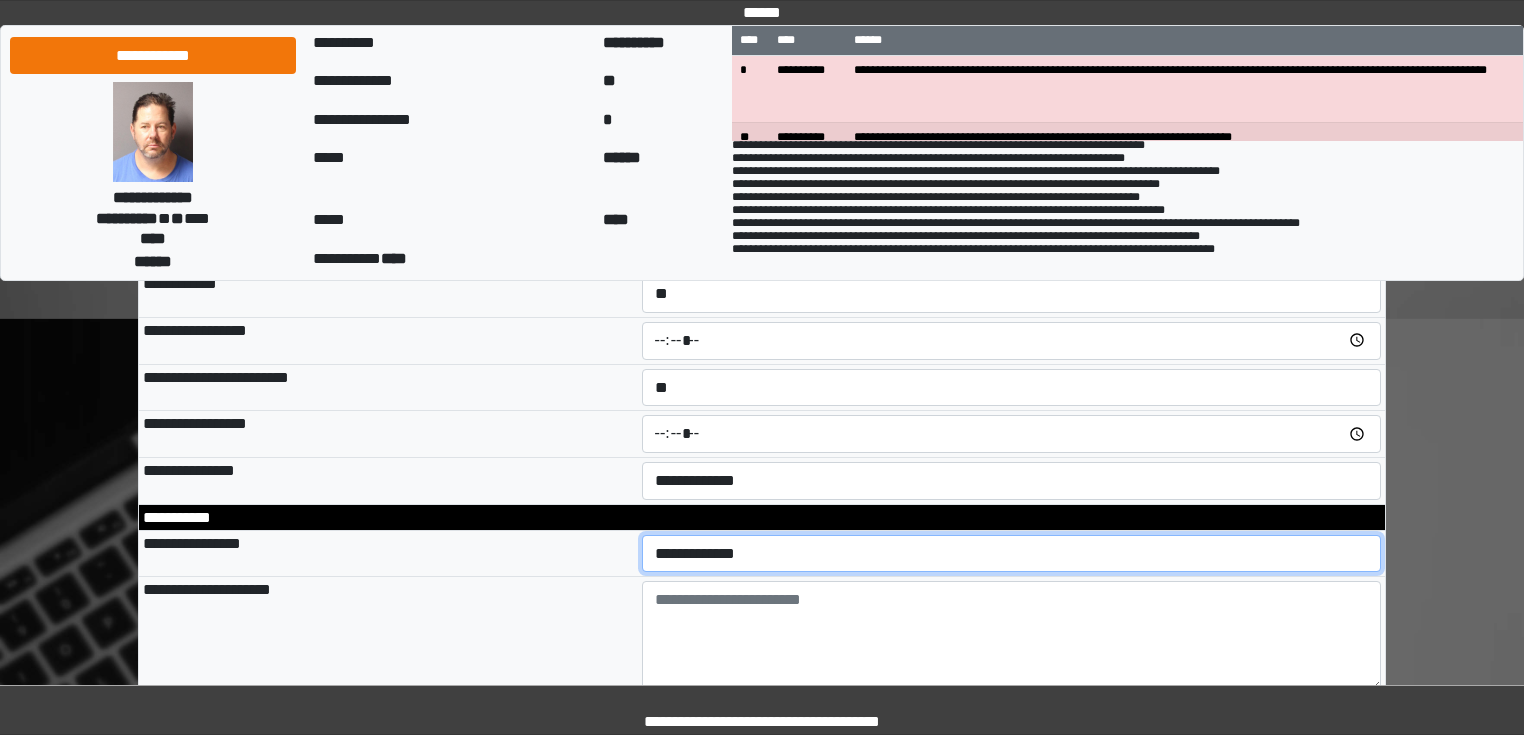 click on "**********" at bounding box center [1012, 554] 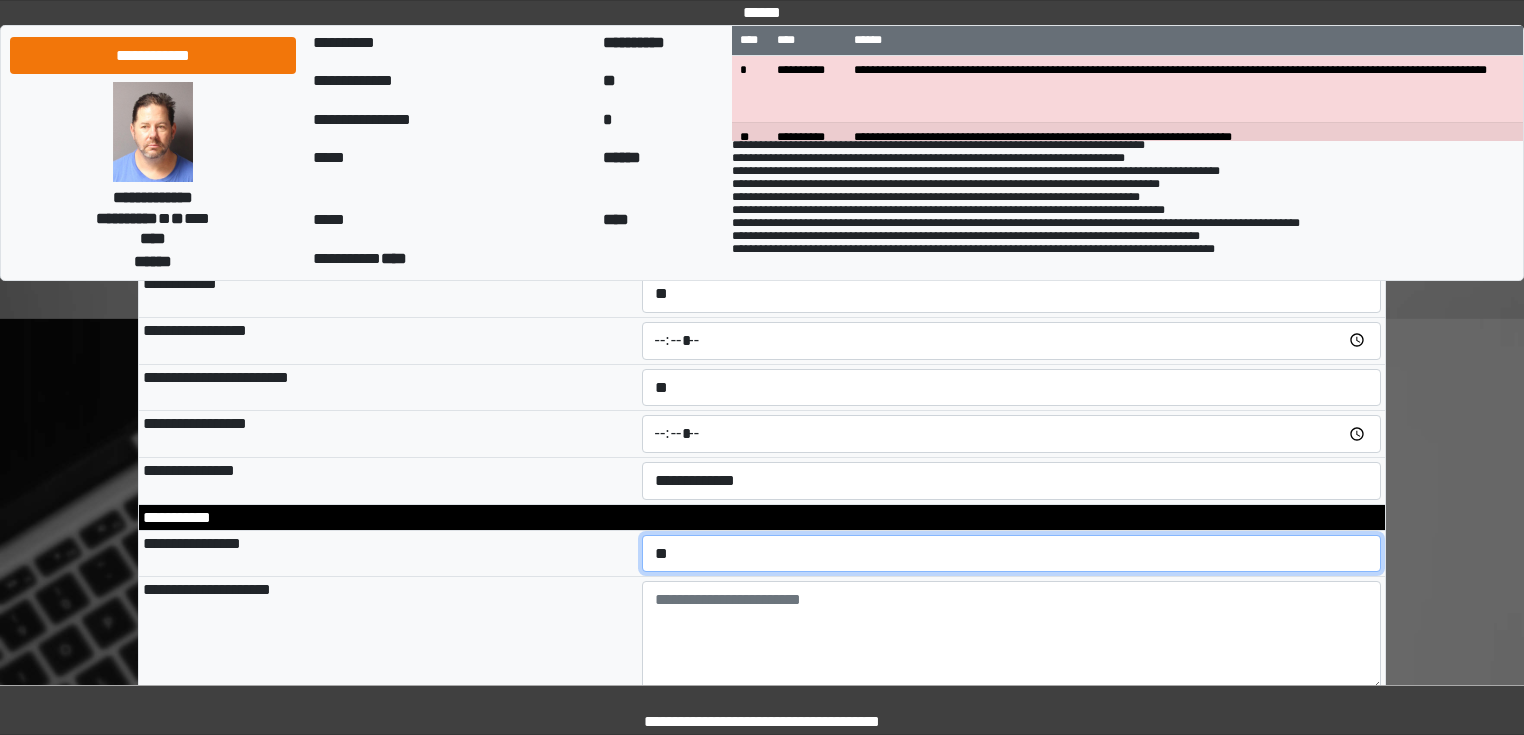 click on "**********" at bounding box center [1012, 554] 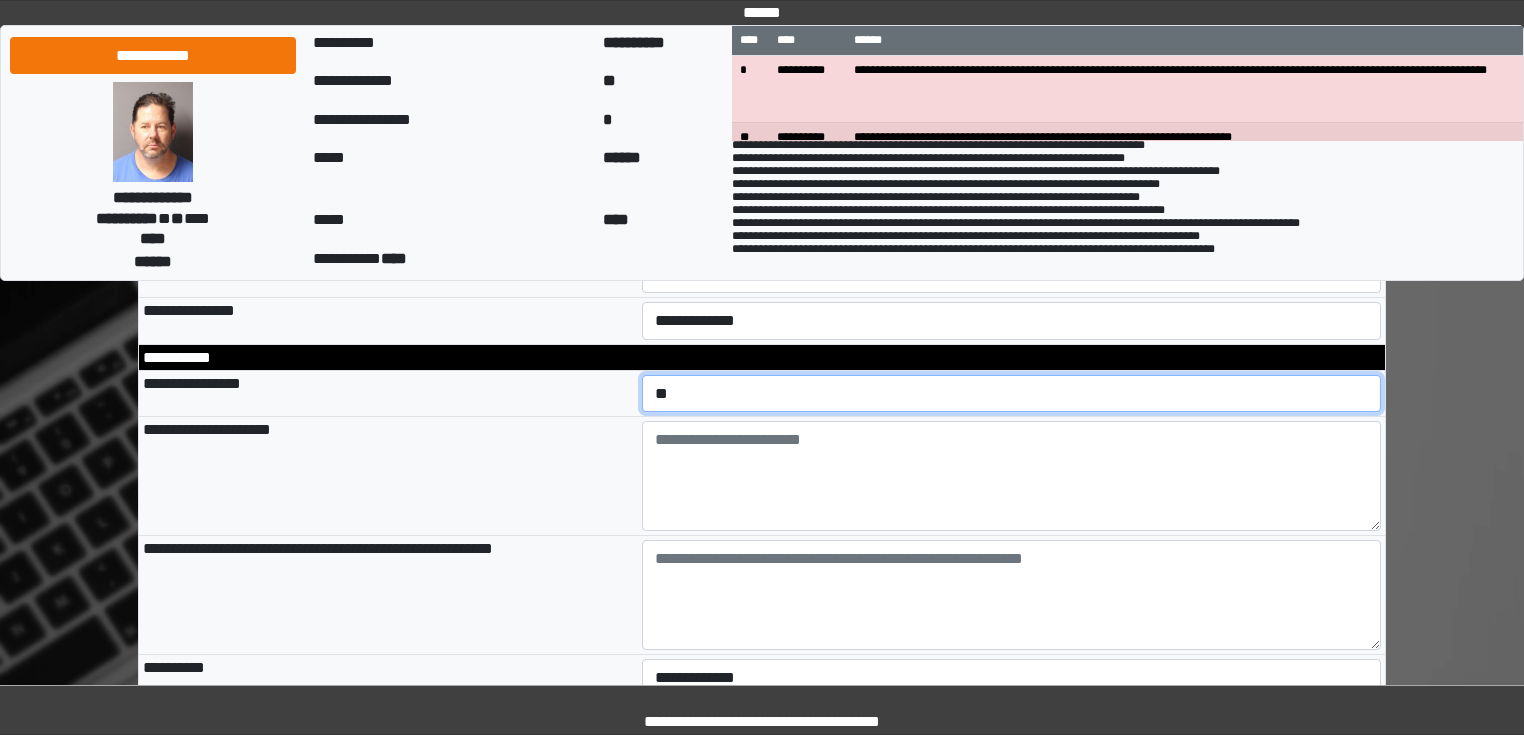 scroll, scrollTop: 2720, scrollLeft: 0, axis: vertical 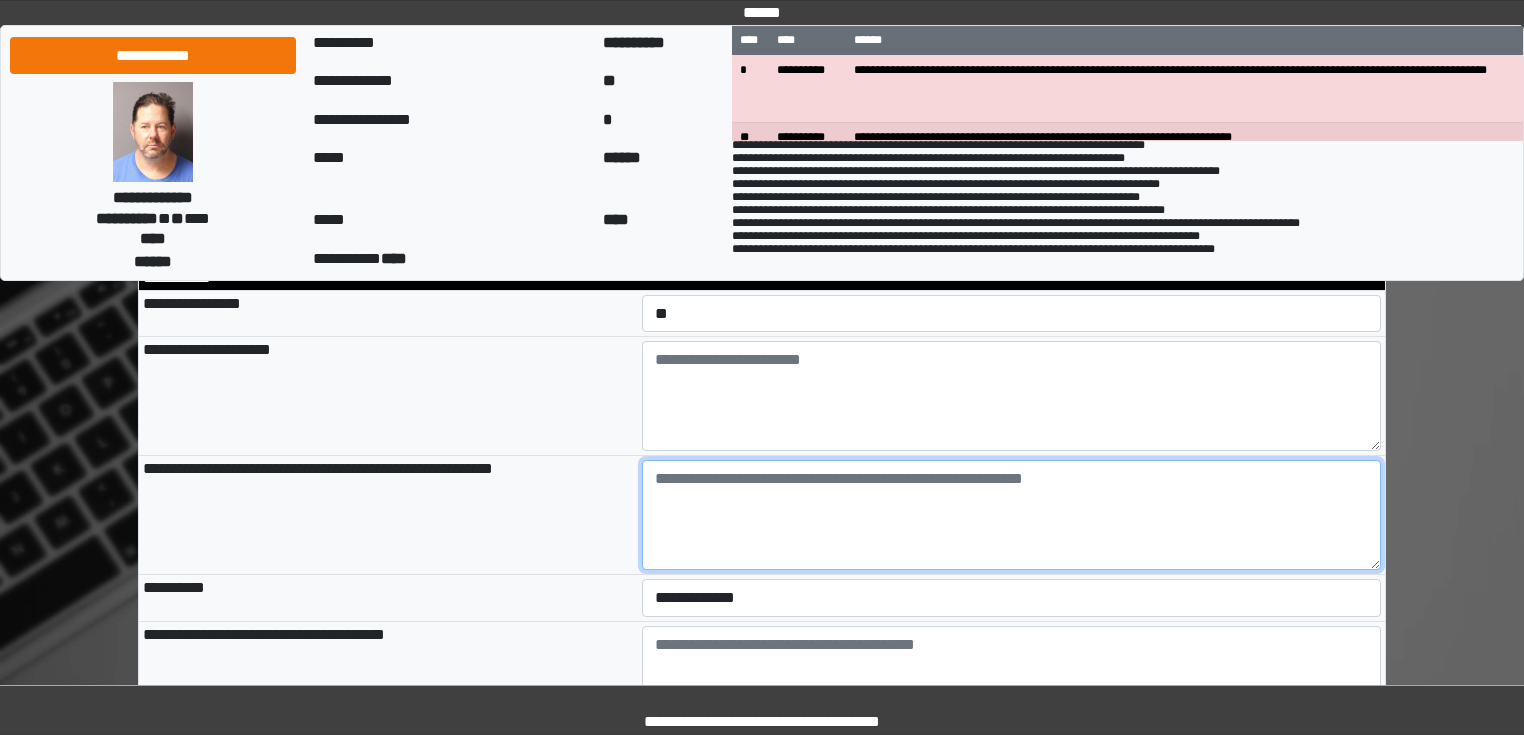 click at bounding box center [1012, 515] 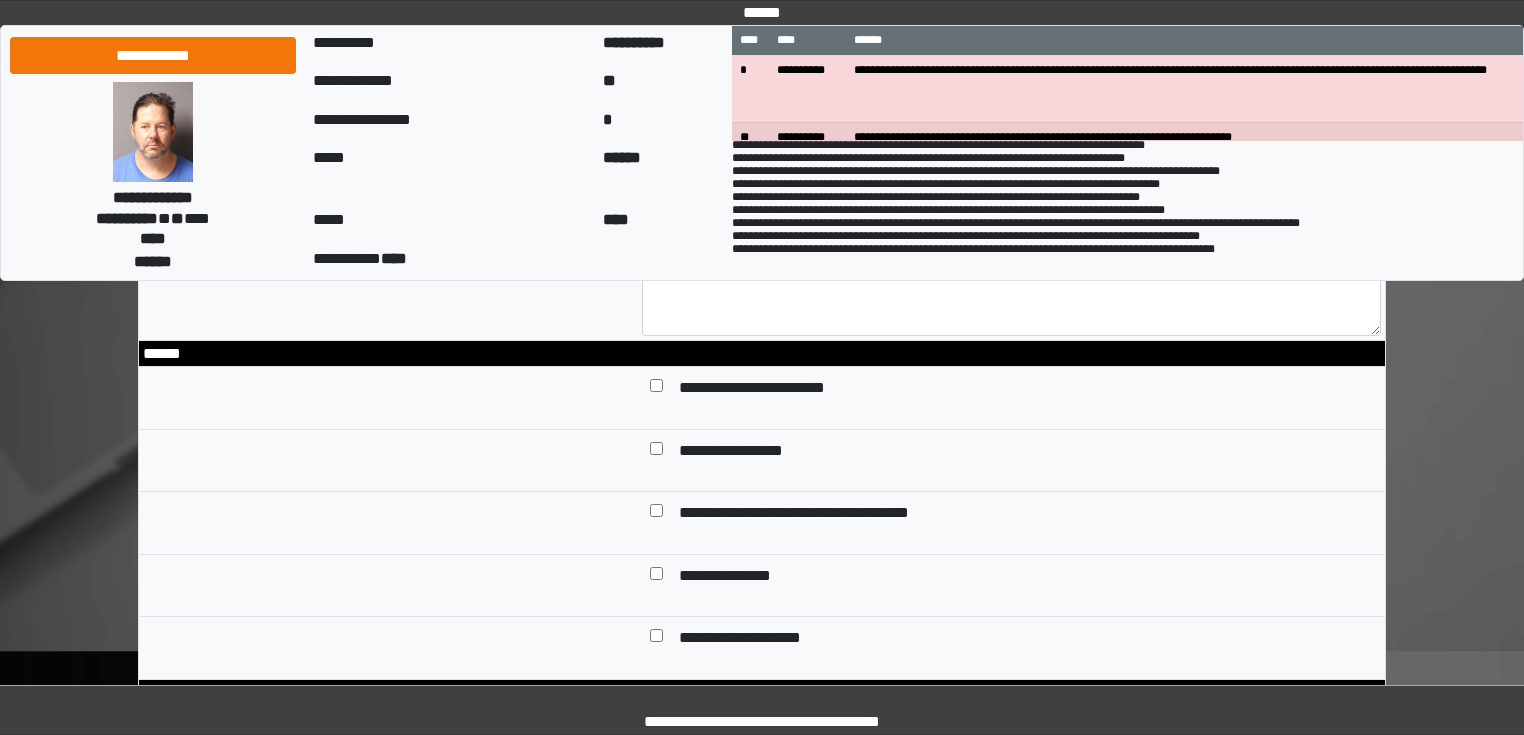 scroll, scrollTop: 3200, scrollLeft: 0, axis: vertical 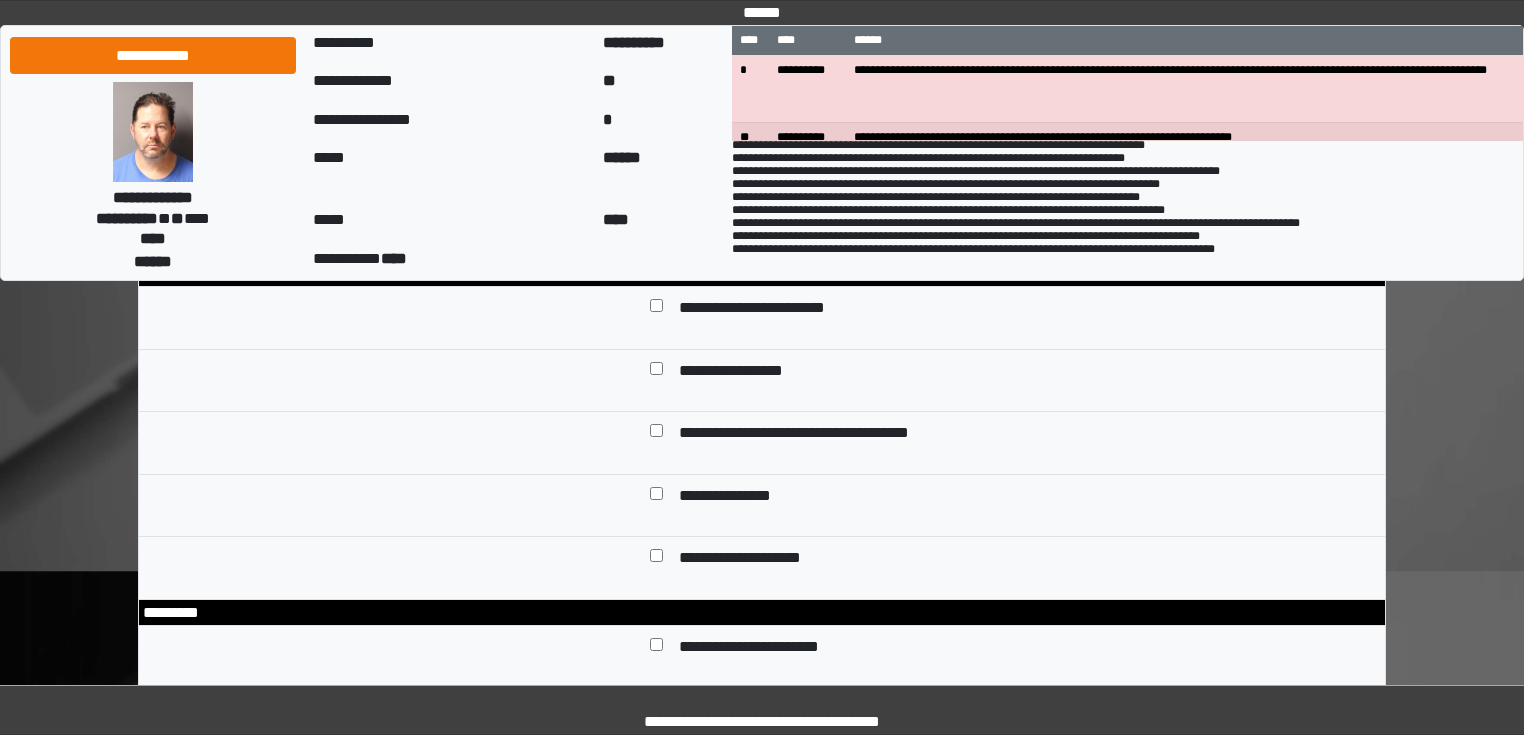 type on "**********" 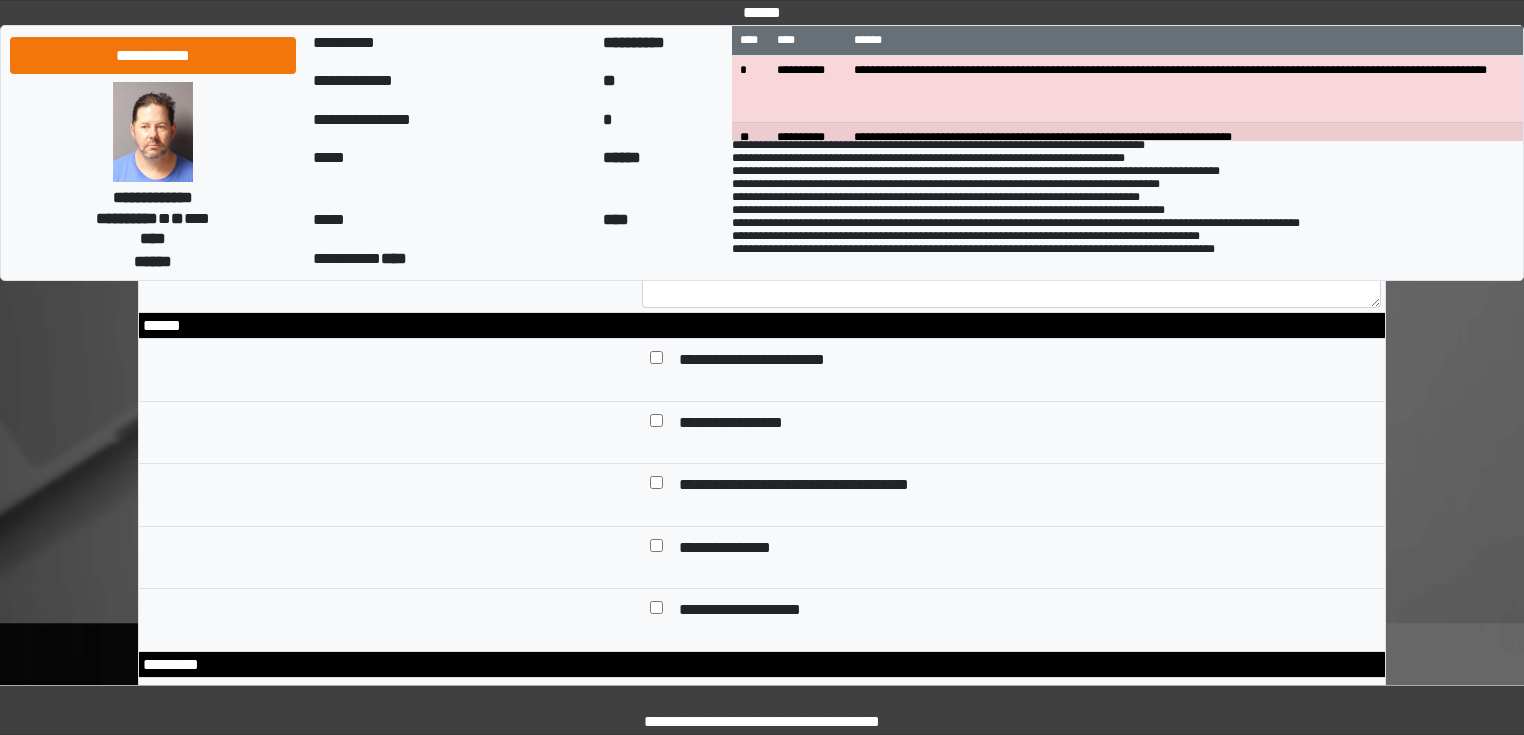 scroll, scrollTop: 3120, scrollLeft: 0, axis: vertical 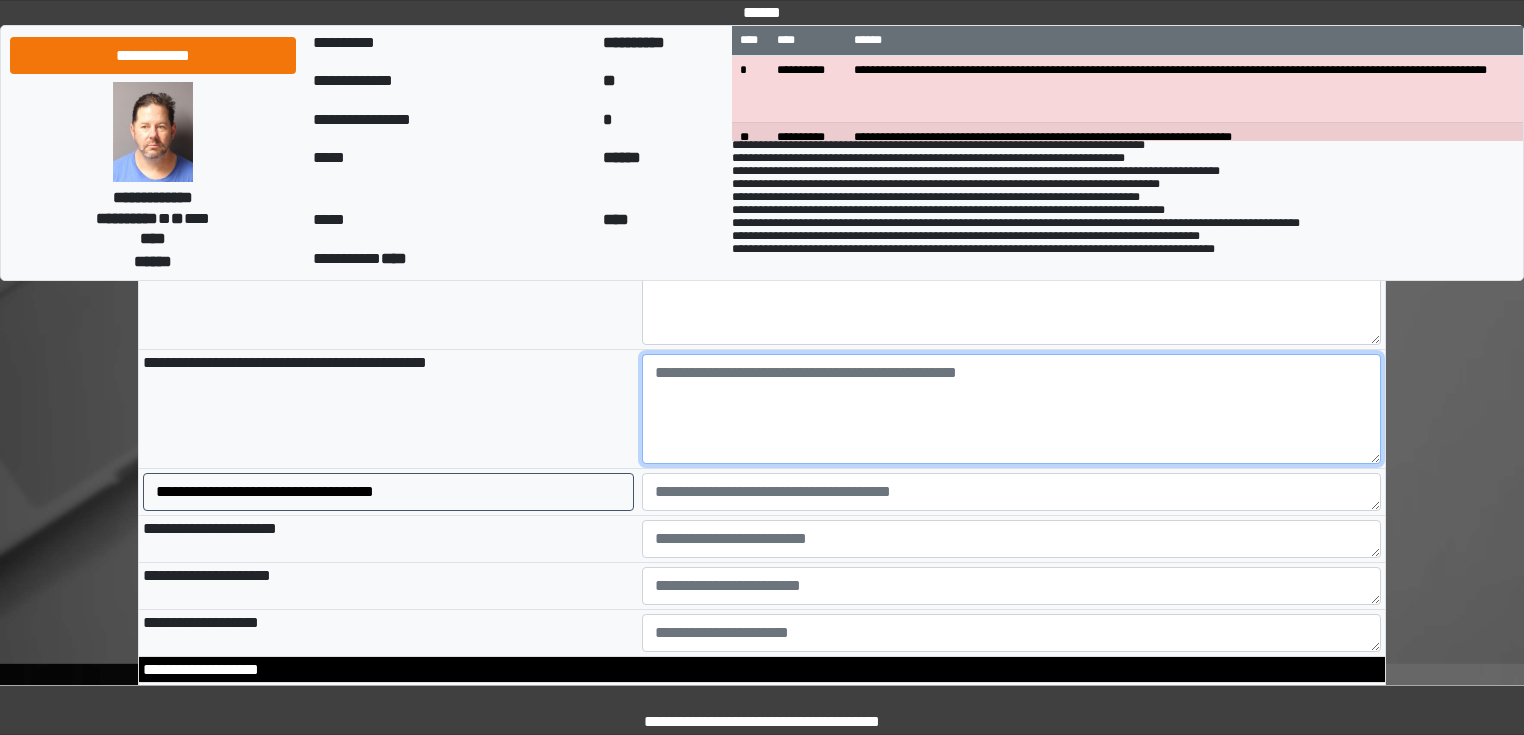 click at bounding box center [1012, 409] 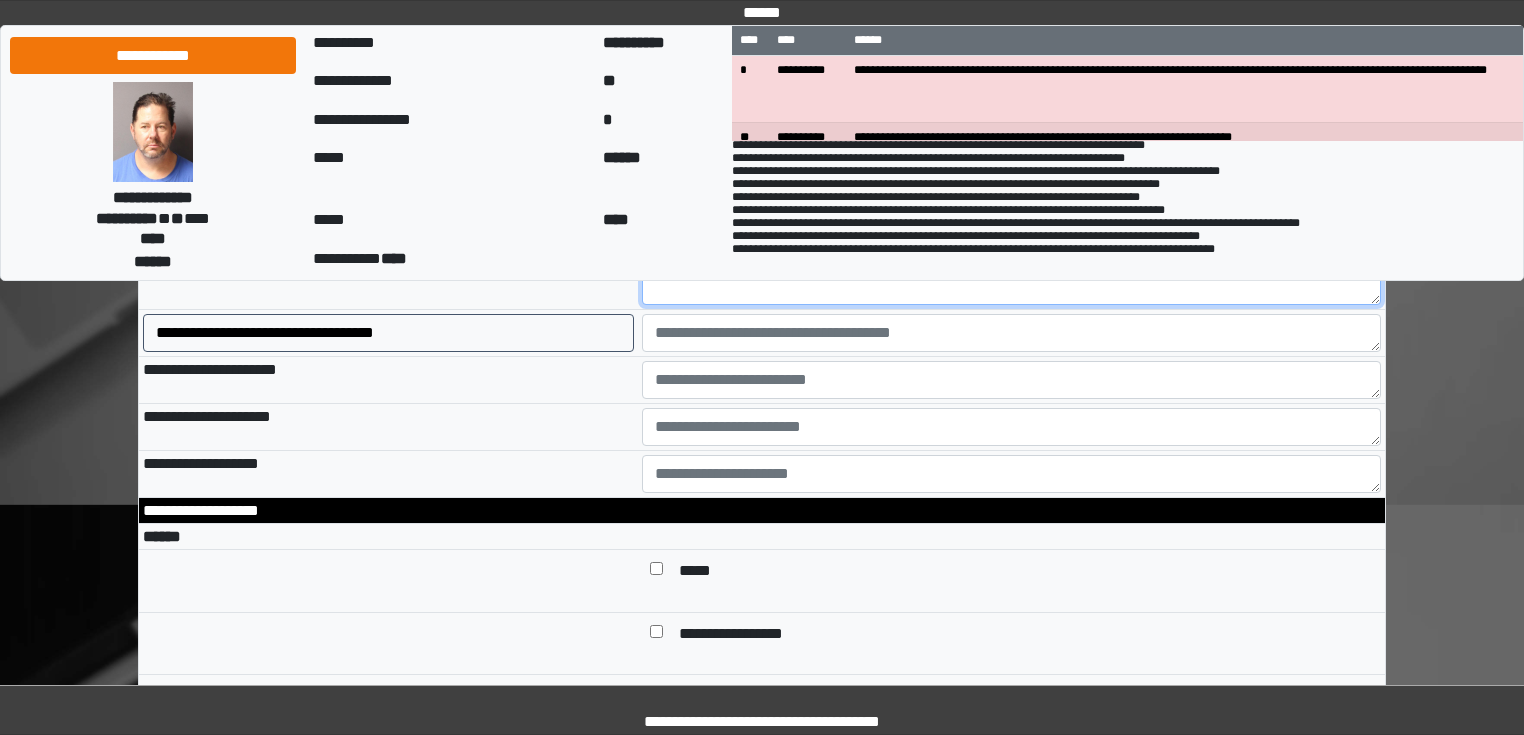 scroll, scrollTop: 4240, scrollLeft: 0, axis: vertical 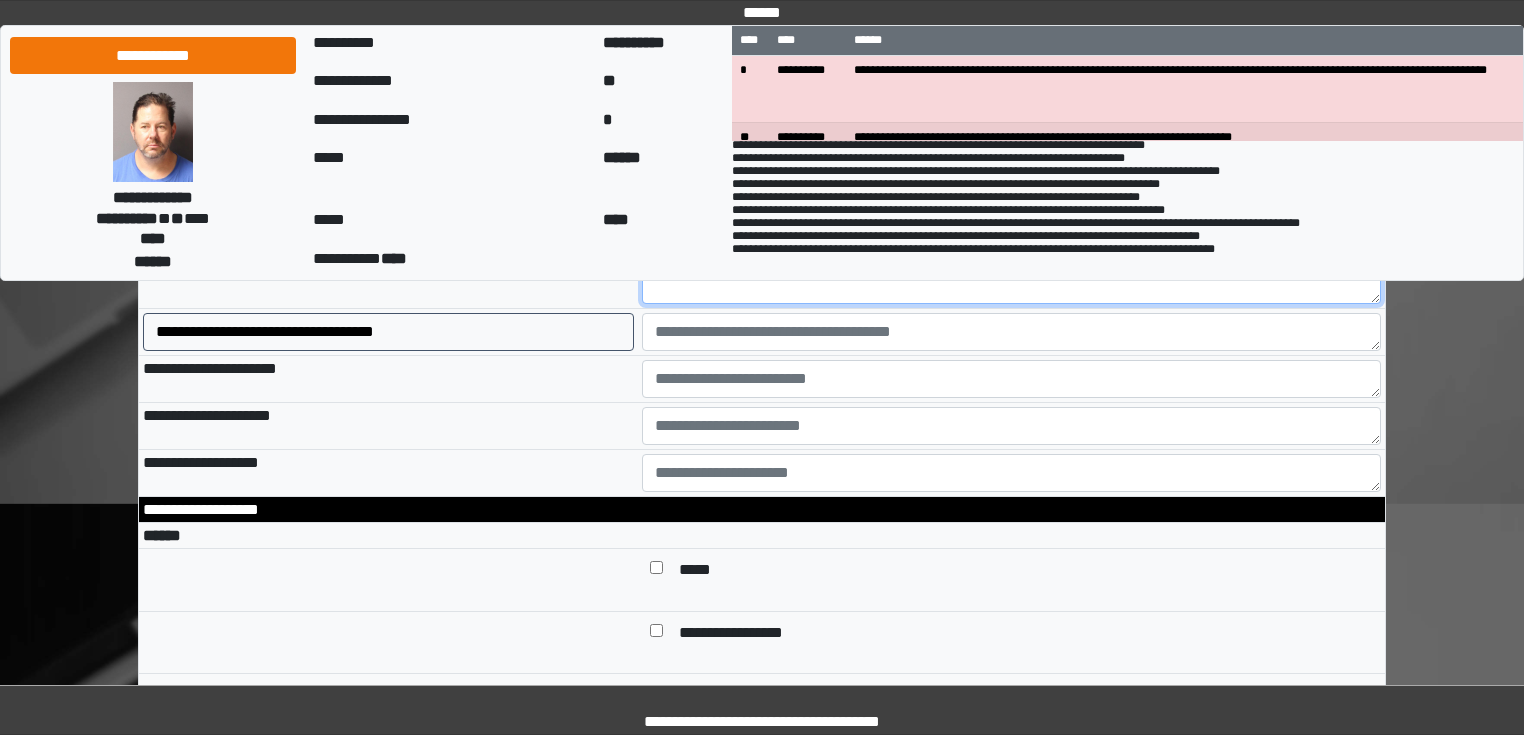 type on "**********" 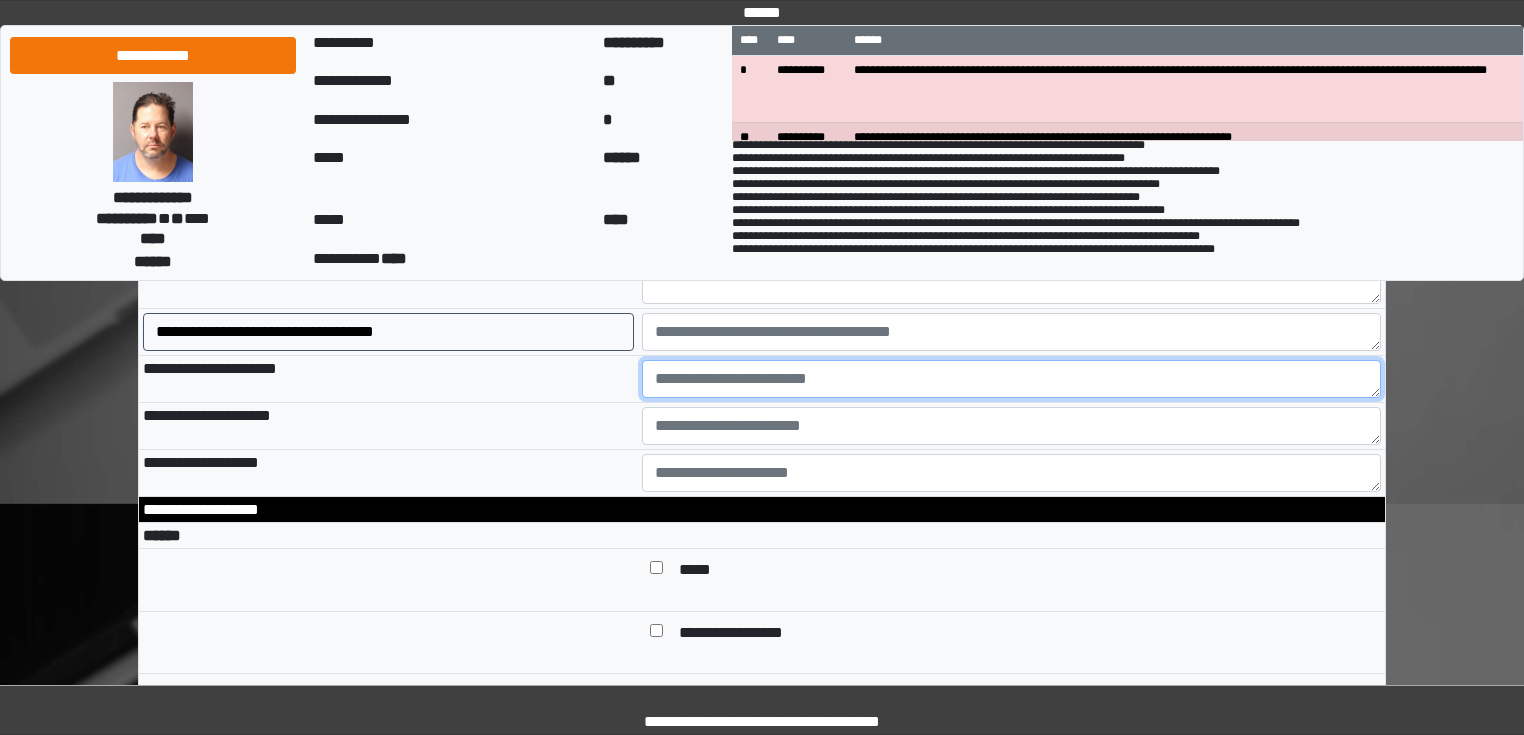 click at bounding box center (1012, 379) 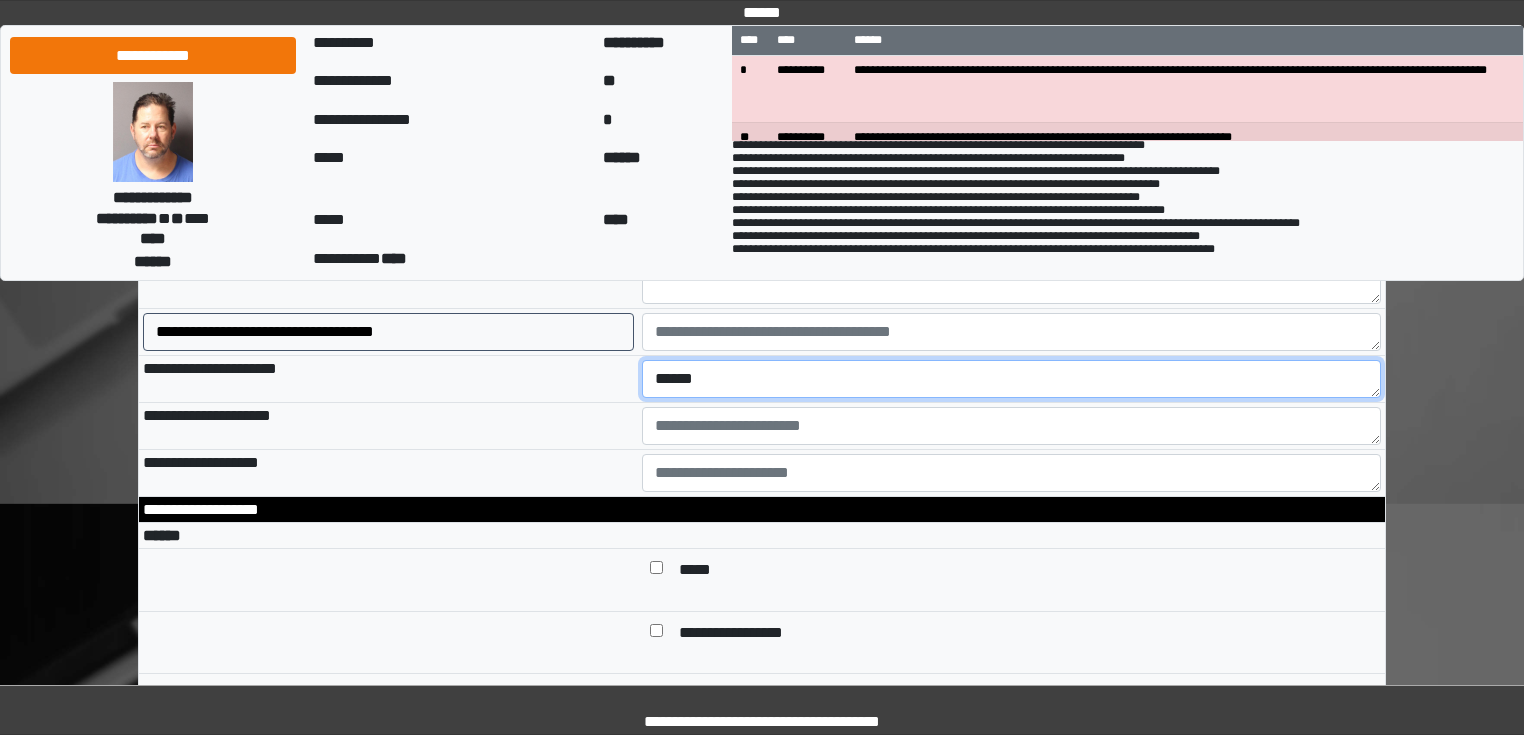 type on "******" 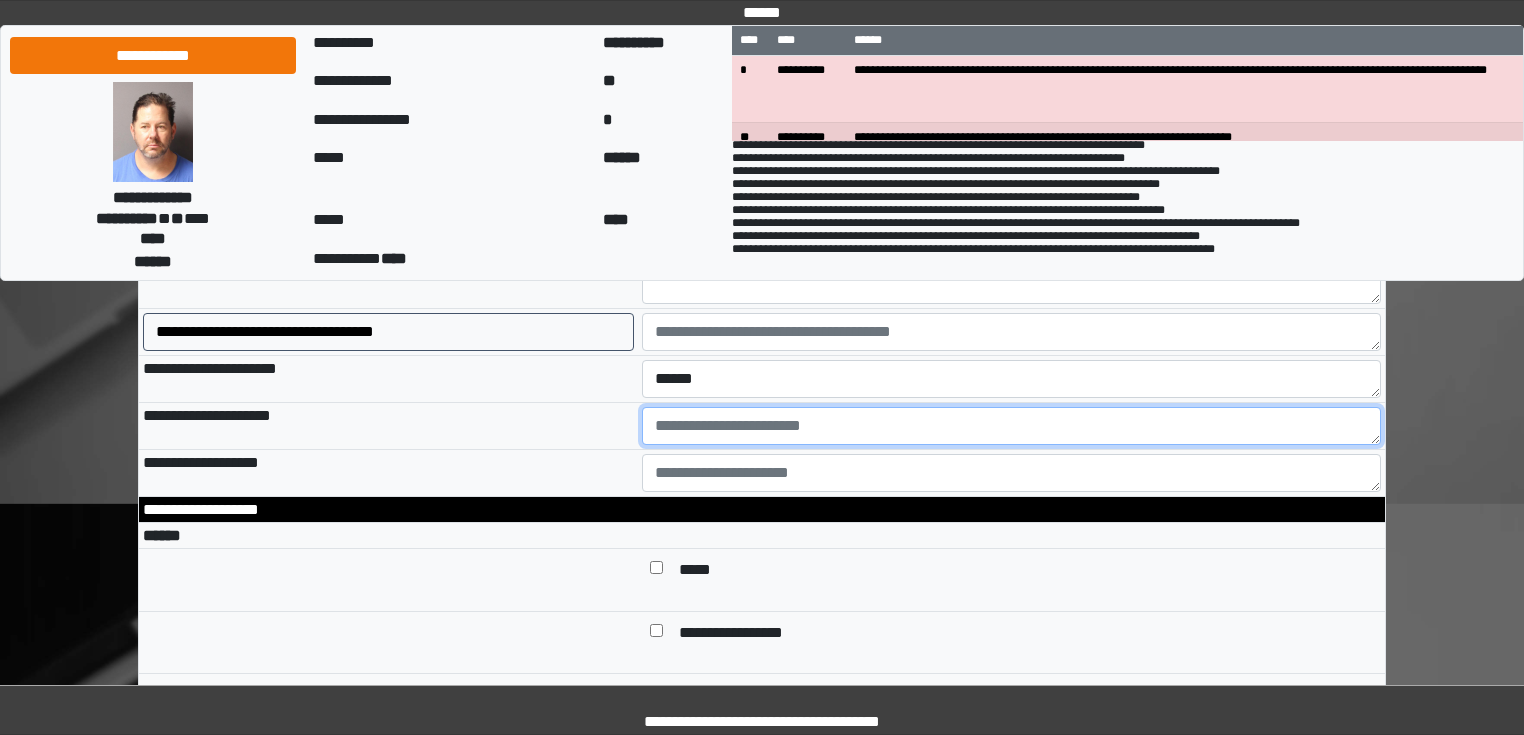 click at bounding box center (1012, 426) 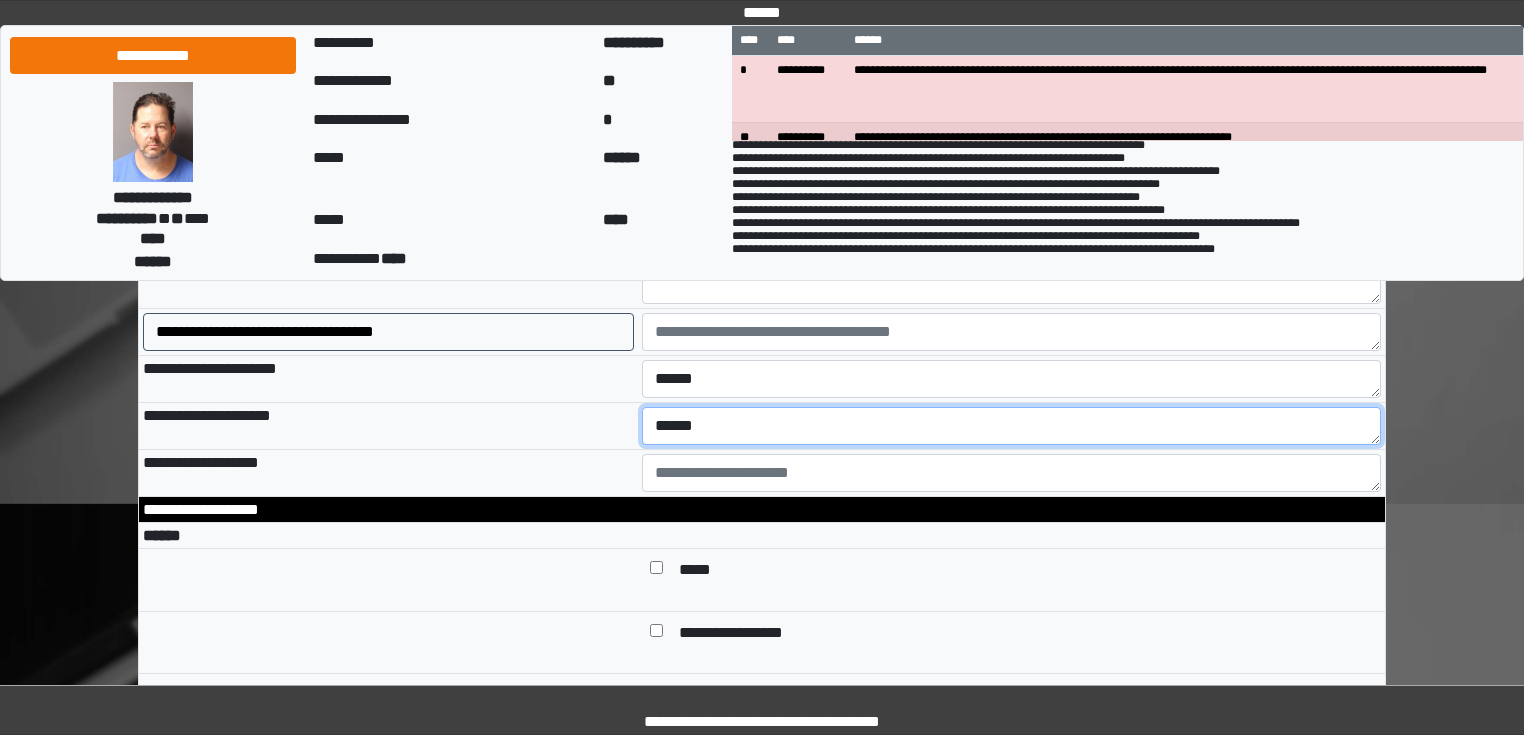 type on "******" 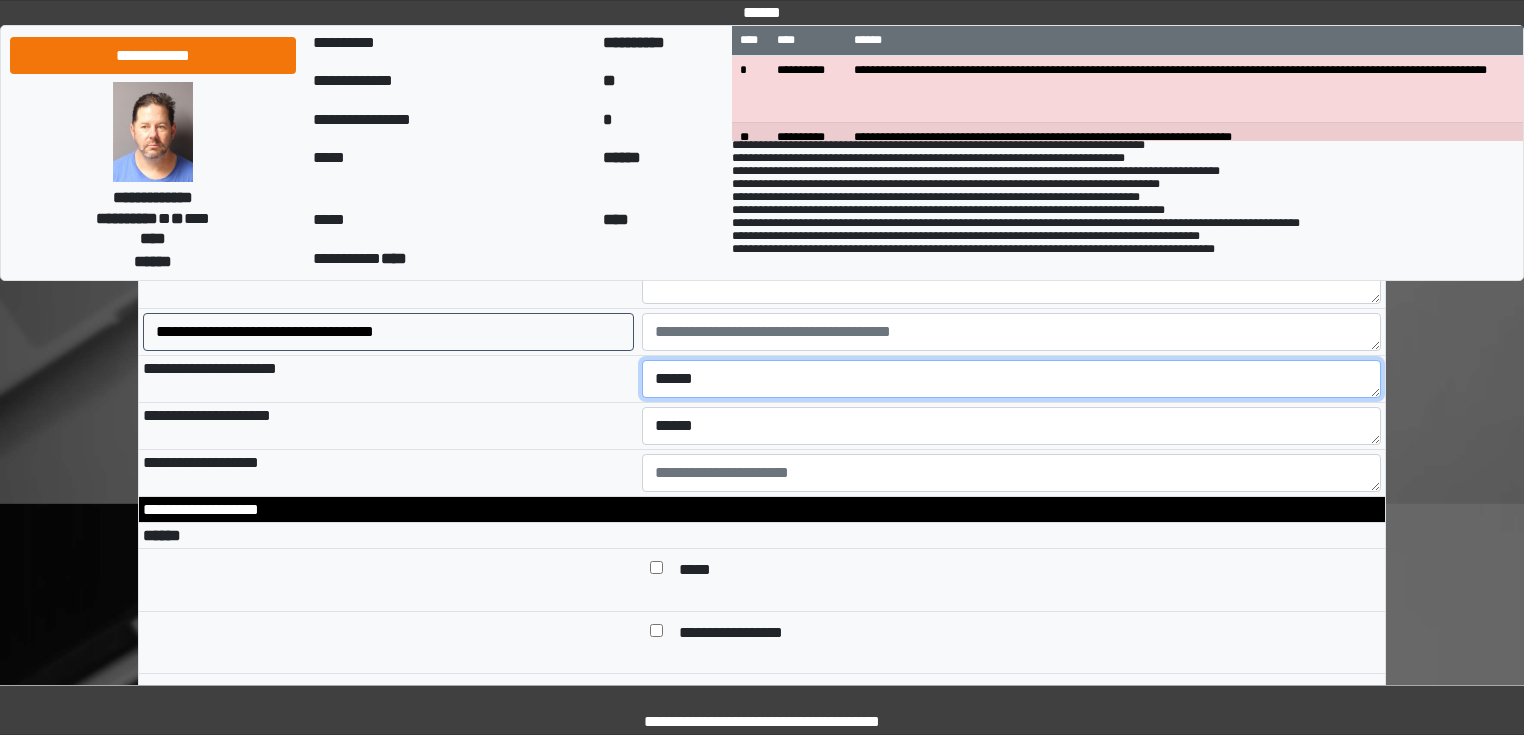 click on "******" at bounding box center (1012, 379) 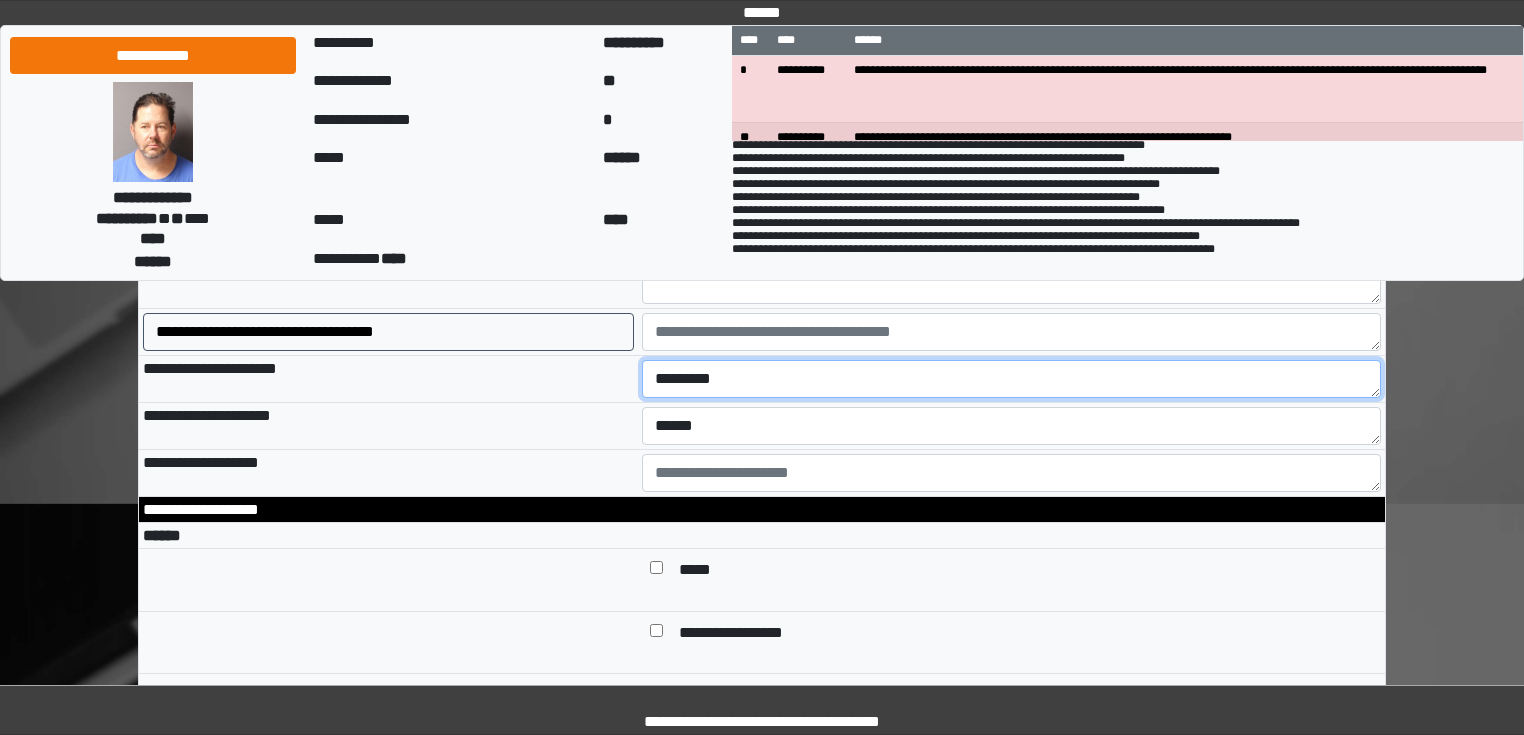 type on "*********" 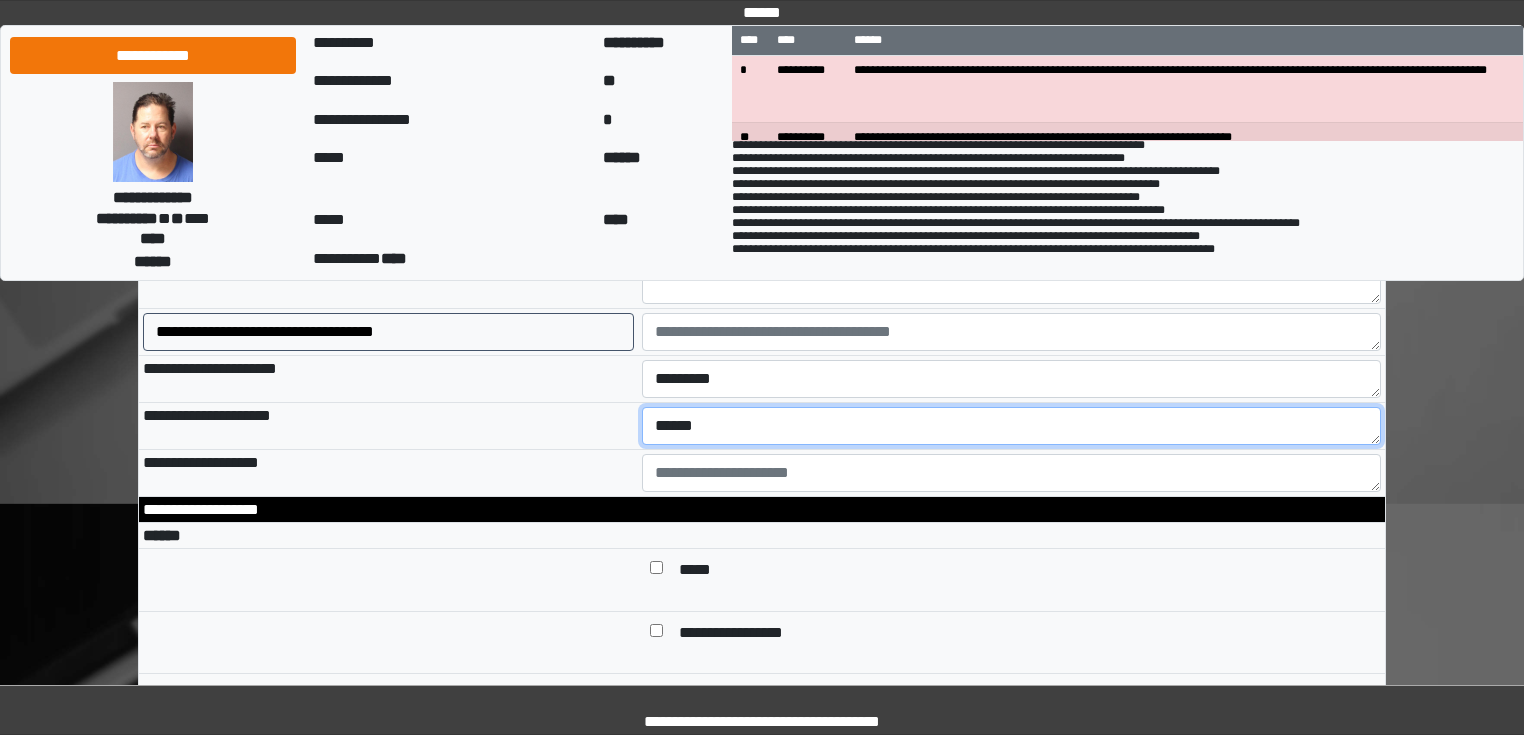 click on "******" at bounding box center (1012, 426) 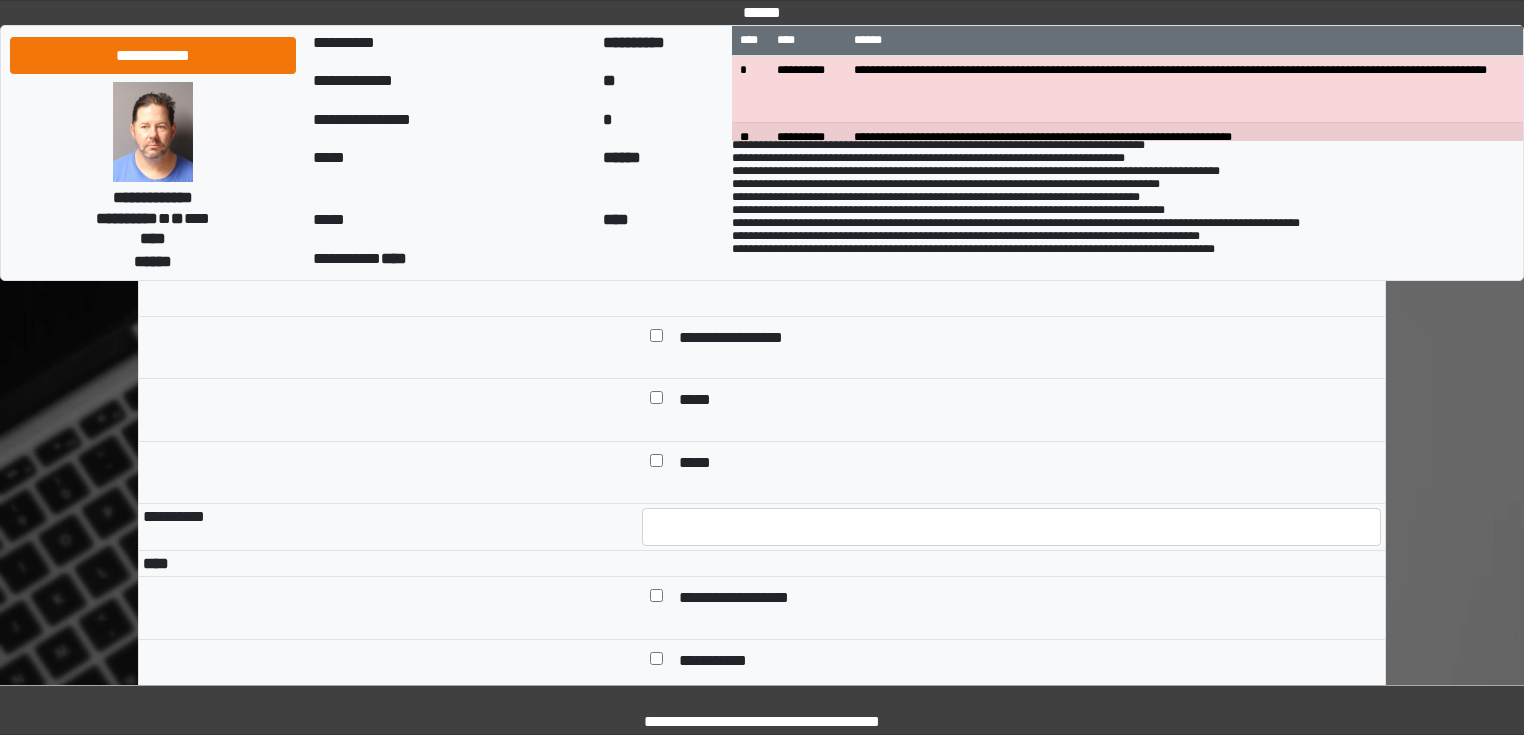 scroll, scrollTop: 4560, scrollLeft: 0, axis: vertical 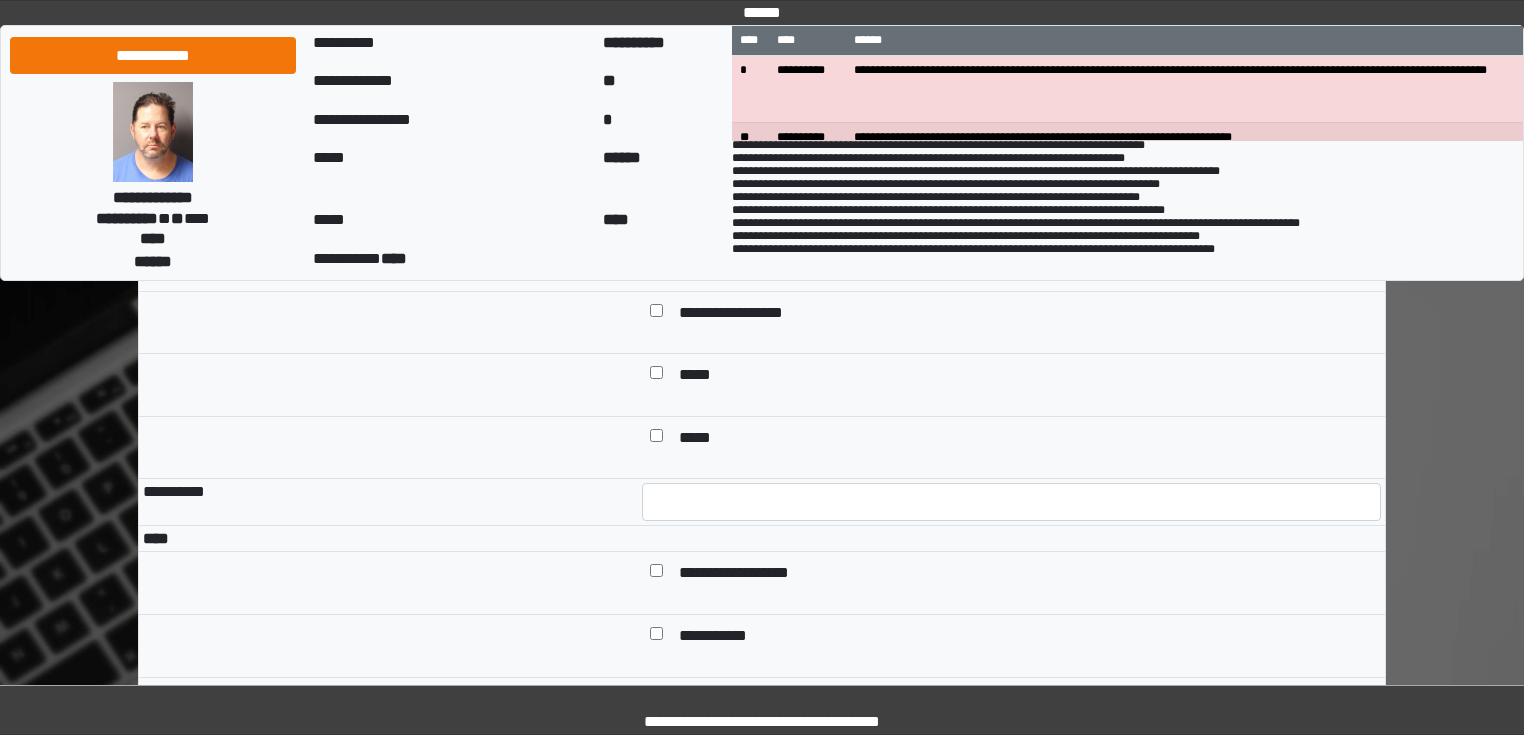 type on "**********" 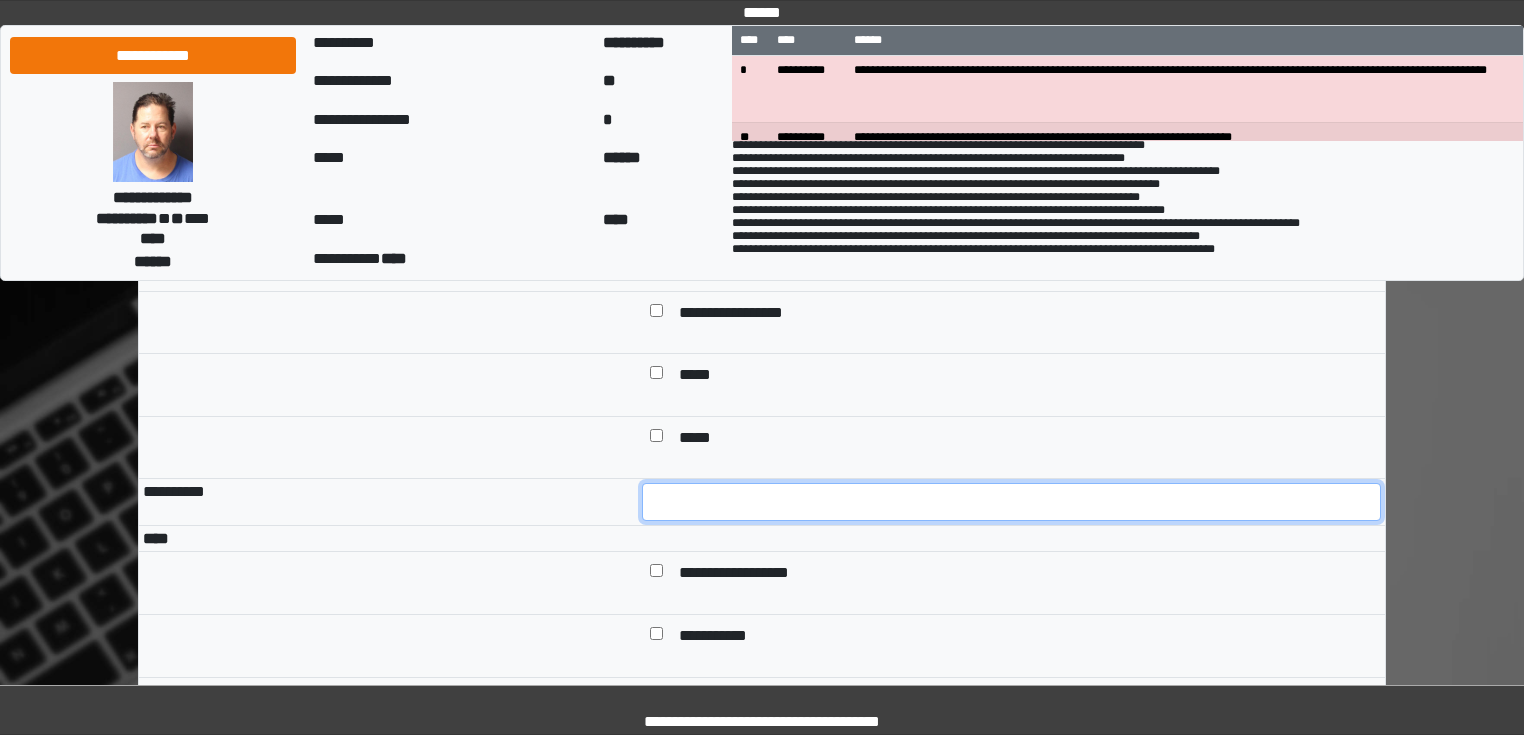 click at bounding box center [1012, 502] 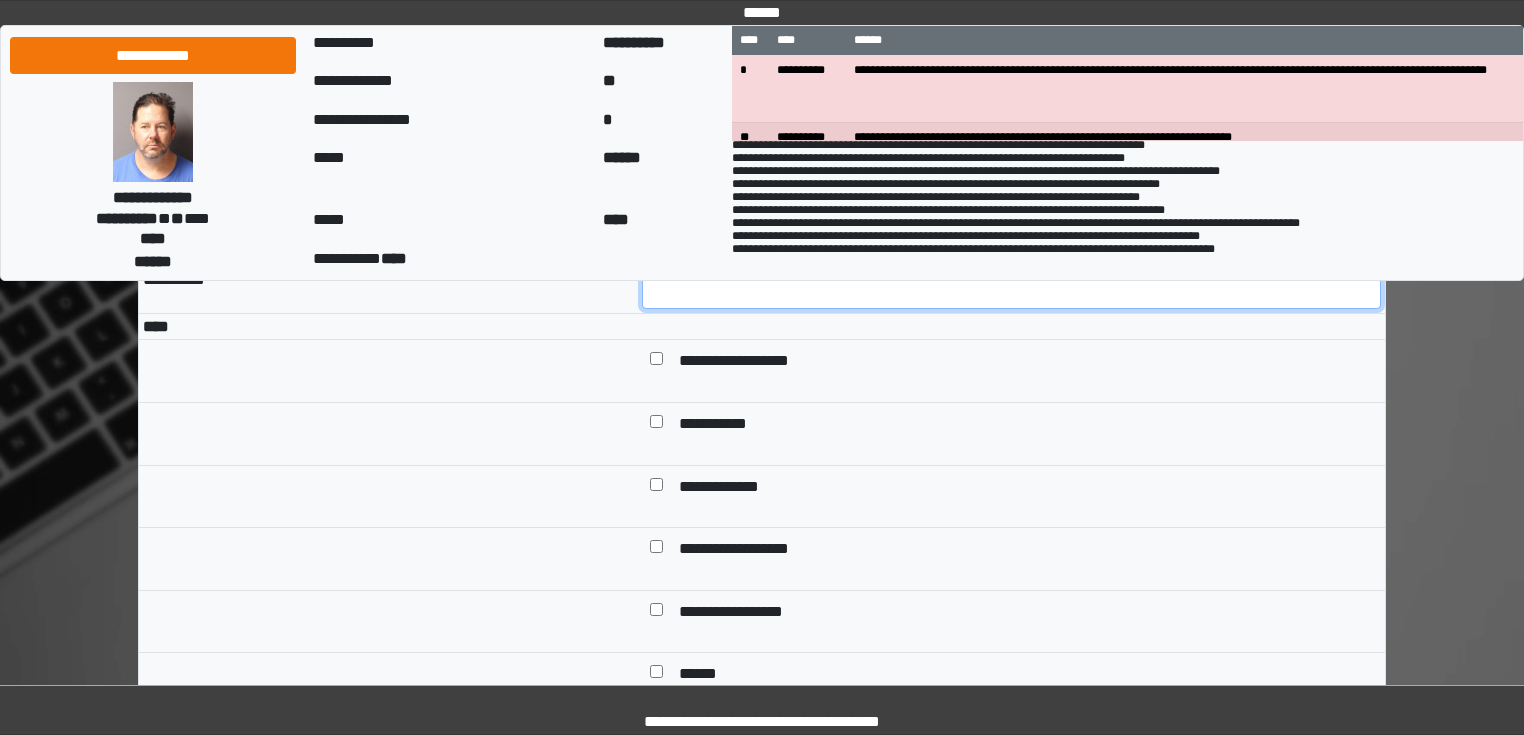 scroll, scrollTop: 4800, scrollLeft: 0, axis: vertical 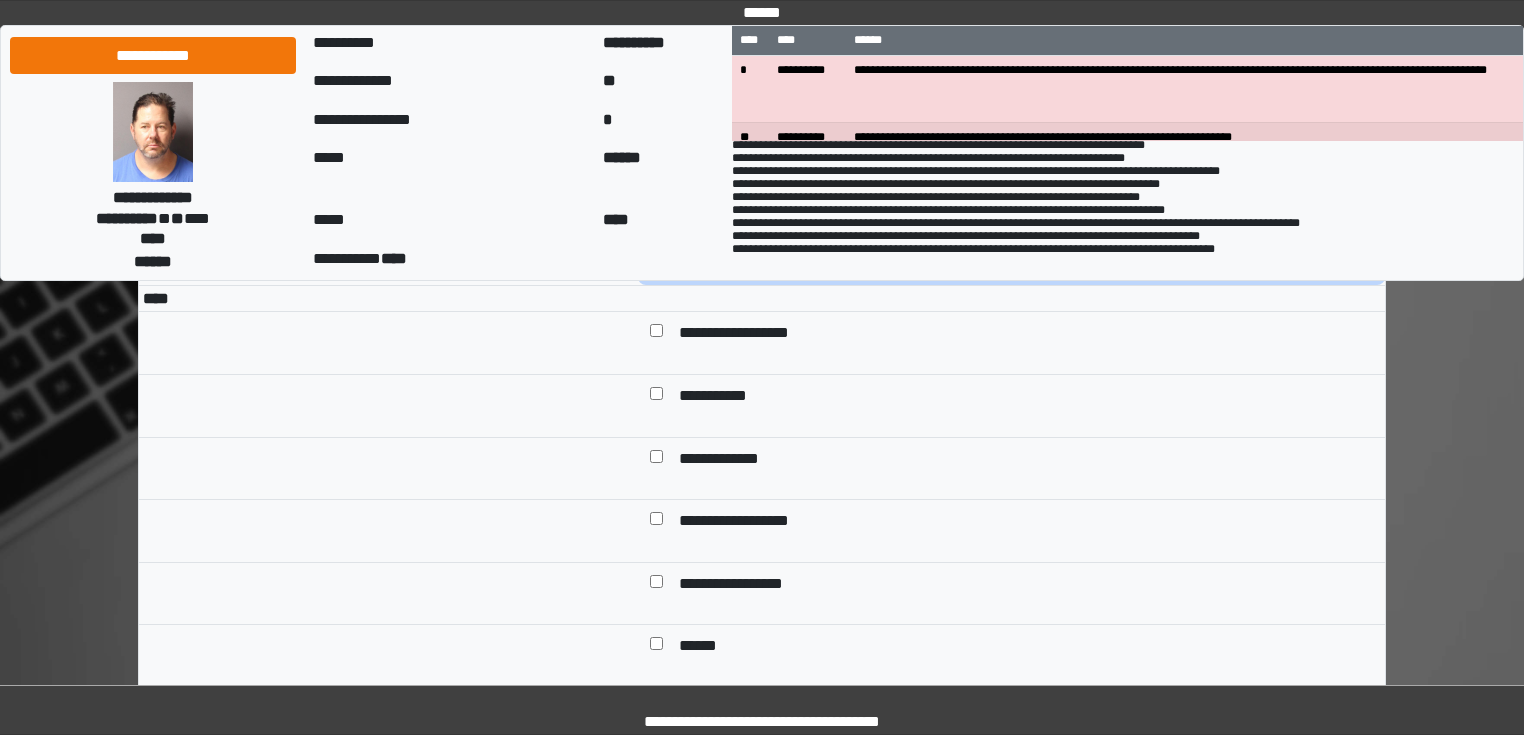 type on "*" 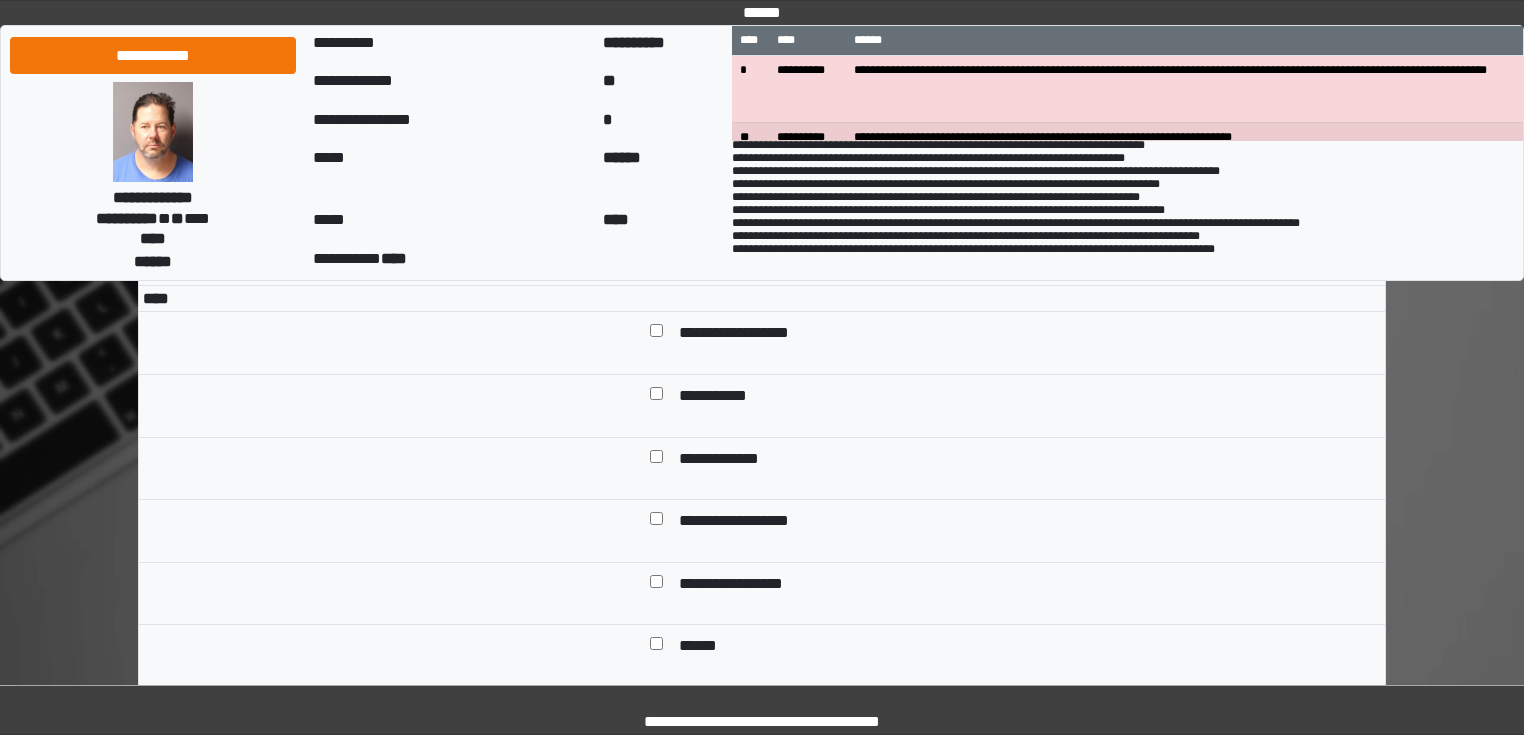 scroll, scrollTop: 4880, scrollLeft: 0, axis: vertical 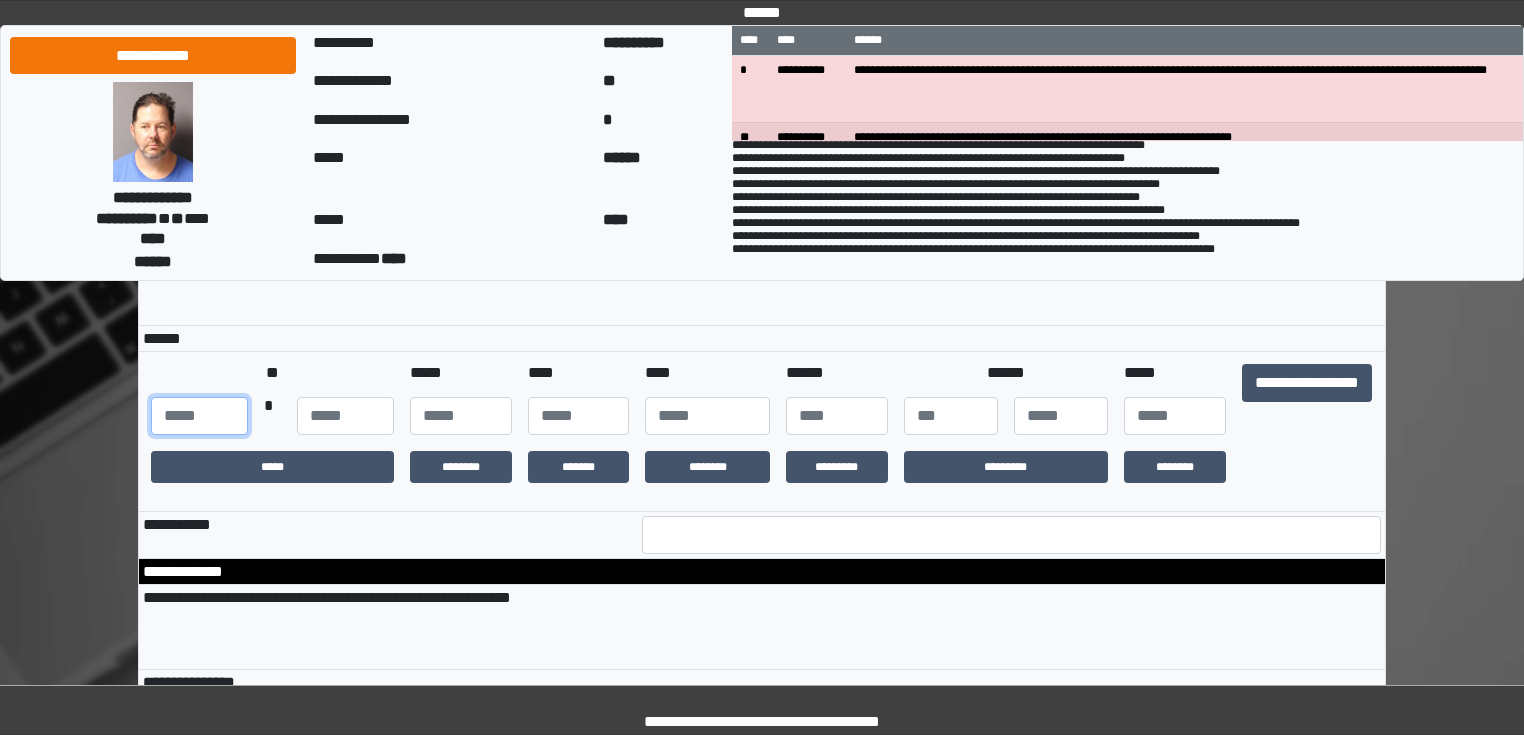 click at bounding box center (199, 416) 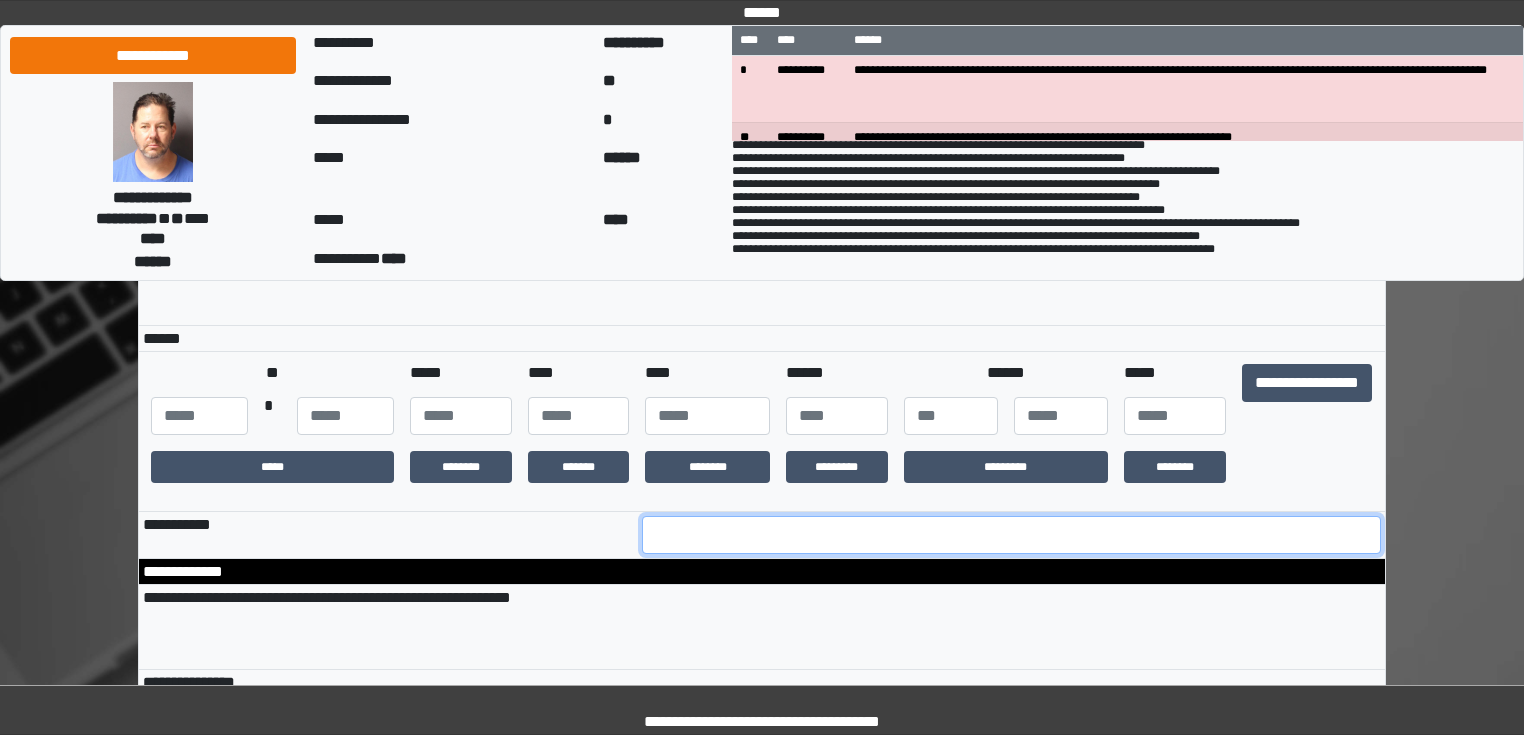 click at bounding box center [1012, 535] 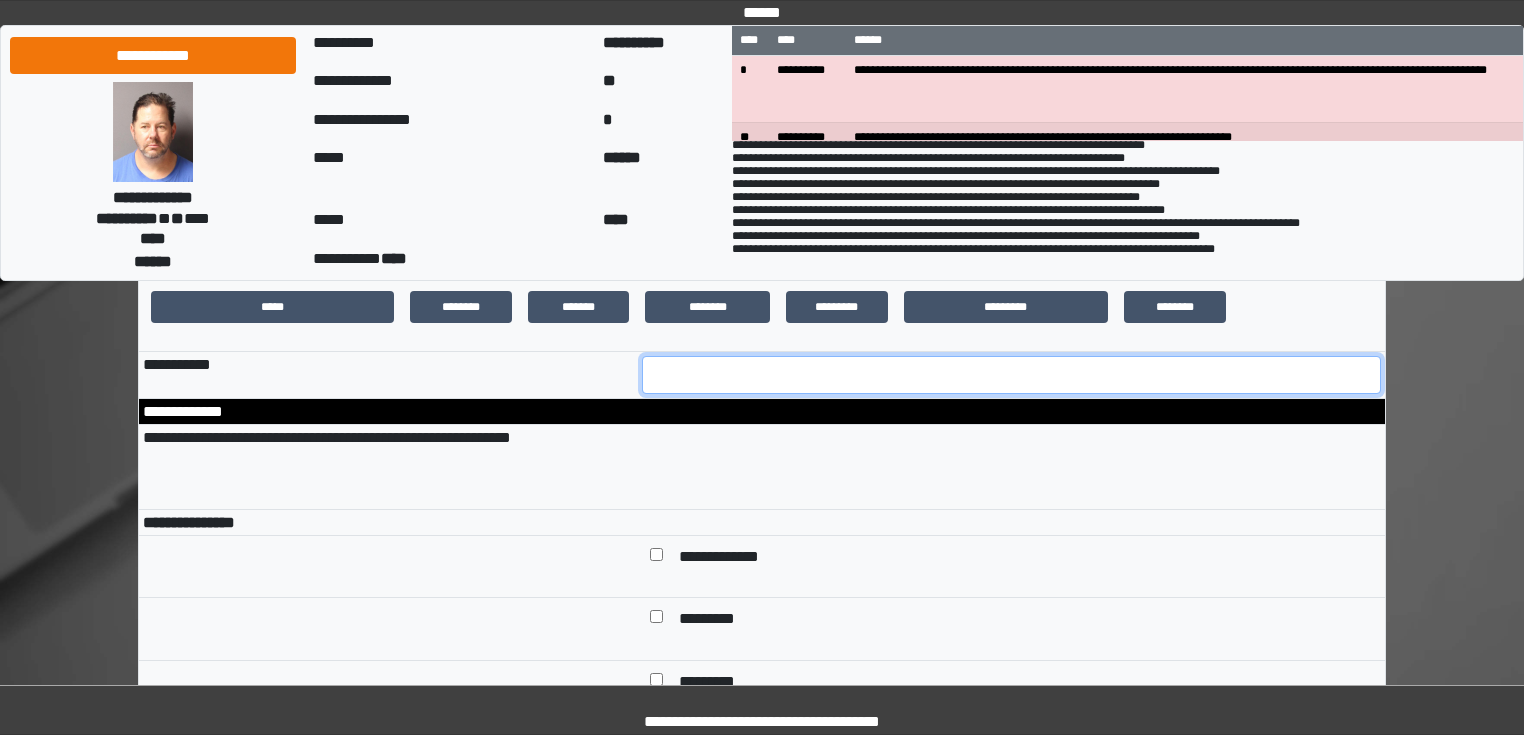 scroll, scrollTop: 5920, scrollLeft: 0, axis: vertical 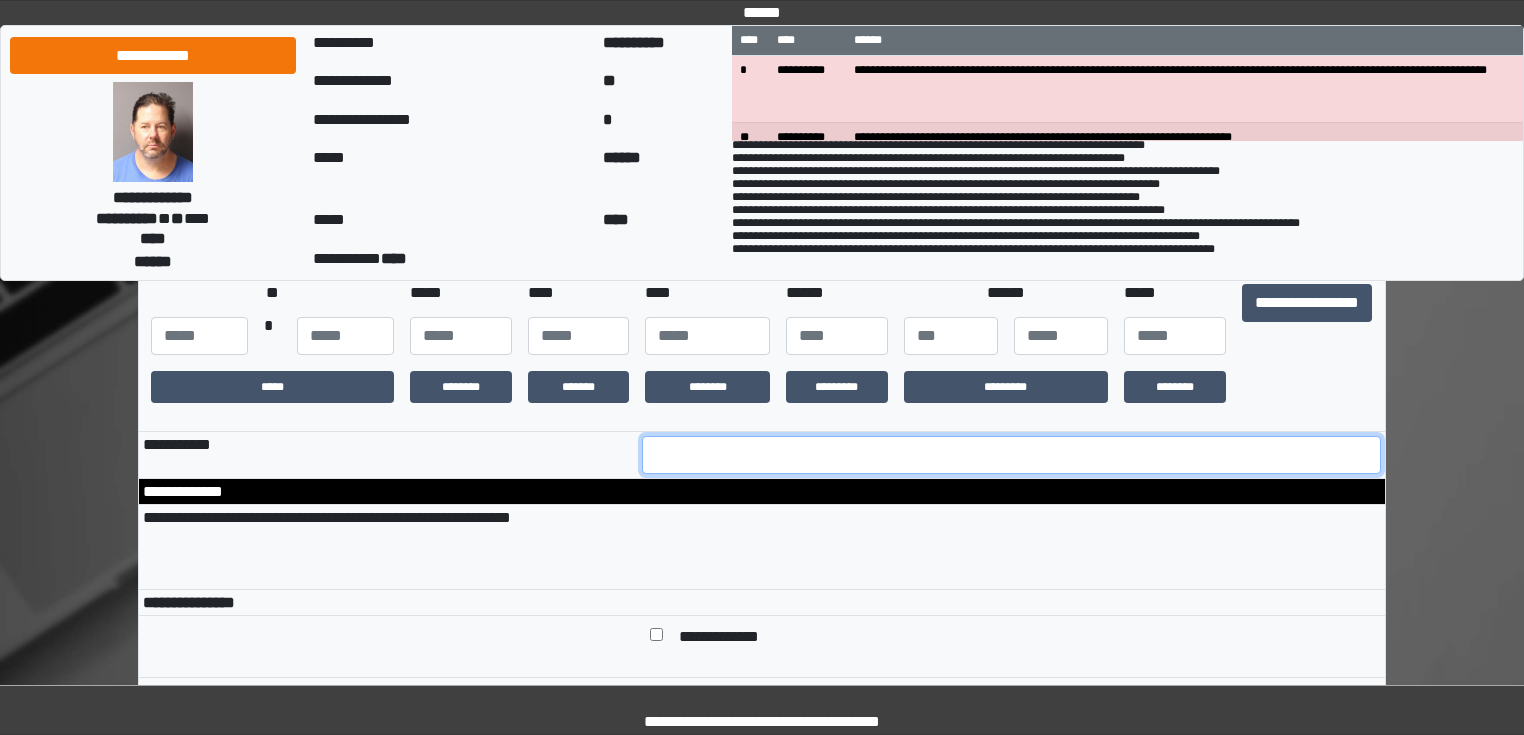 type on "***" 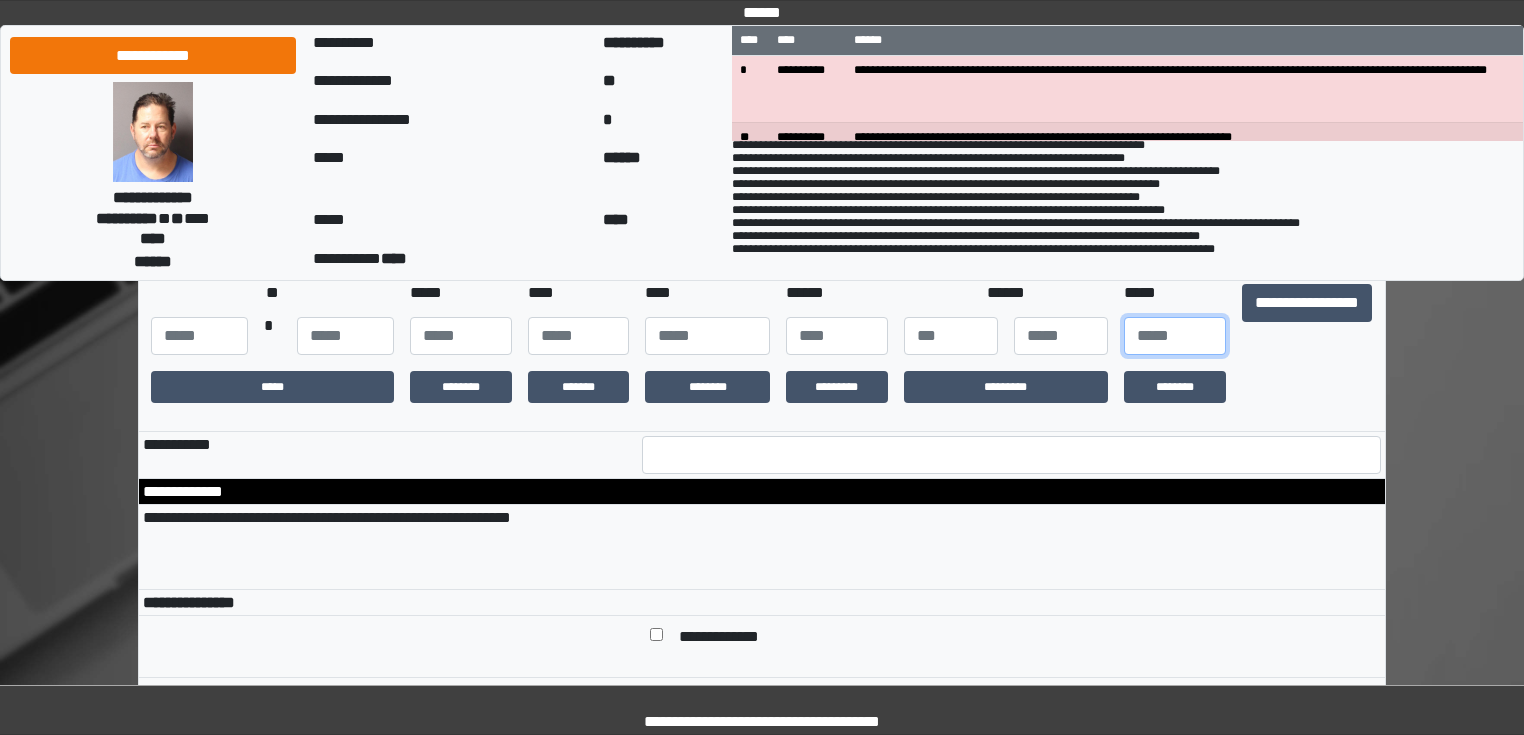 click at bounding box center (1175, 336) 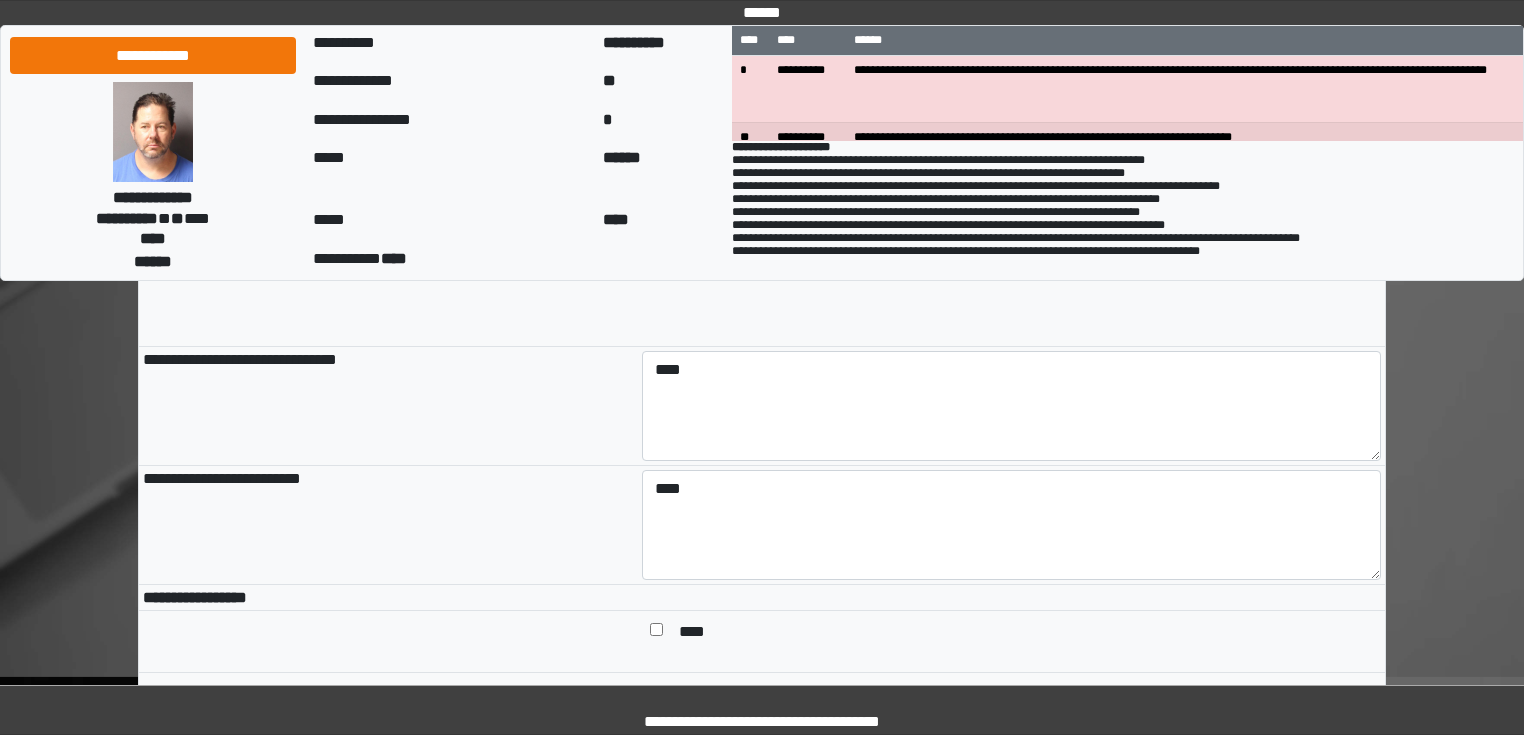 scroll, scrollTop: 149, scrollLeft: 0, axis: vertical 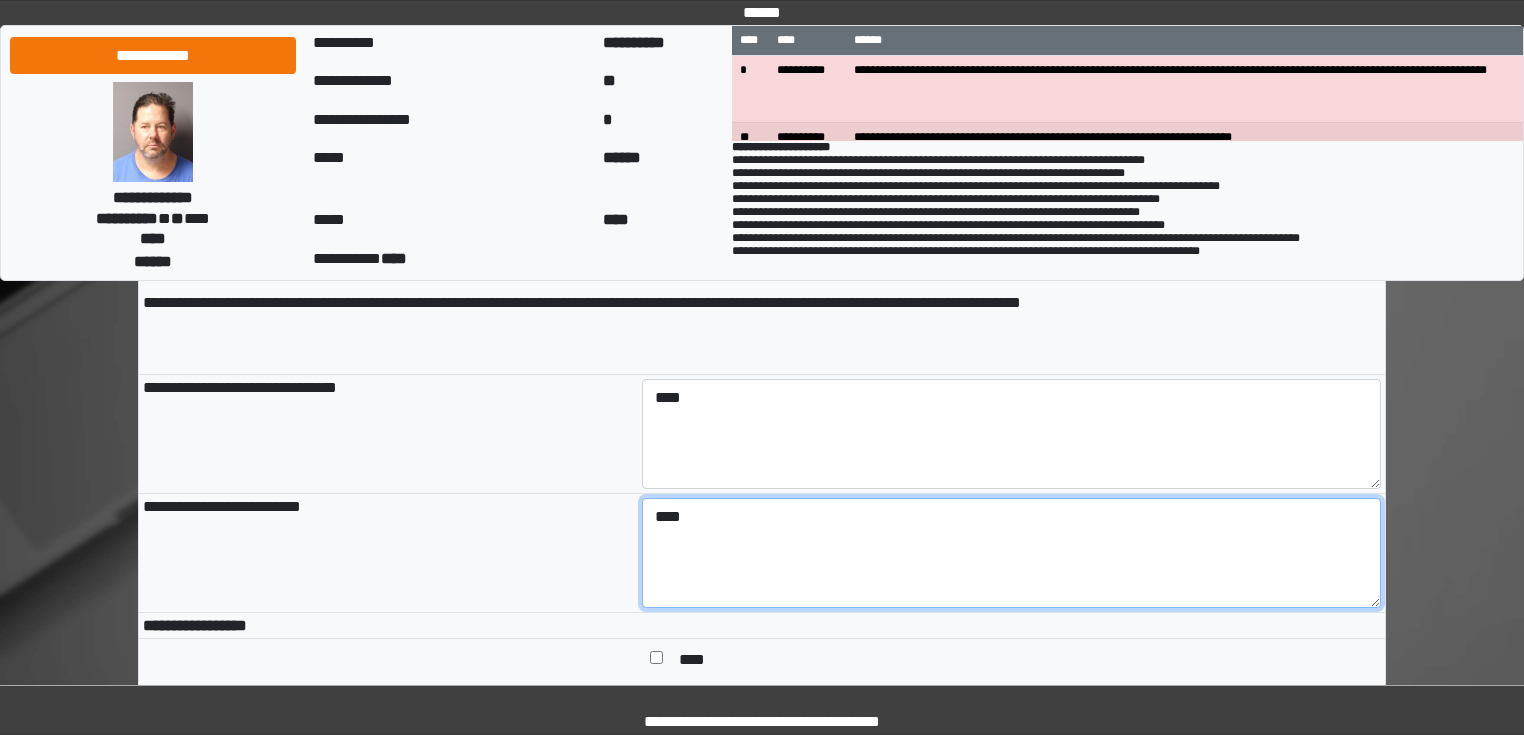 click on "****" at bounding box center [1012, 553] 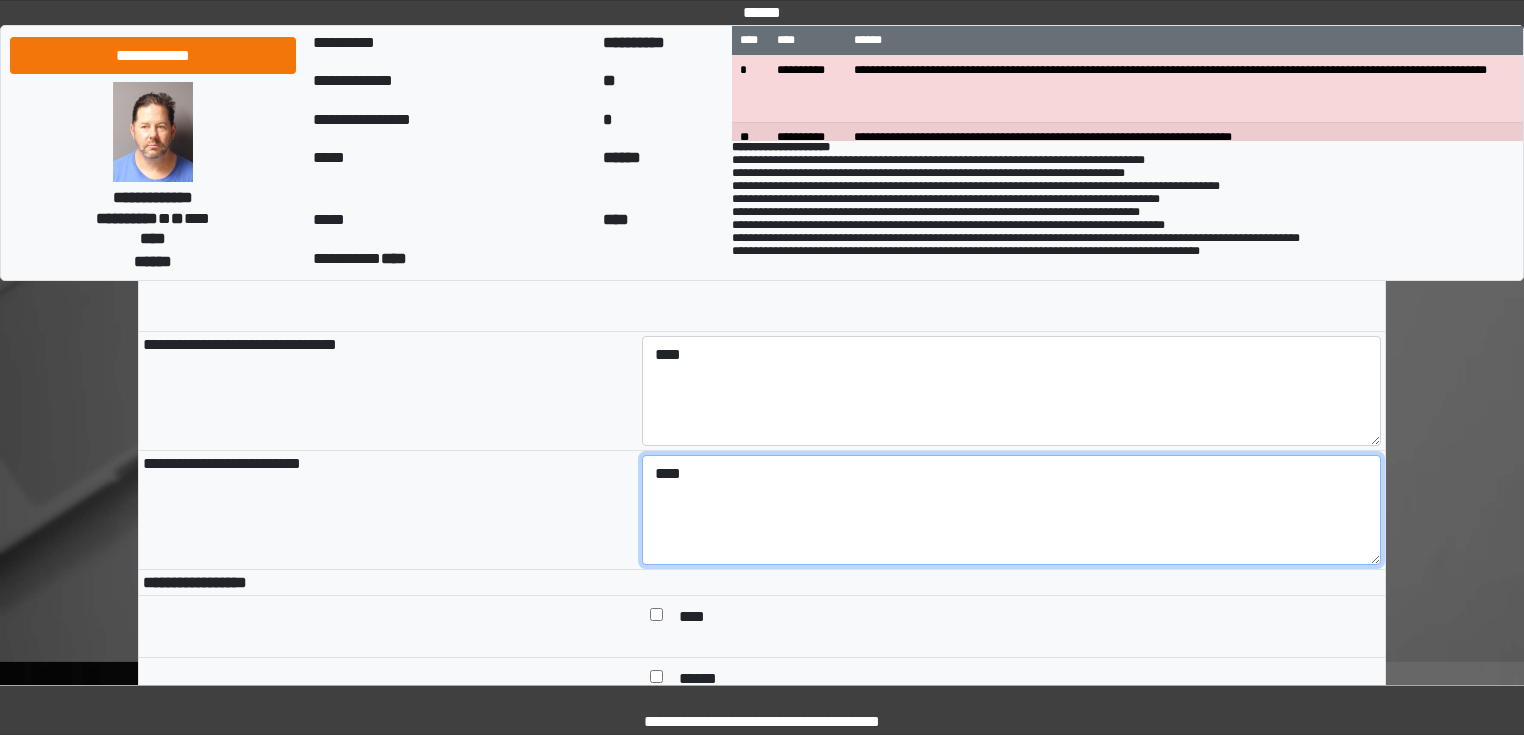 scroll, scrollTop: 229, scrollLeft: 0, axis: vertical 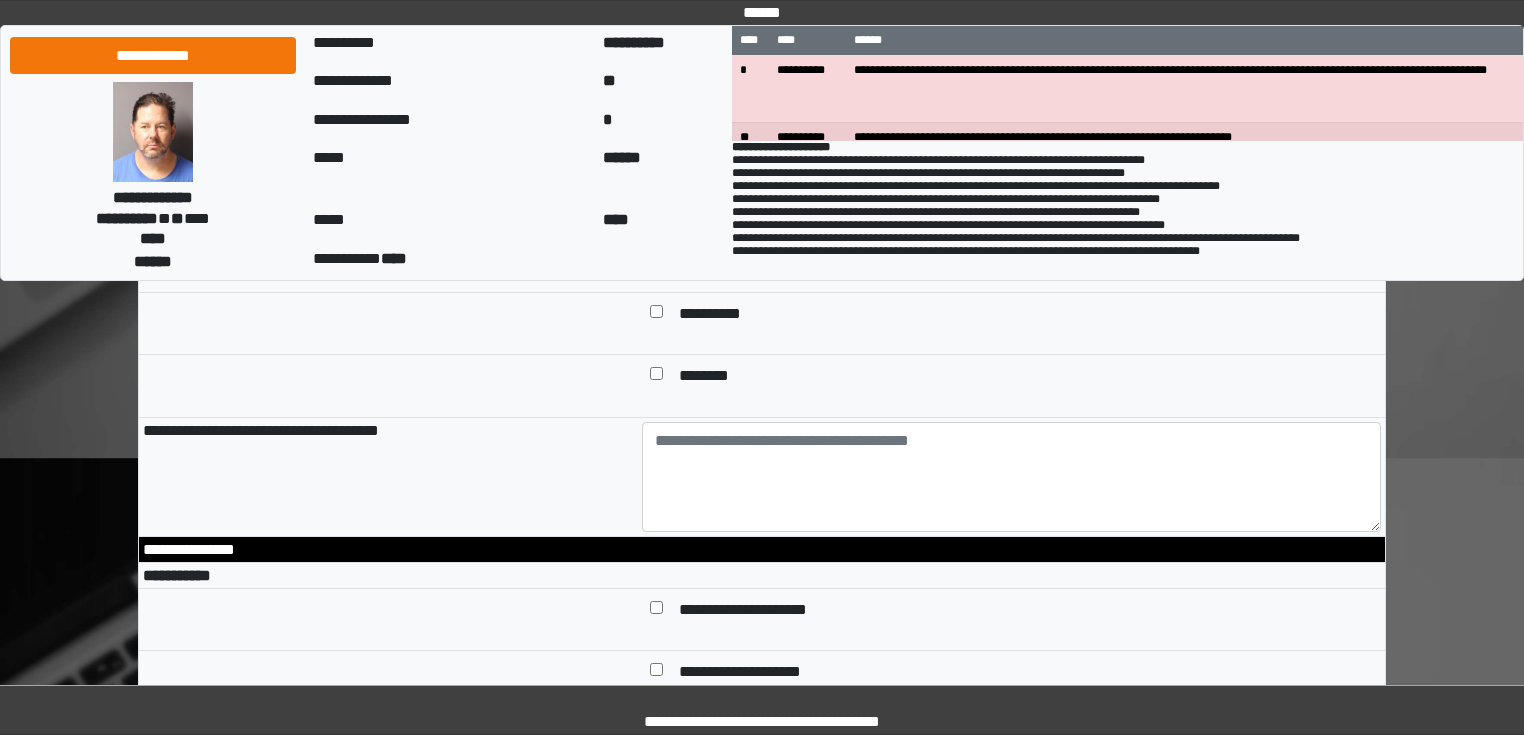 type on "****" 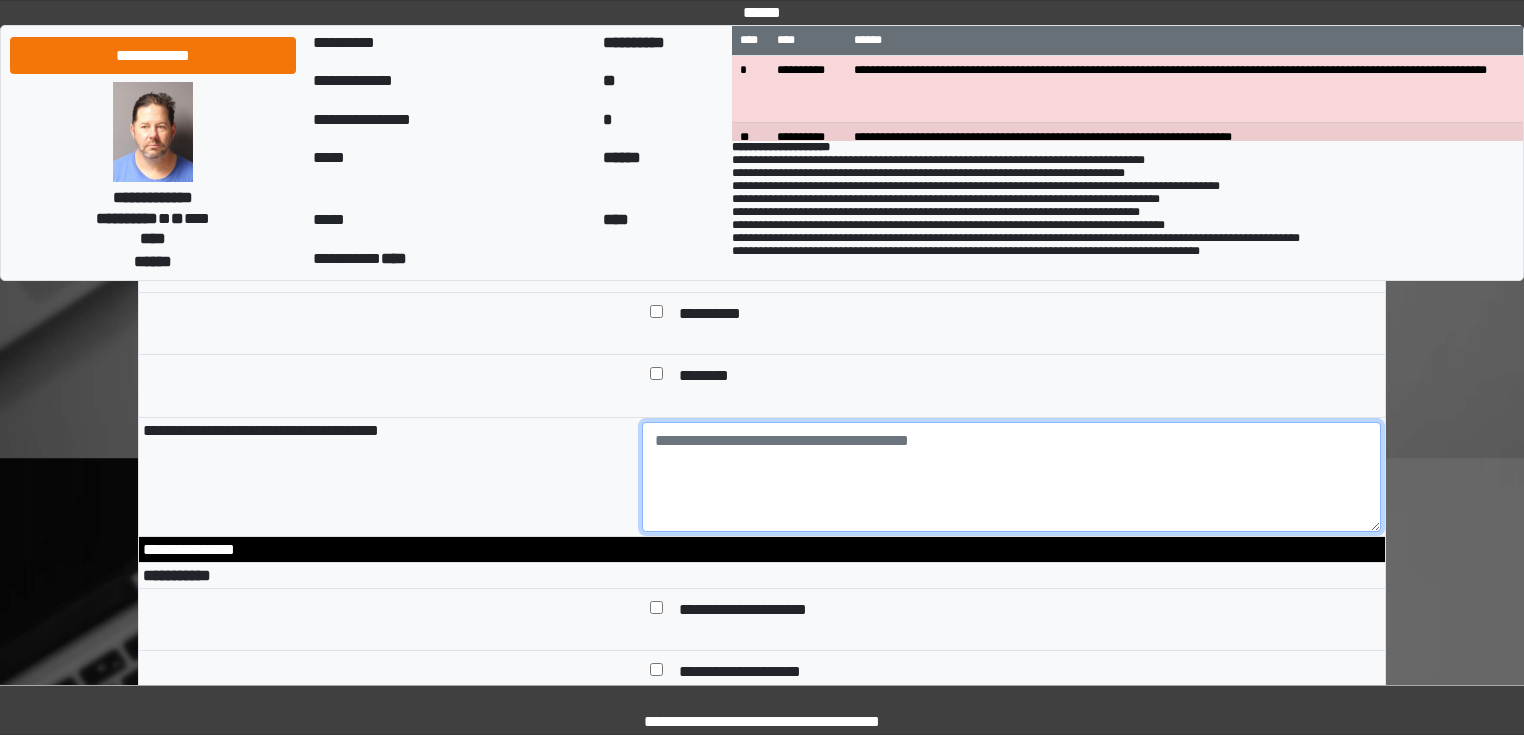 click at bounding box center (1012, 477) 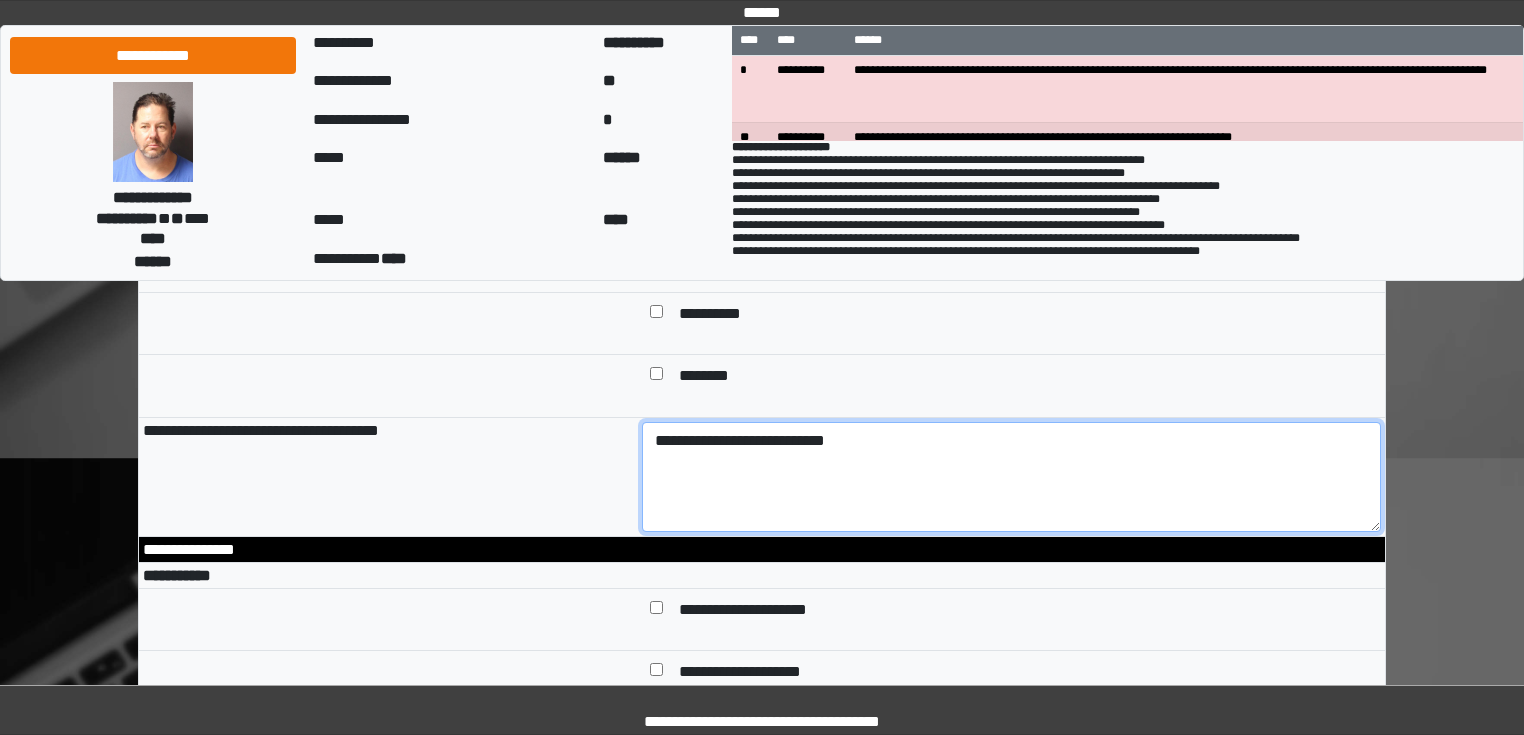 click on "**********" at bounding box center (1012, 477) 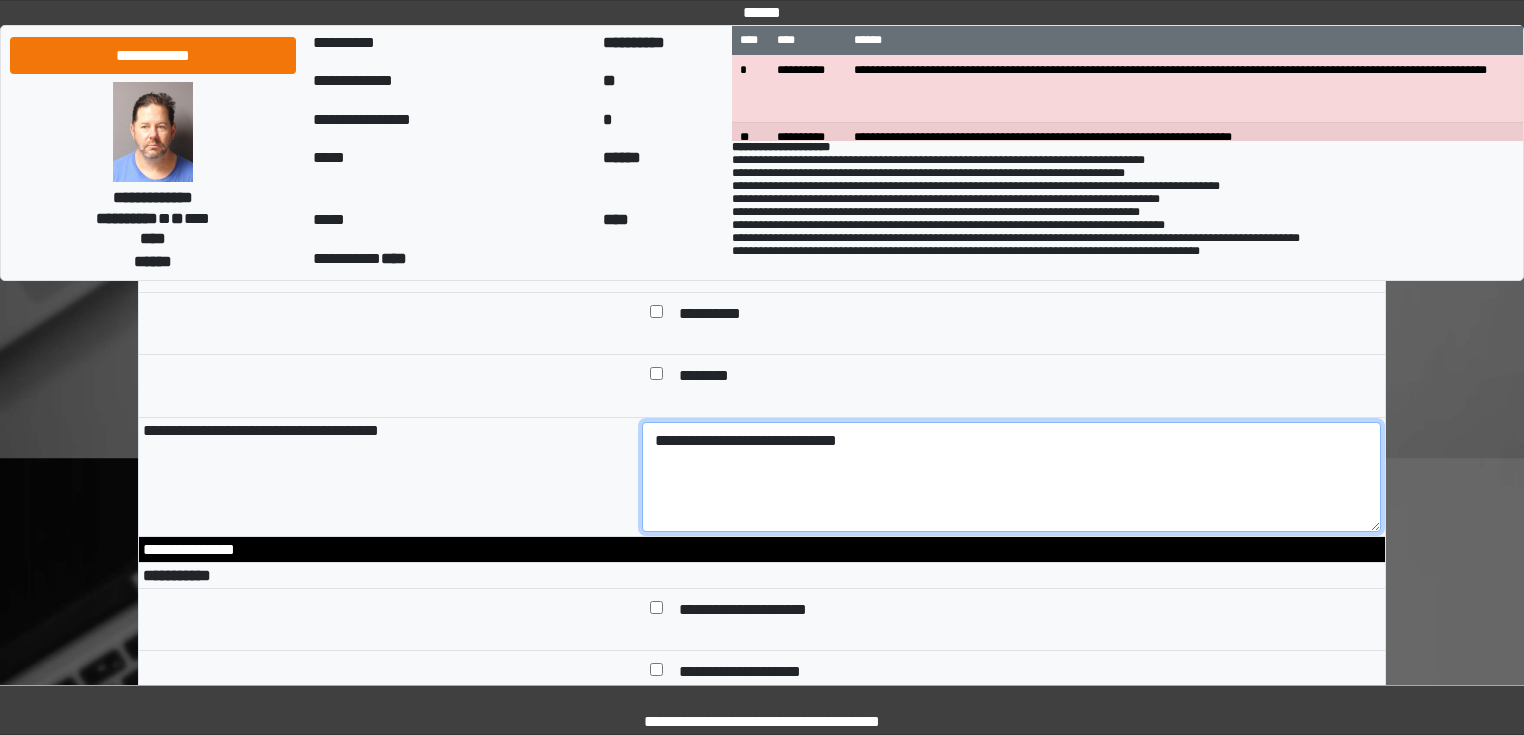 drag, startPoint x: 867, startPoint y: 480, endPoint x: 848, endPoint y: 480, distance: 19 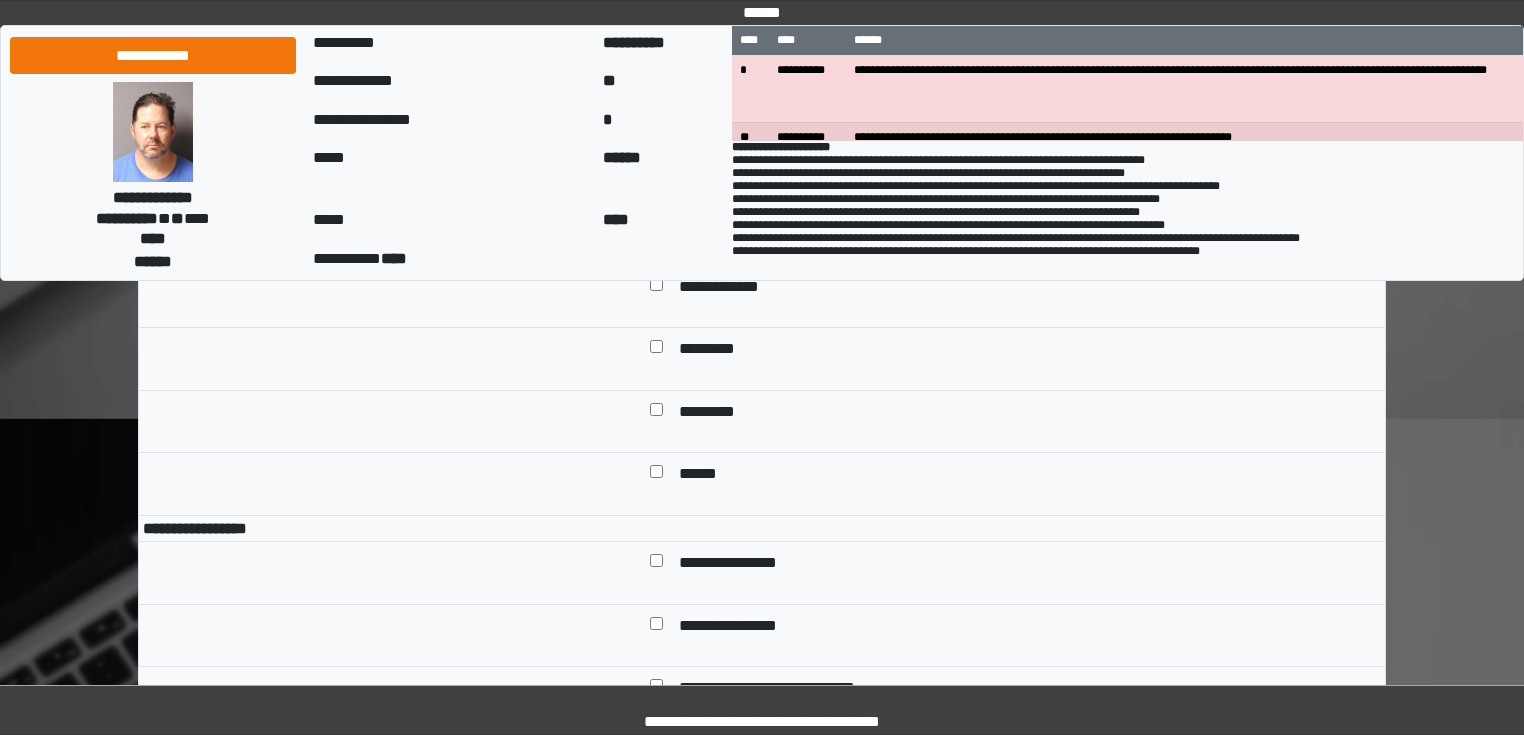 scroll, scrollTop: 6298, scrollLeft: 0, axis: vertical 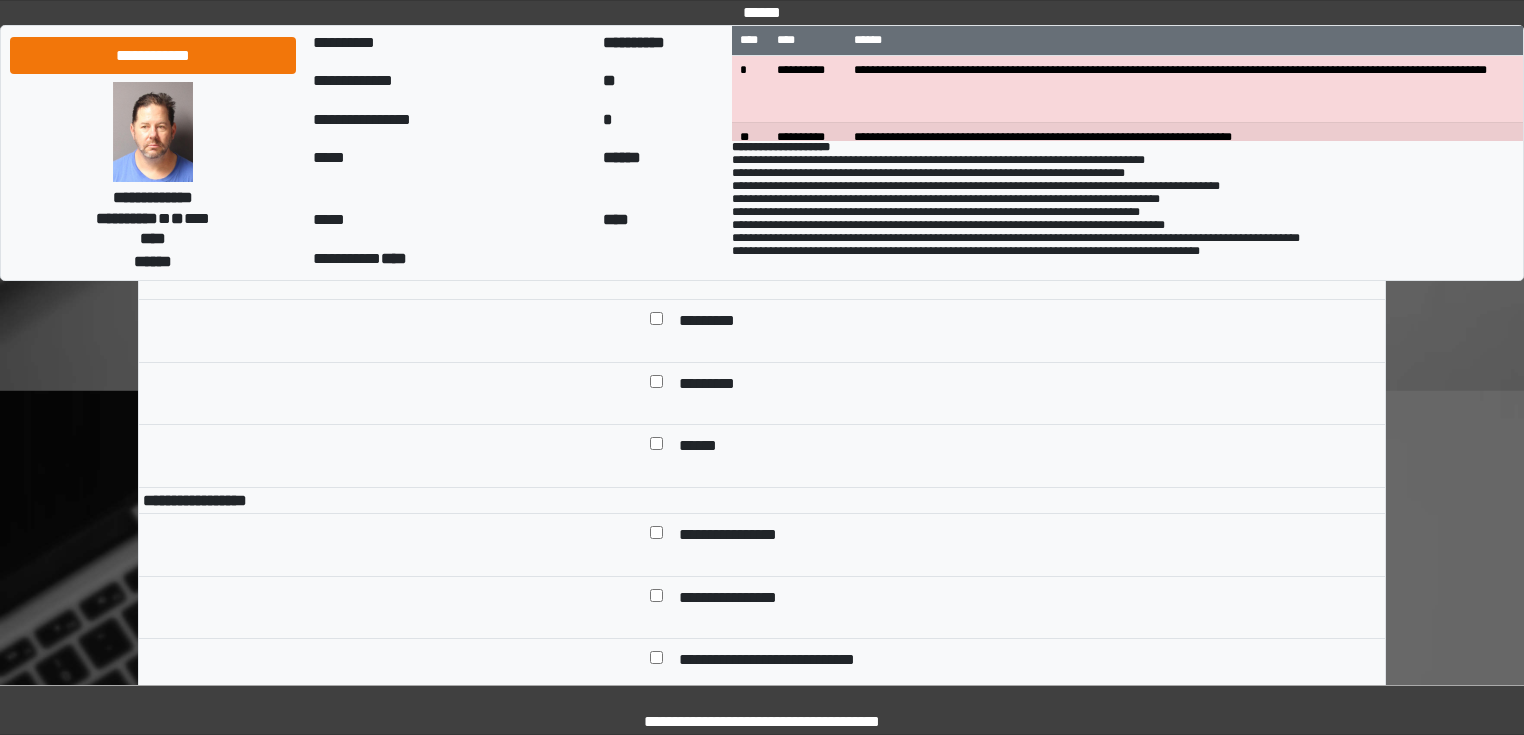 type on "**********" 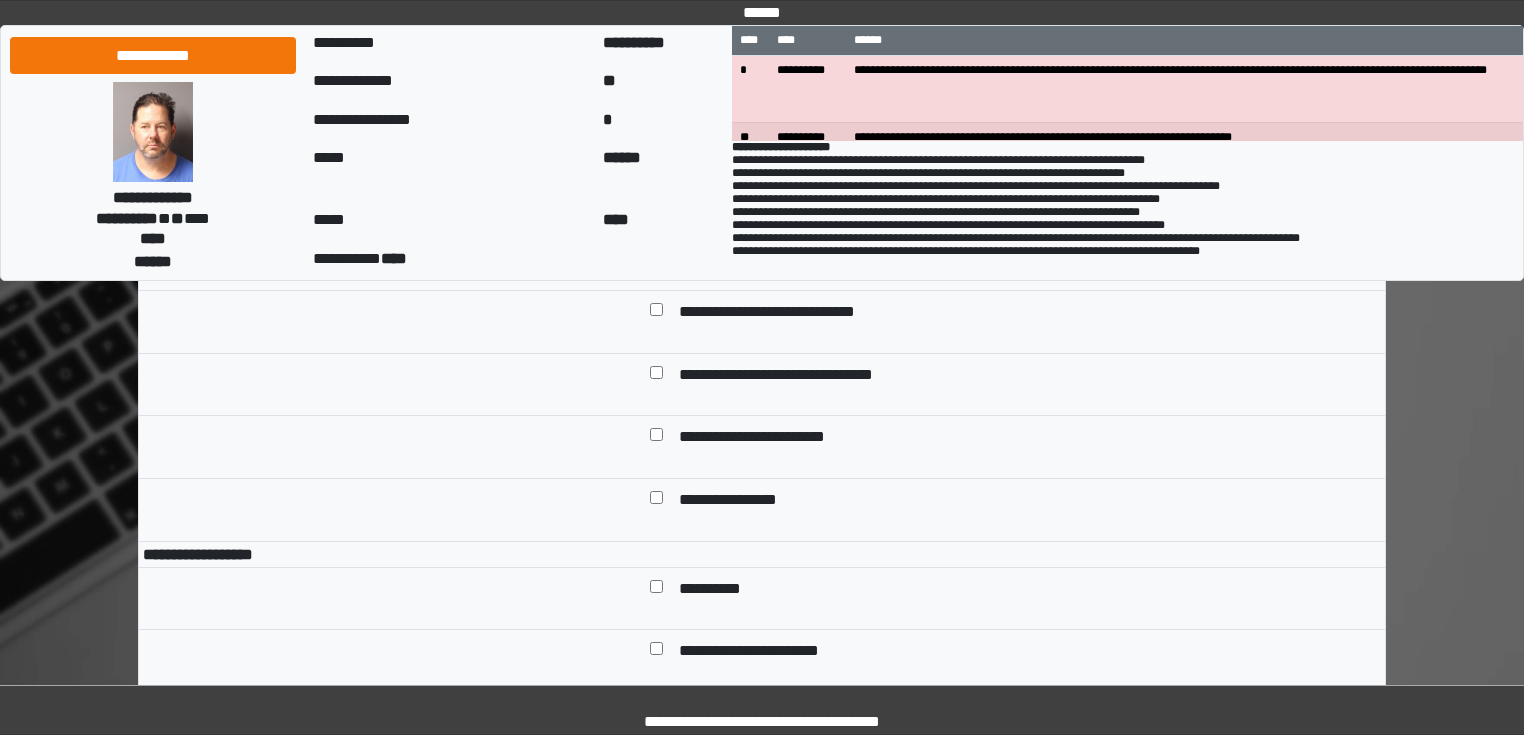 scroll, scrollTop: 6618, scrollLeft: 0, axis: vertical 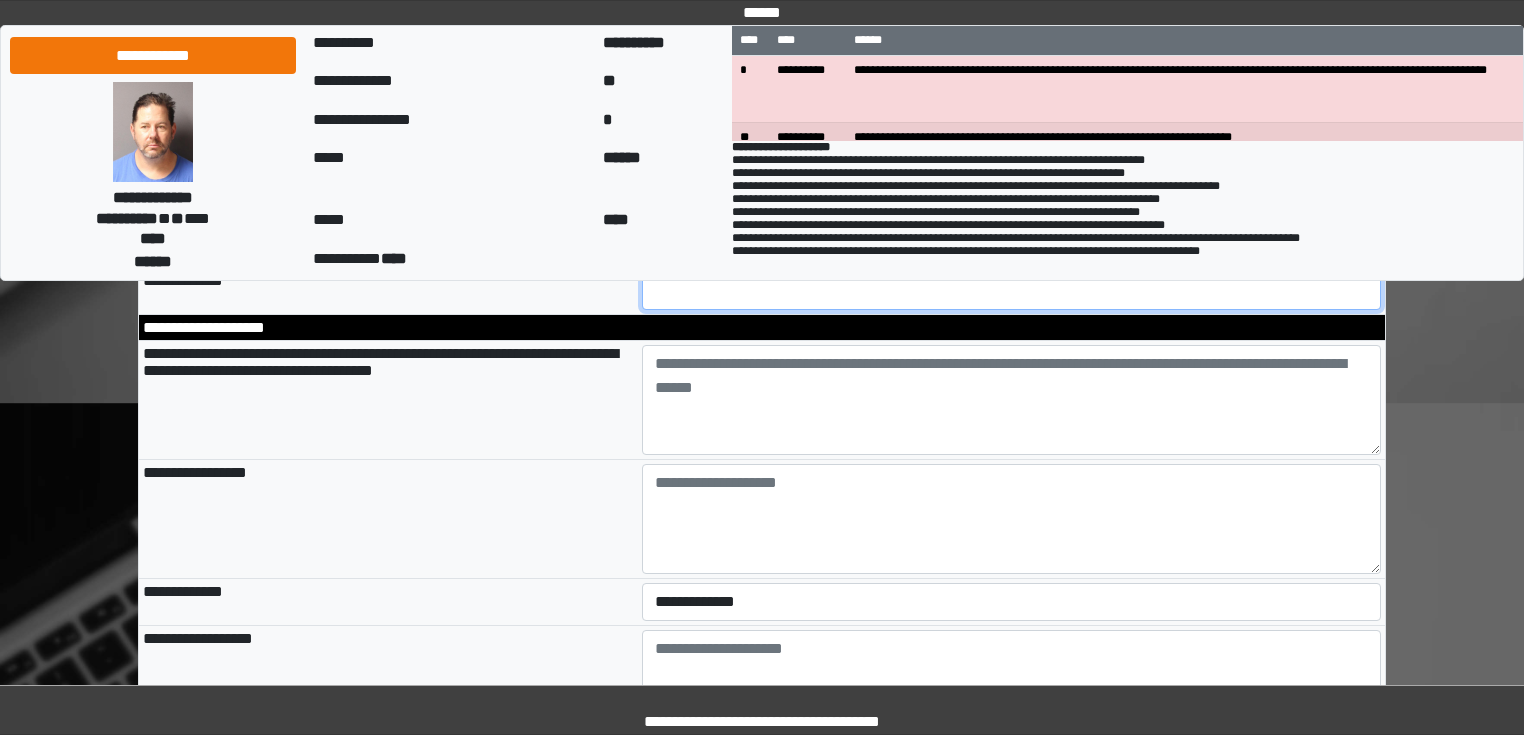 click at bounding box center (1012, 291) 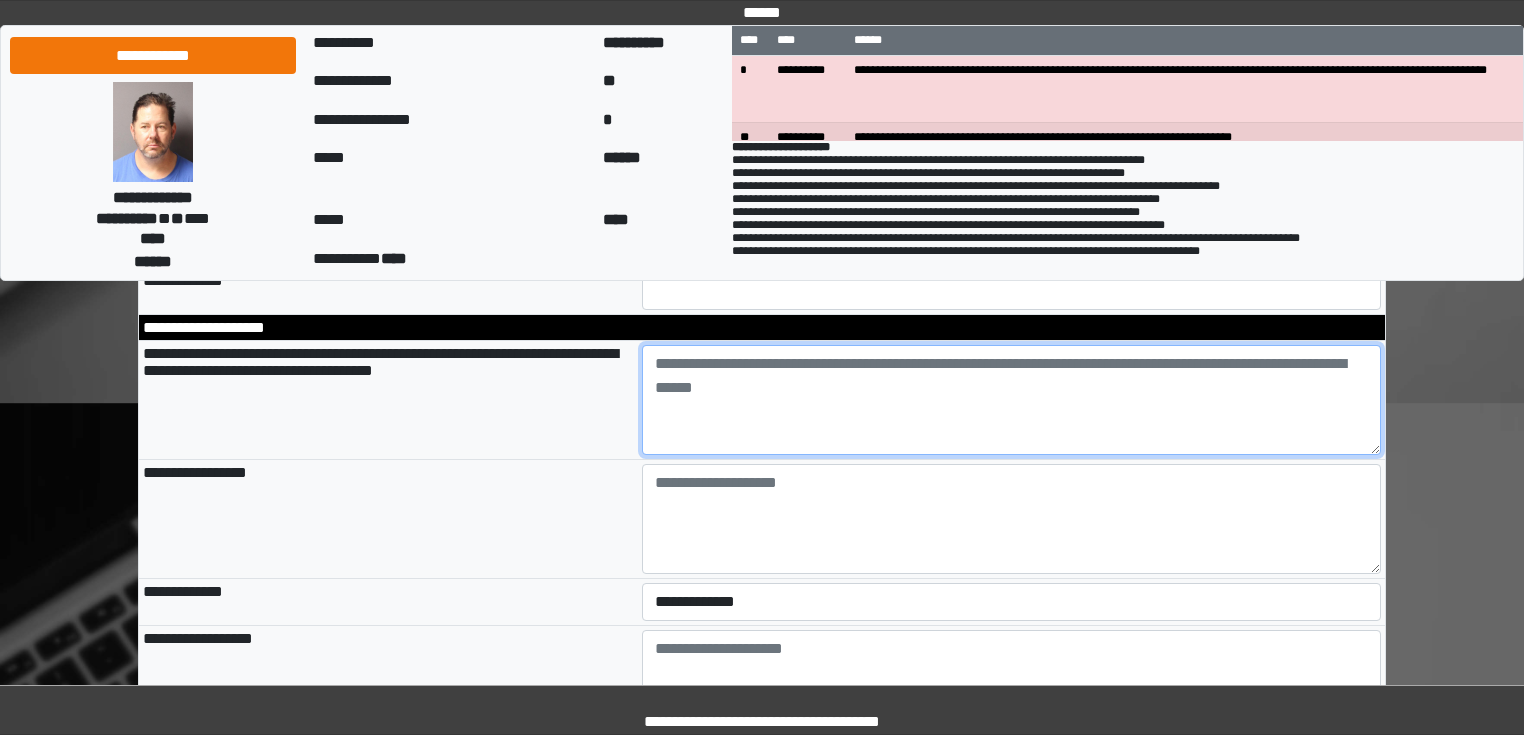 click at bounding box center [1012, 400] 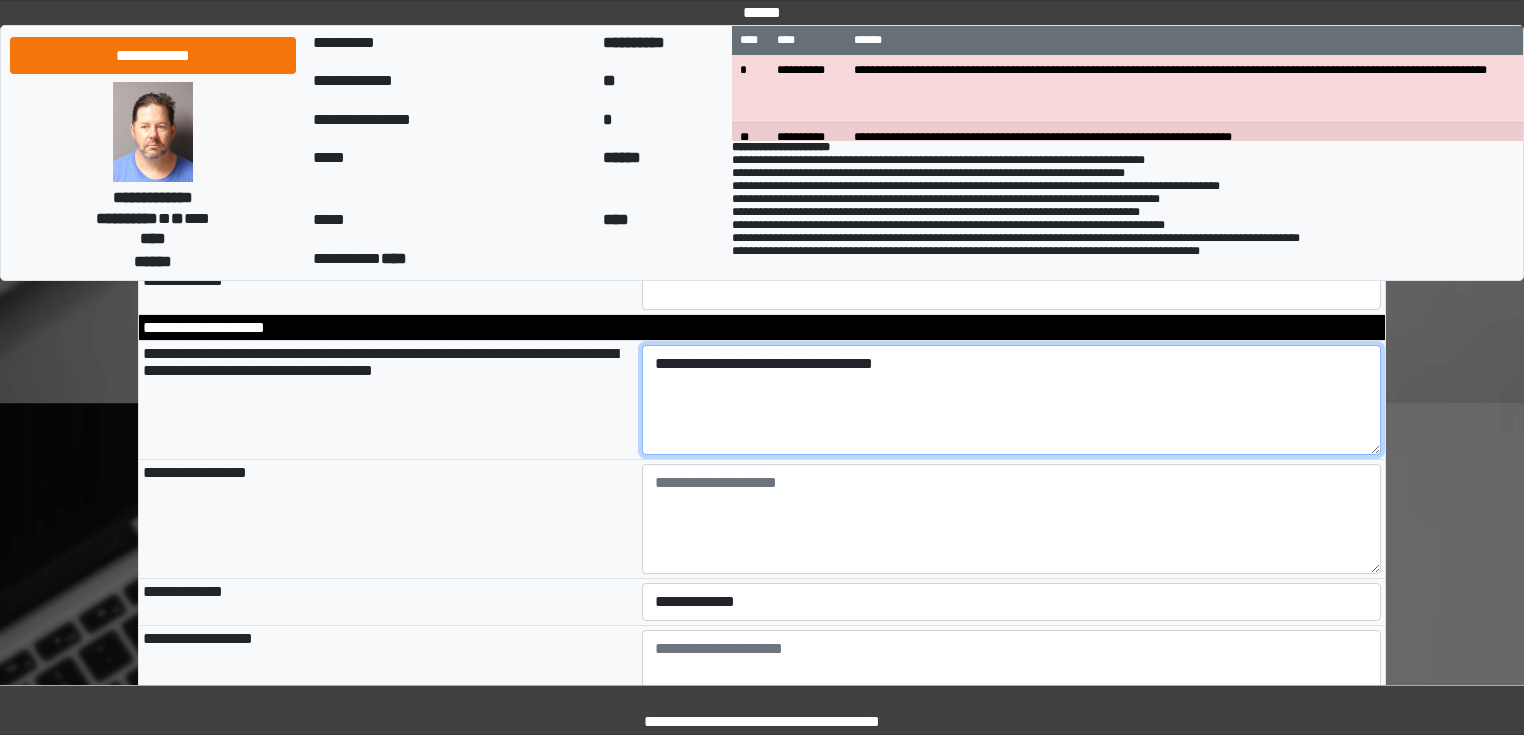 click on "**********" at bounding box center (1012, 400) 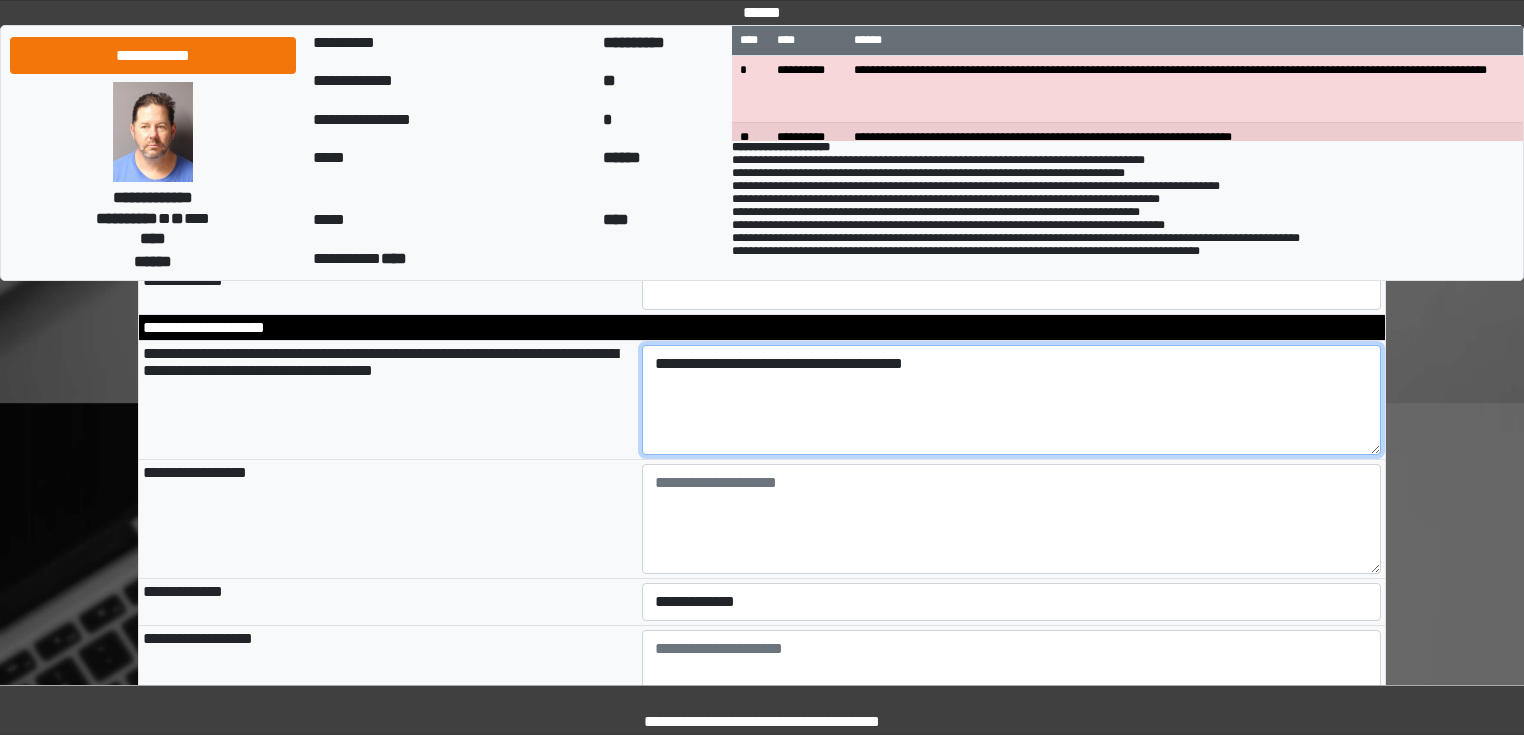 click on "**********" at bounding box center (1012, 400) 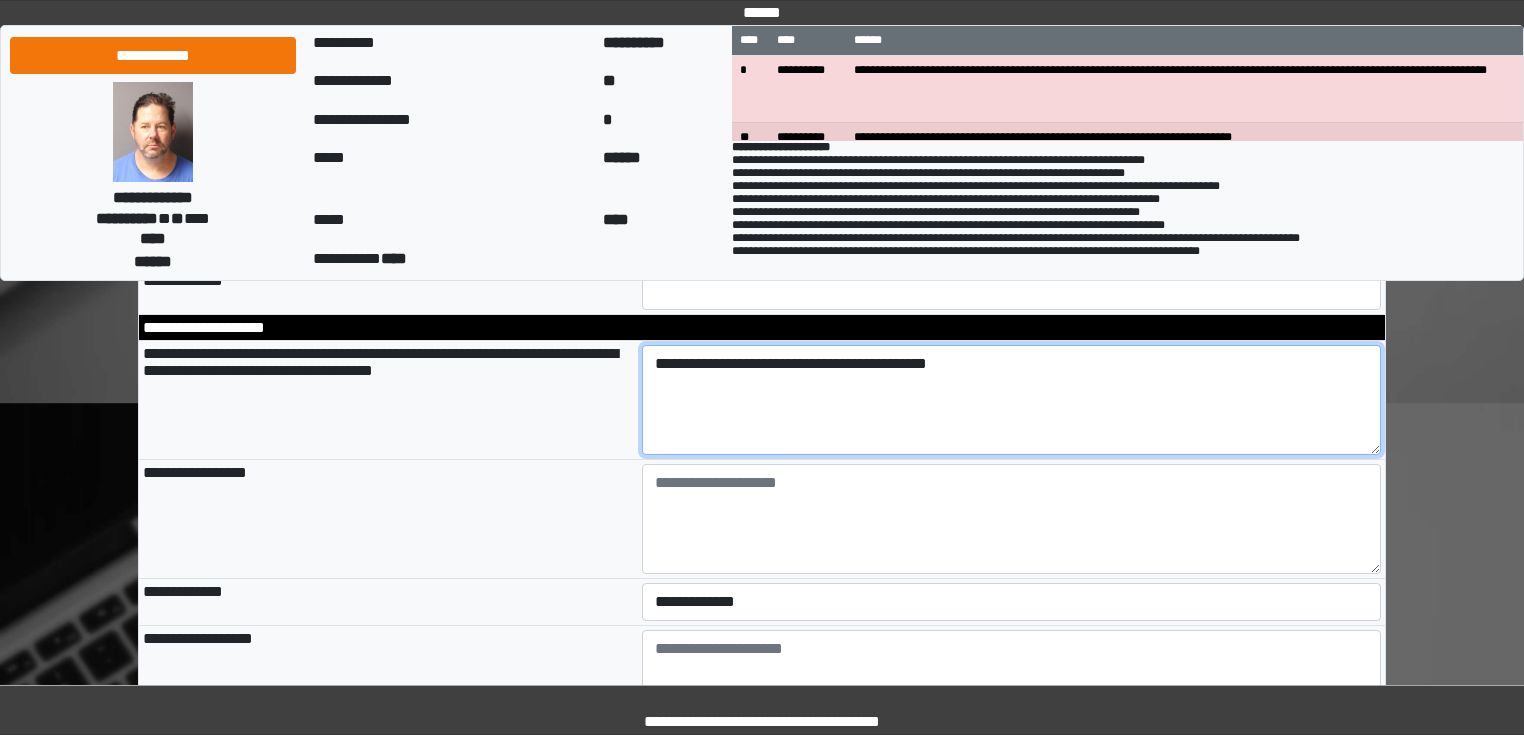 click on "**********" at bounding box center [1012, 400] 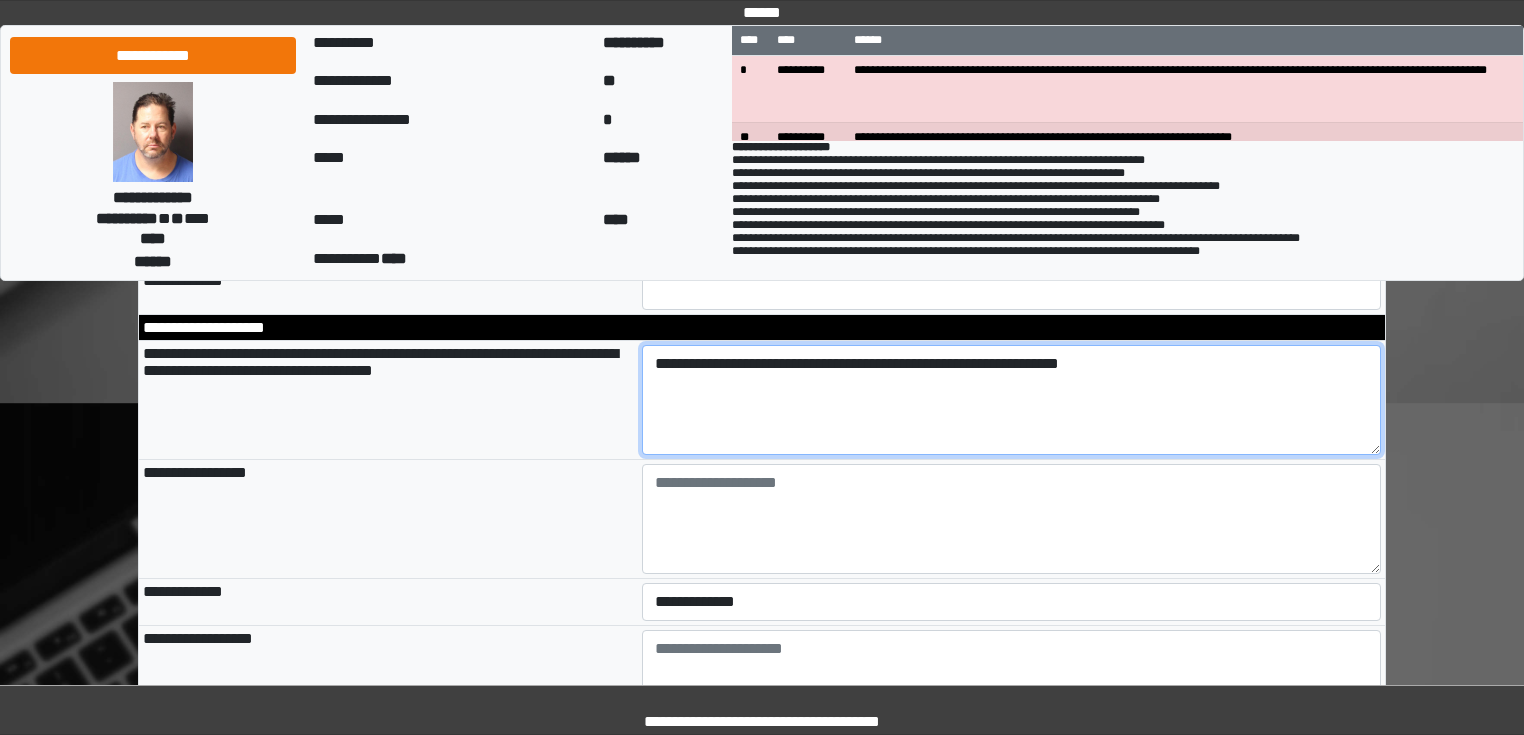 type on "**********" 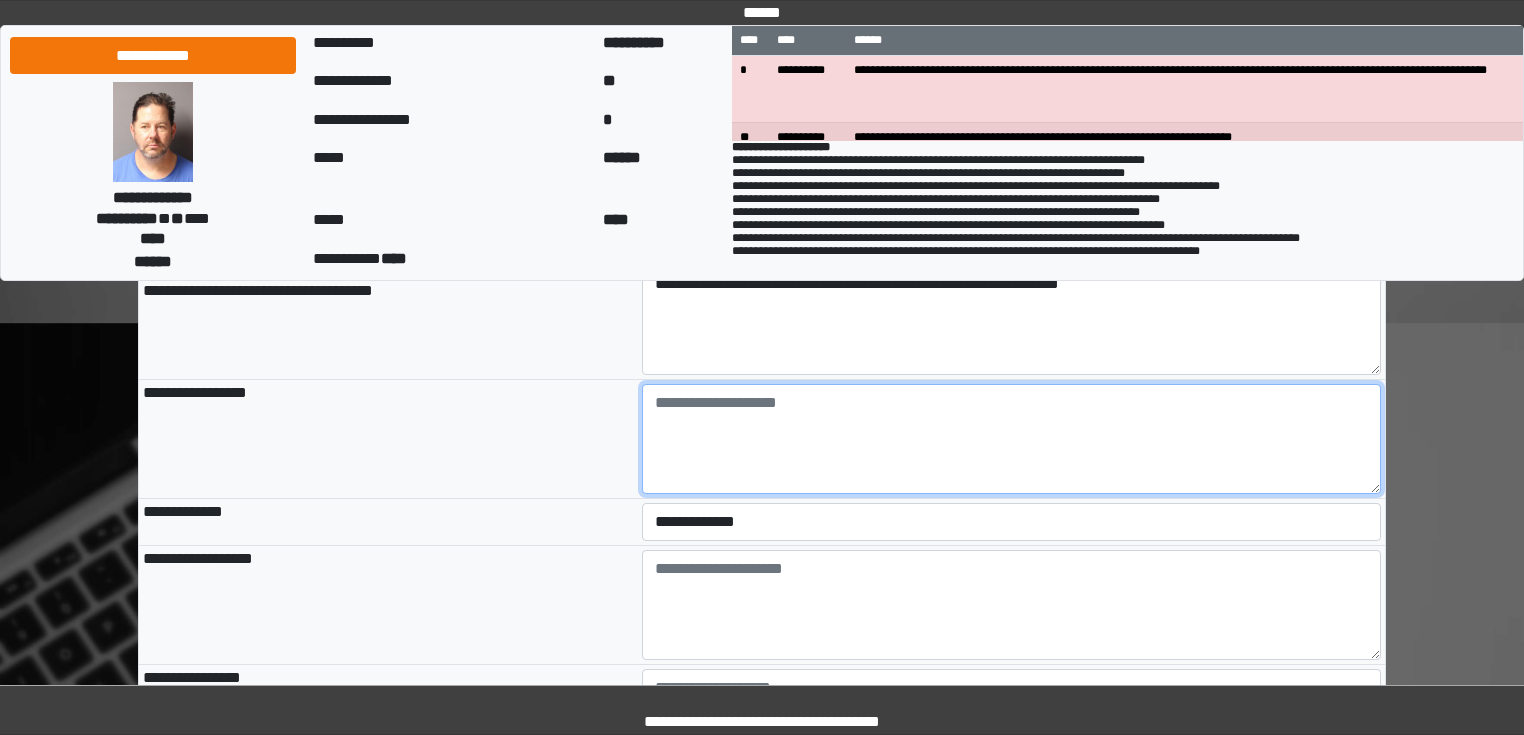 click at bounding box center [1012, 439] 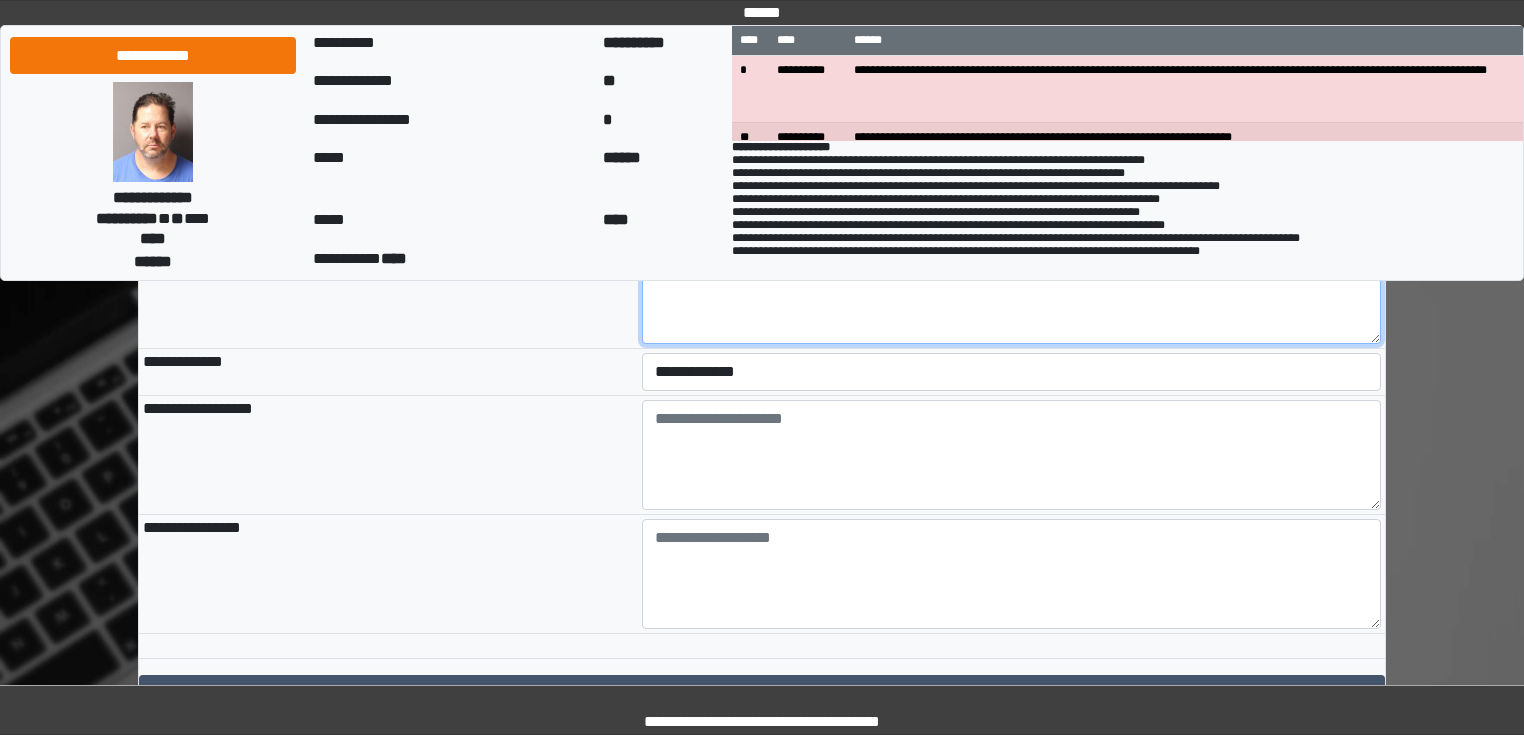scroll, scrollTop: 7498, scrollLeft: 0, axis: vertical 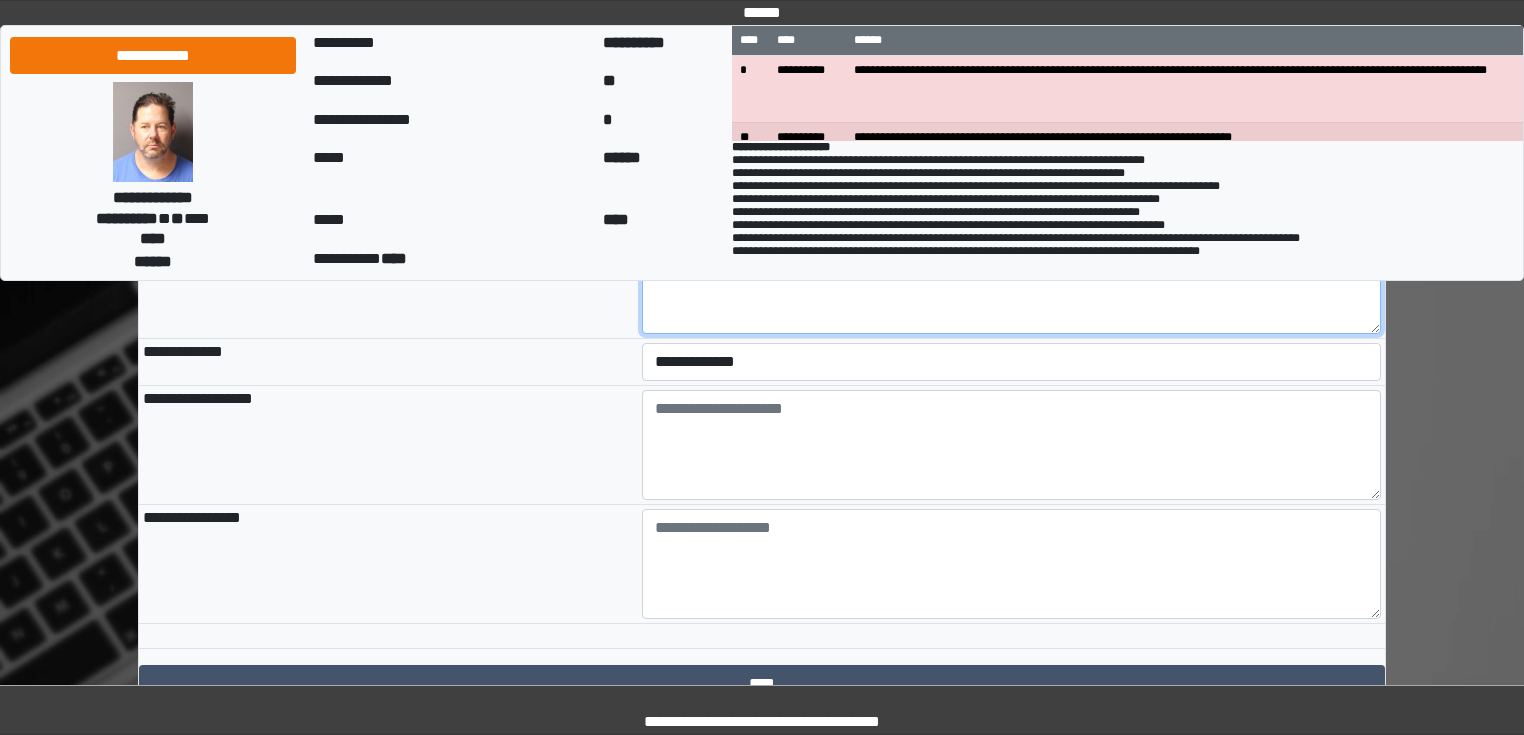 type on "**********" 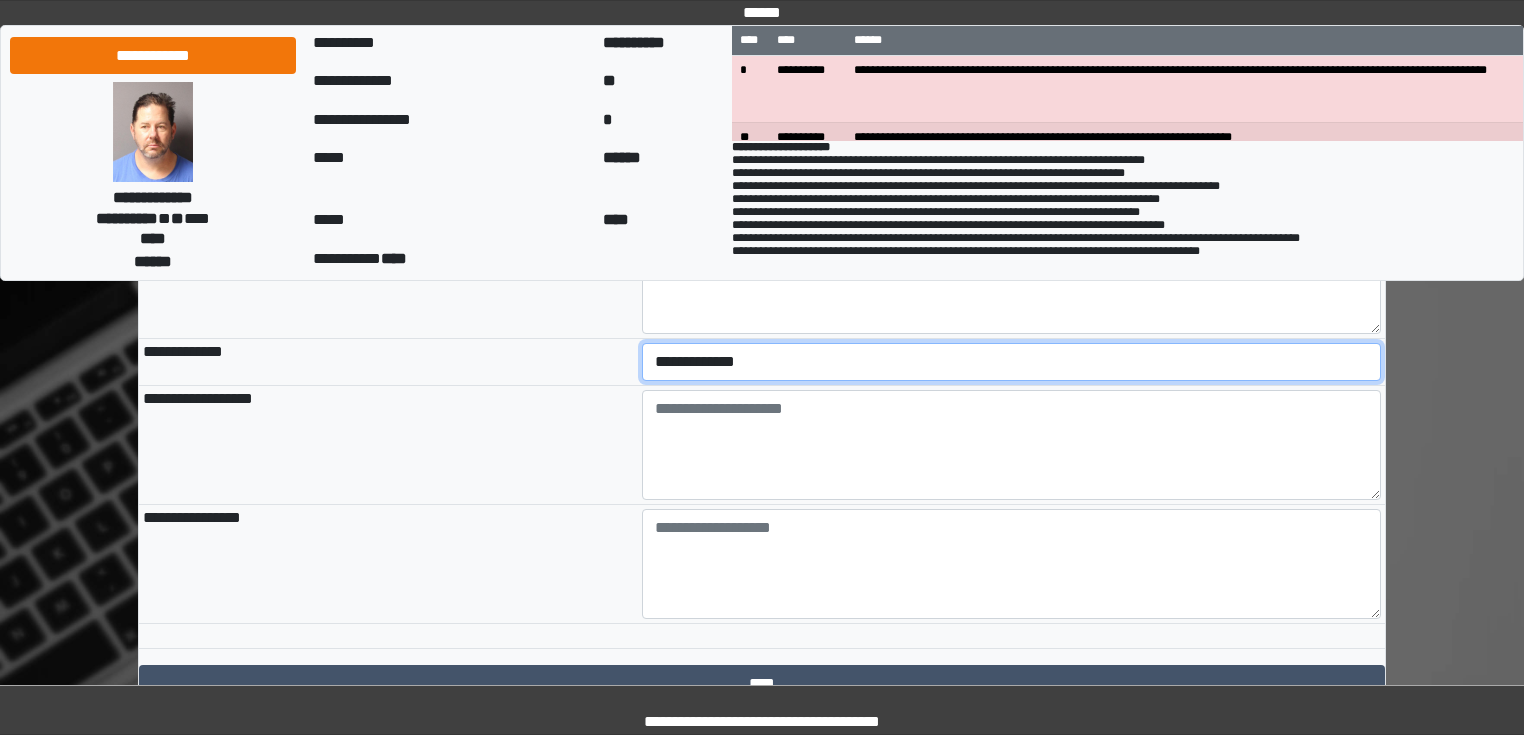 click on "**********" at bounding box center [1012, 362] 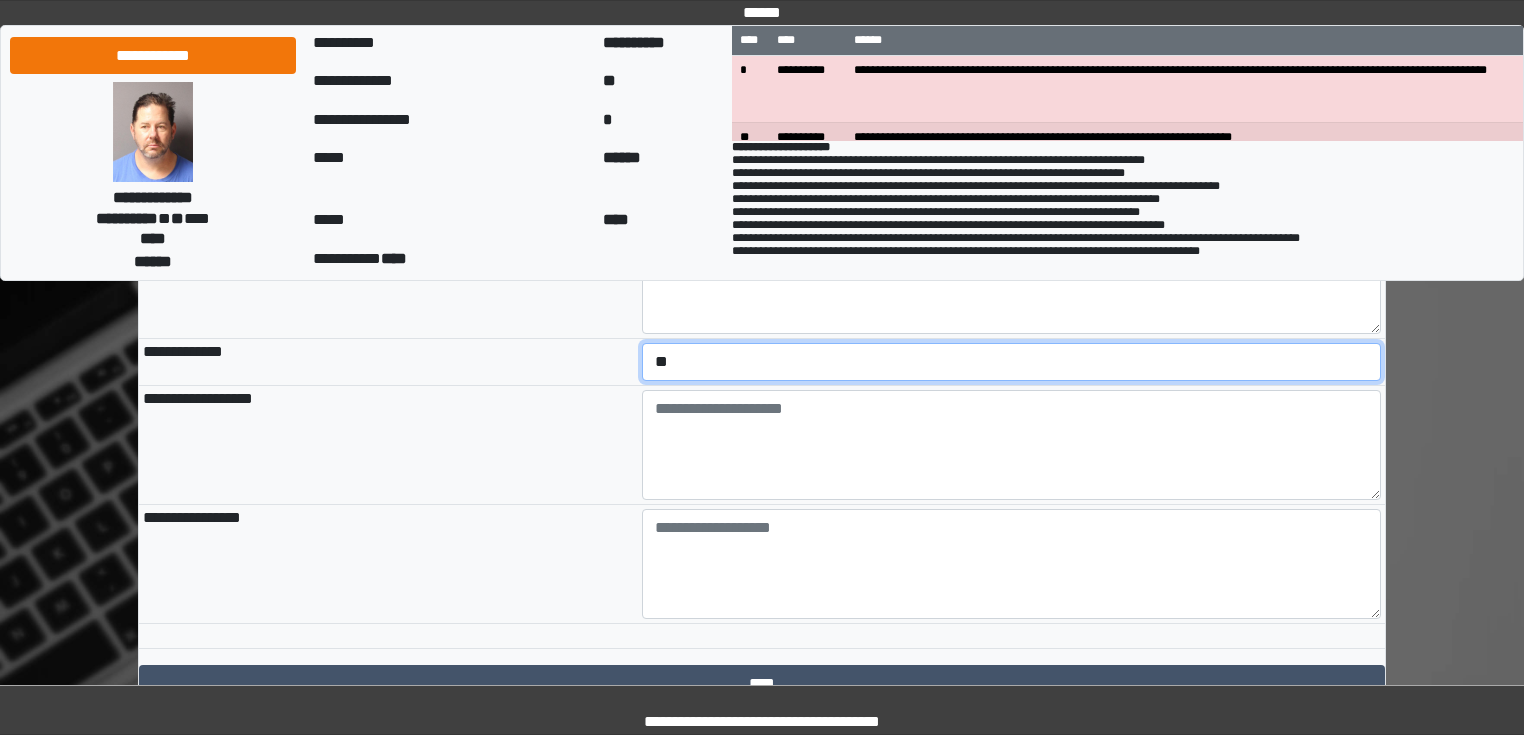 click on "**********" at bounding box center [1012, 362] 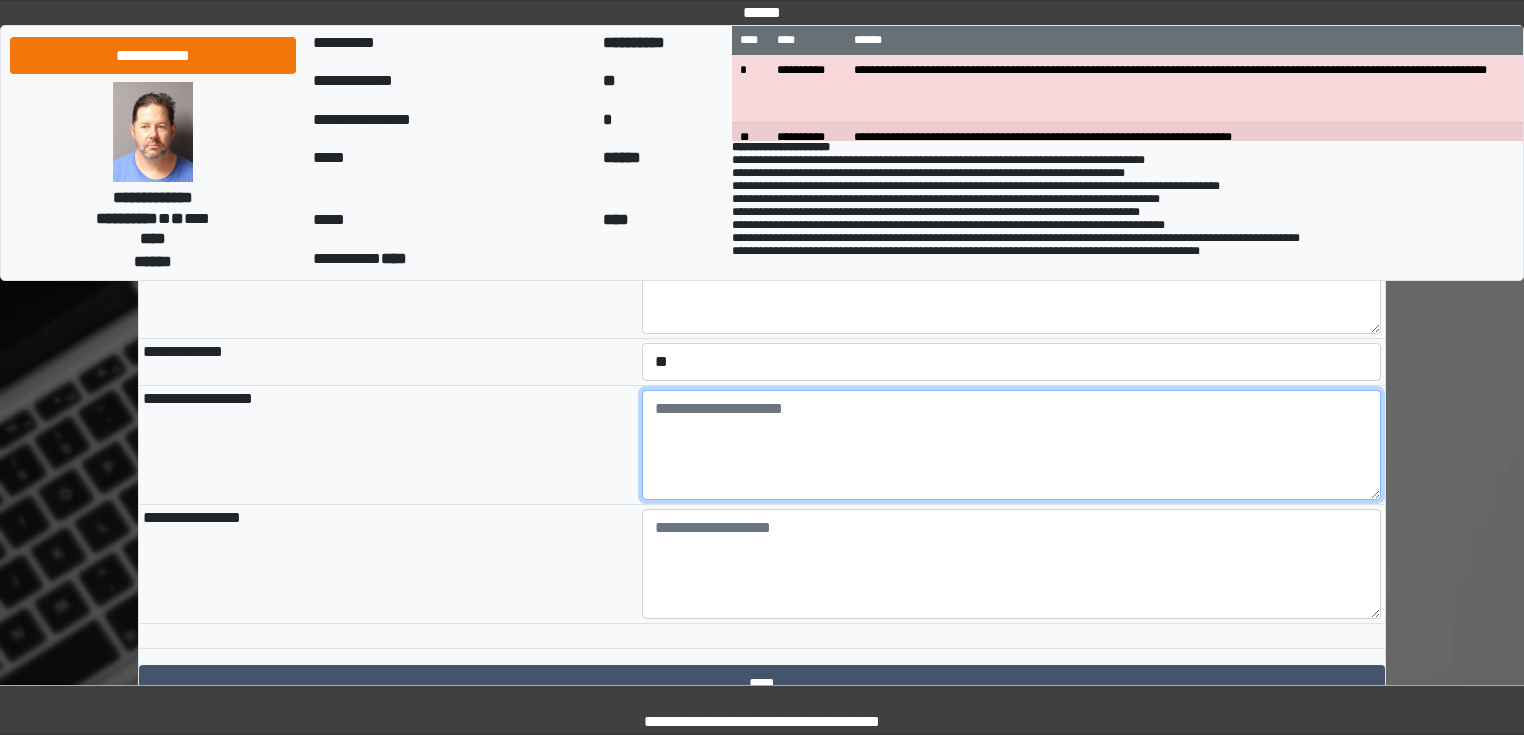 click at bounding box center (1012, 445) 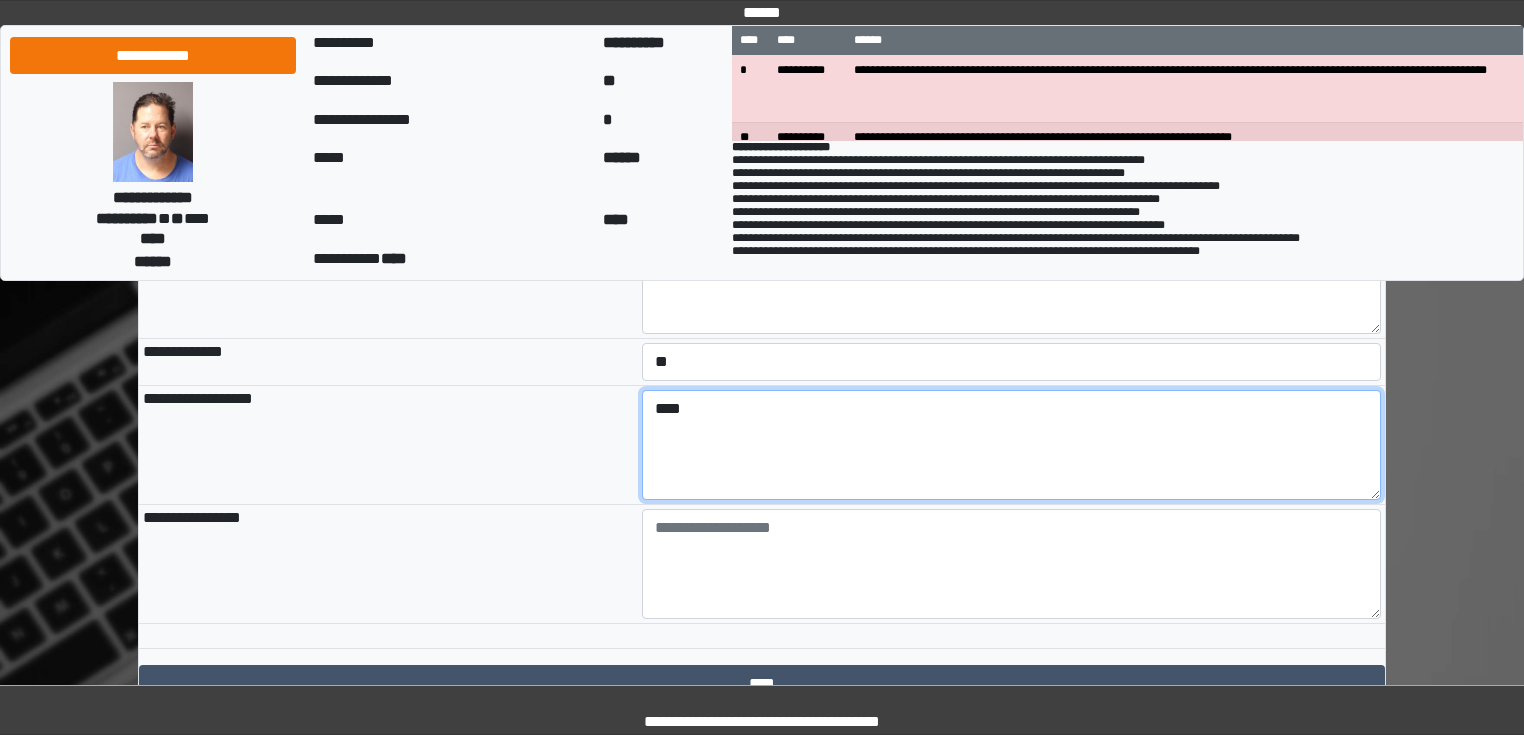 type on "****" 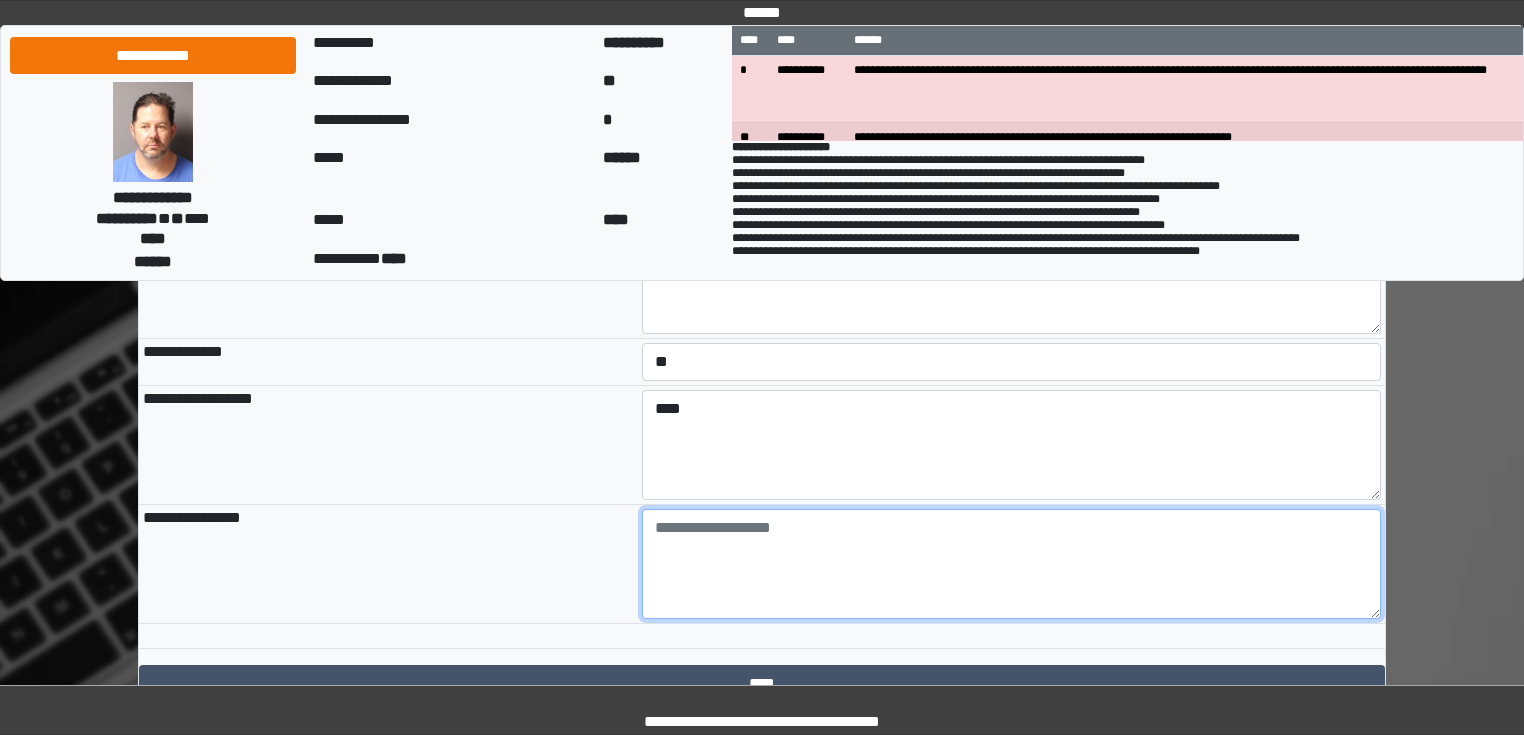 click at bounding box center (1012, 564) 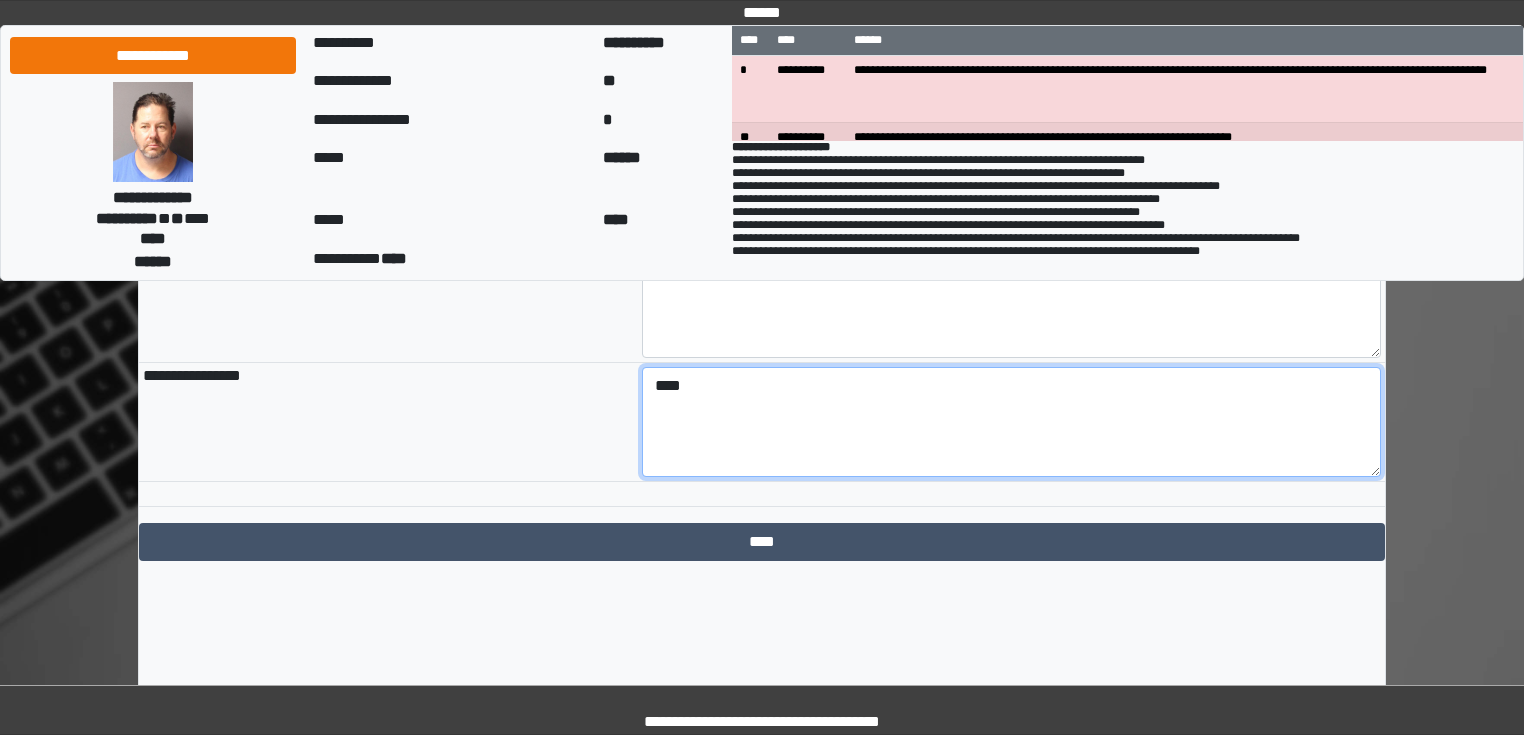 scroll, scrollTop: 7662, scrollLeft: 0, axis: vertical 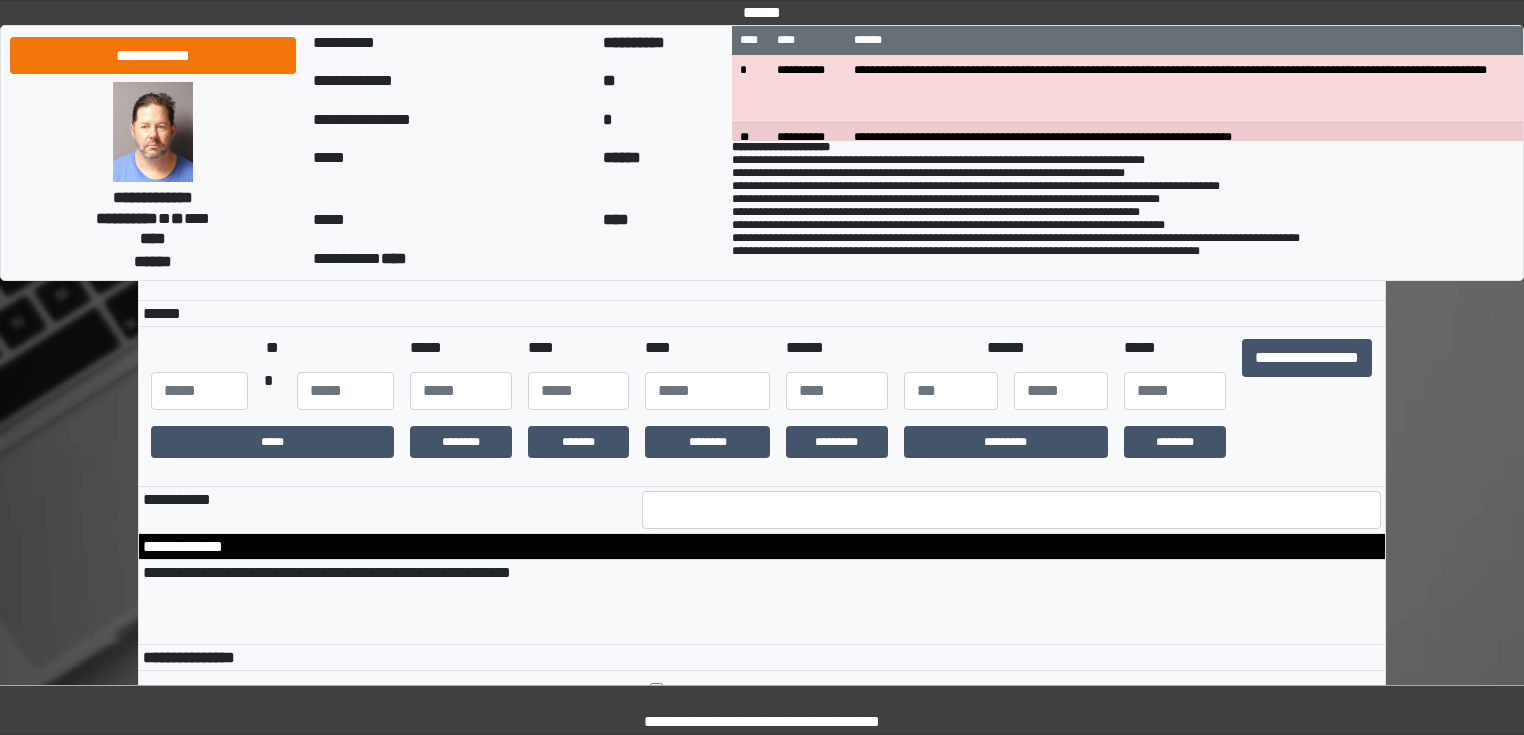 type on "****" 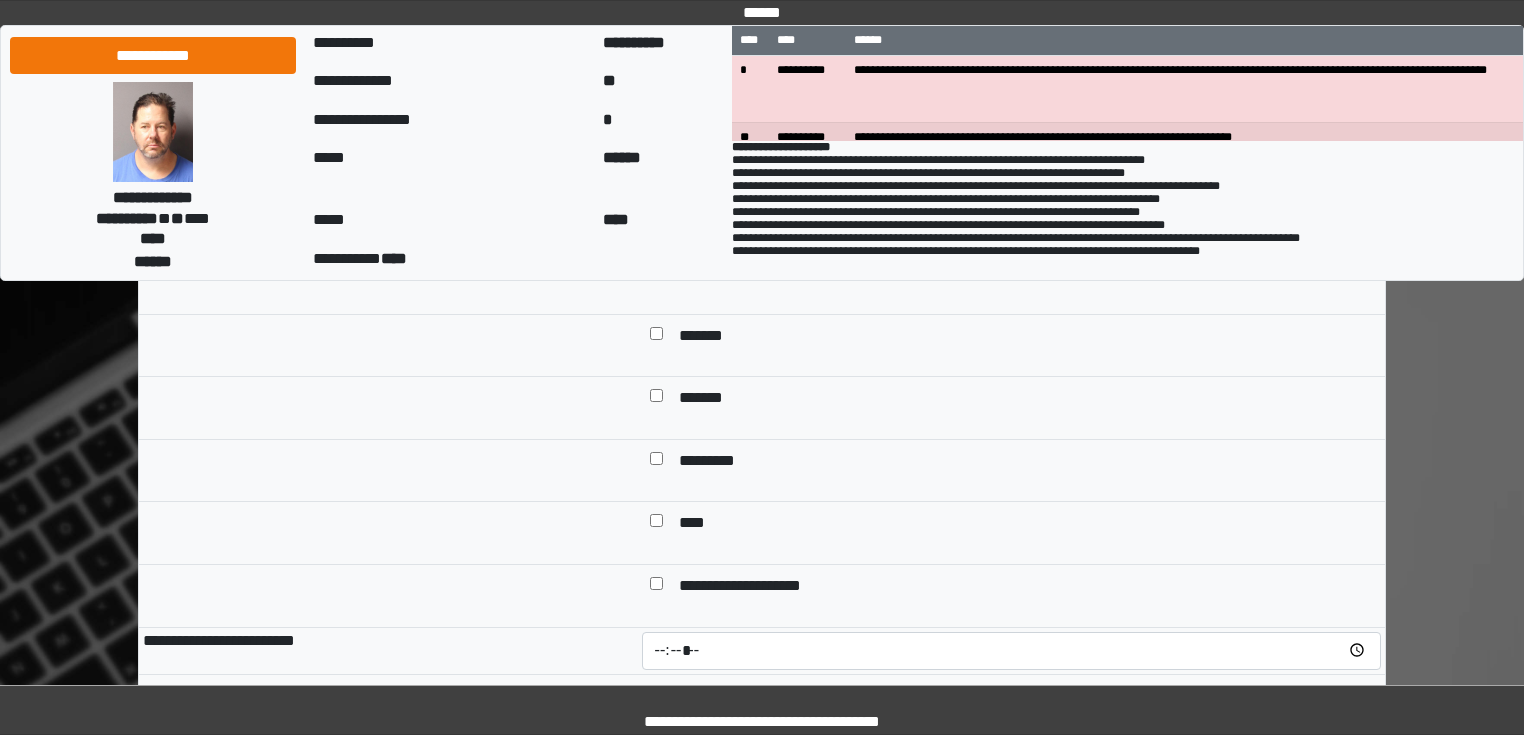 scroll, scrollTop: 3555, scrollLeft: 0, axis: vertical 